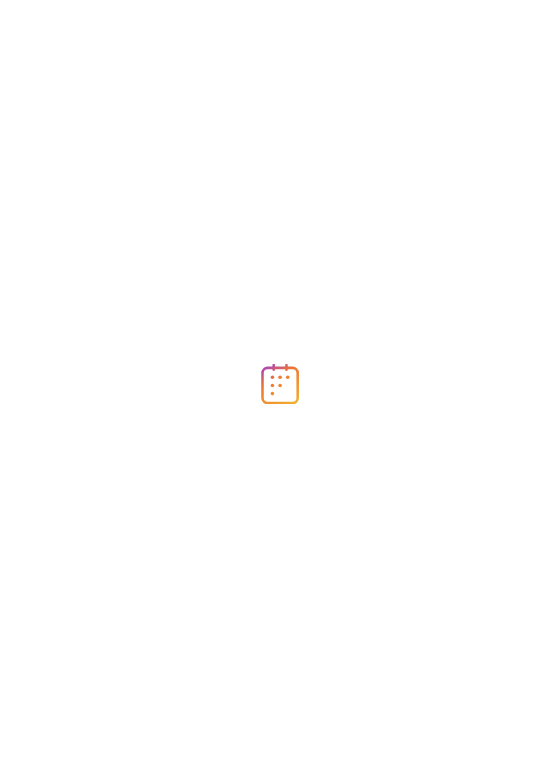 scroll, scrollTop: 0, scrollLeft: 0, axis: both 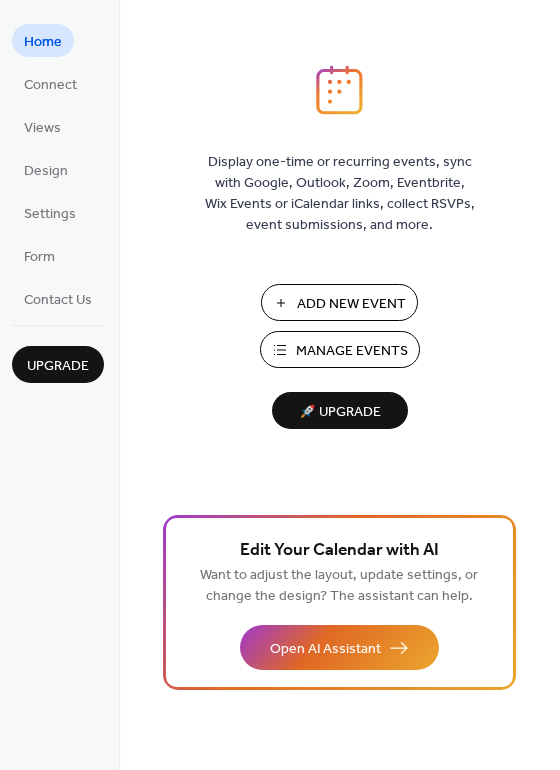 click on "Manage Events" at bounding box center (352, 351) 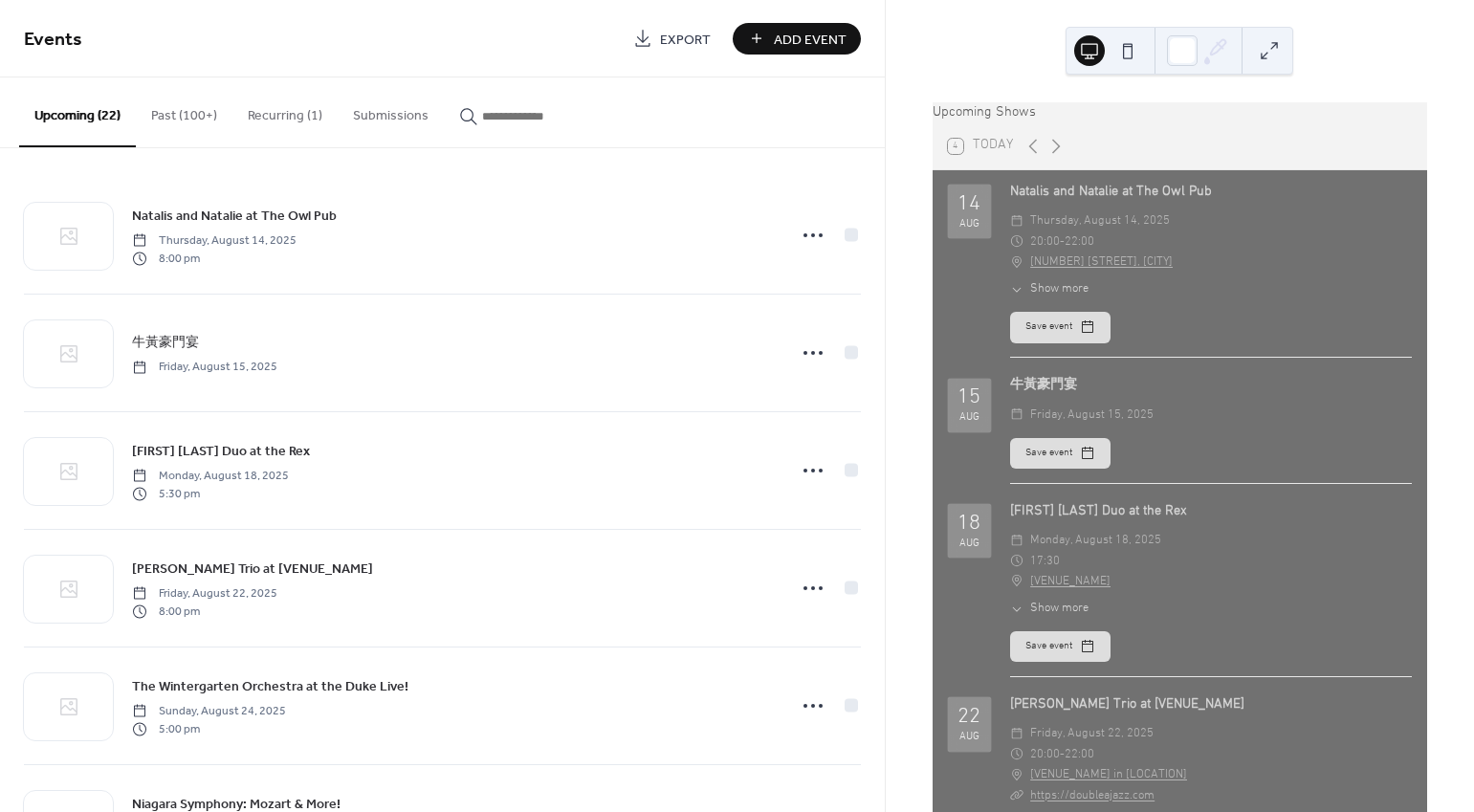 scroll, scrollTop: 0, scrollLeft: 0, axis: both 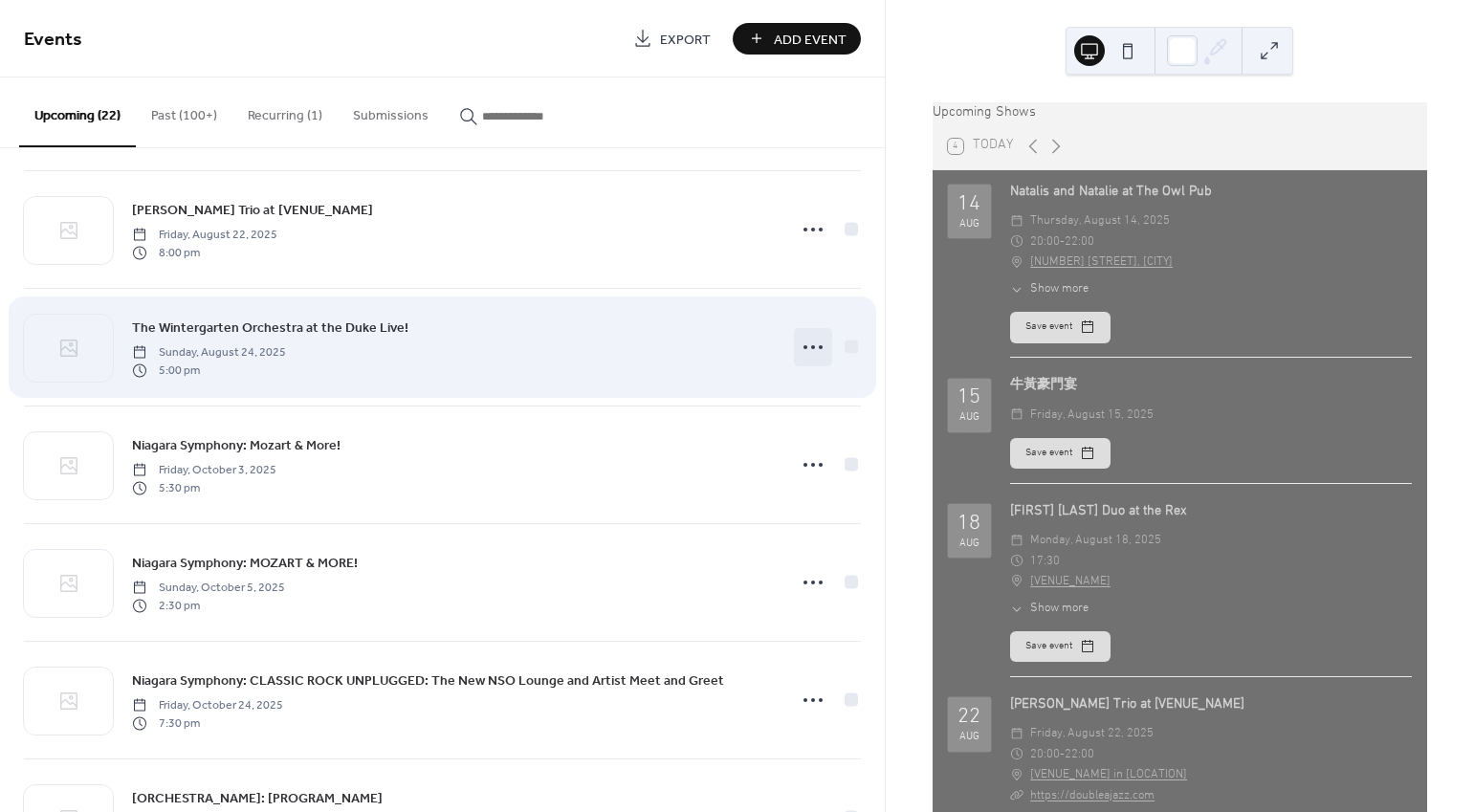 click 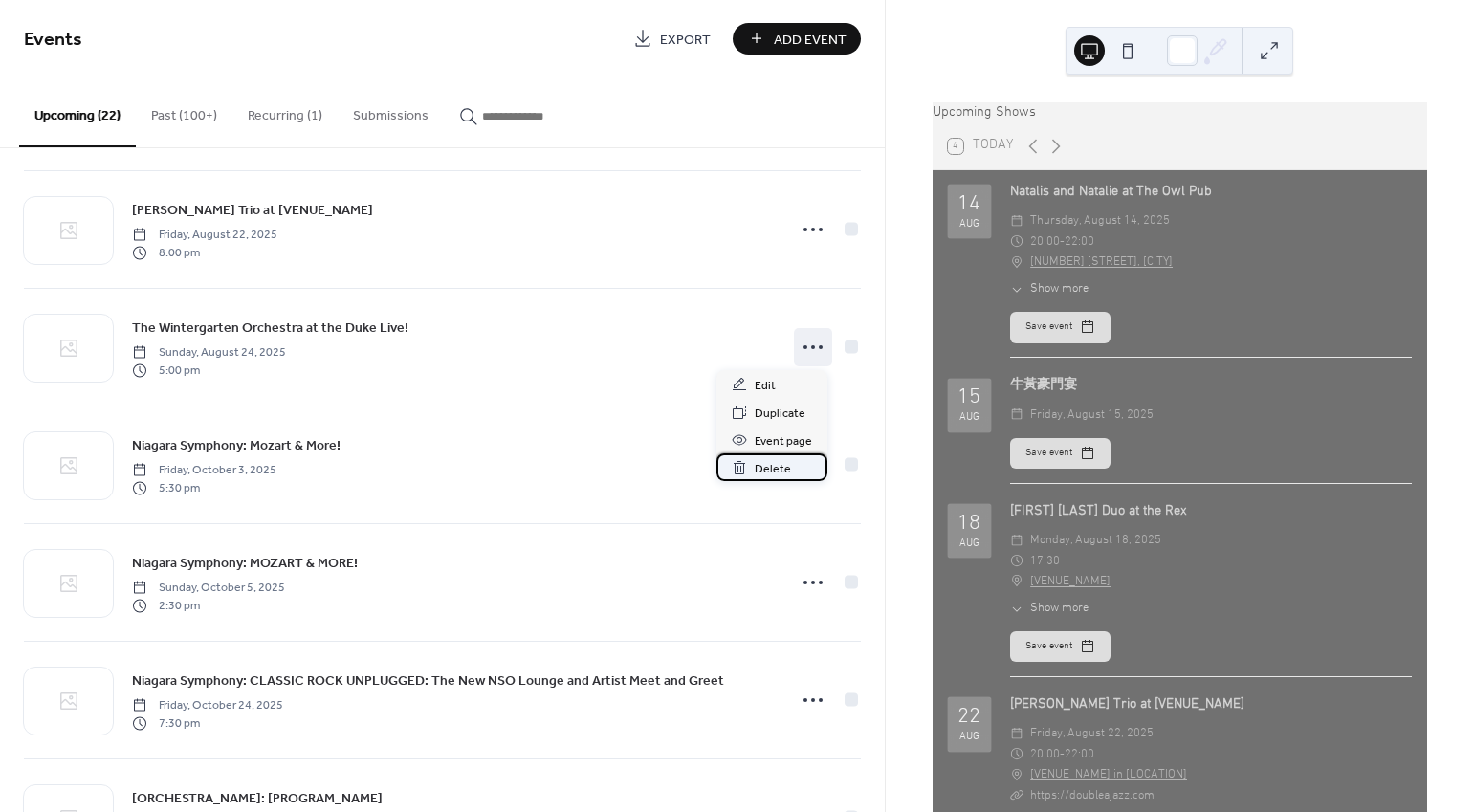 click on "Delete" at bounding box center [773, 469] 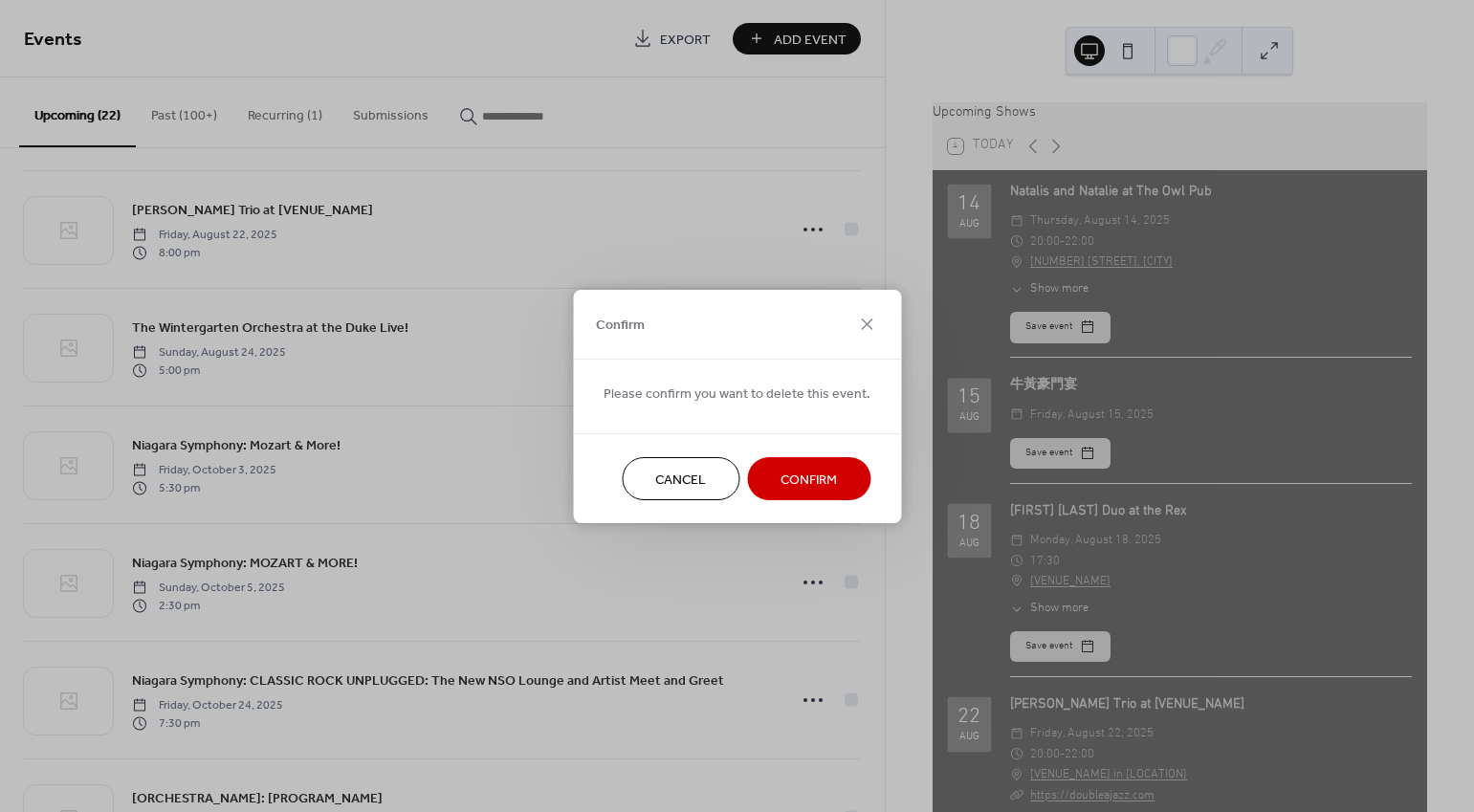 click on "Confirm" at bounding box center [808, 479] 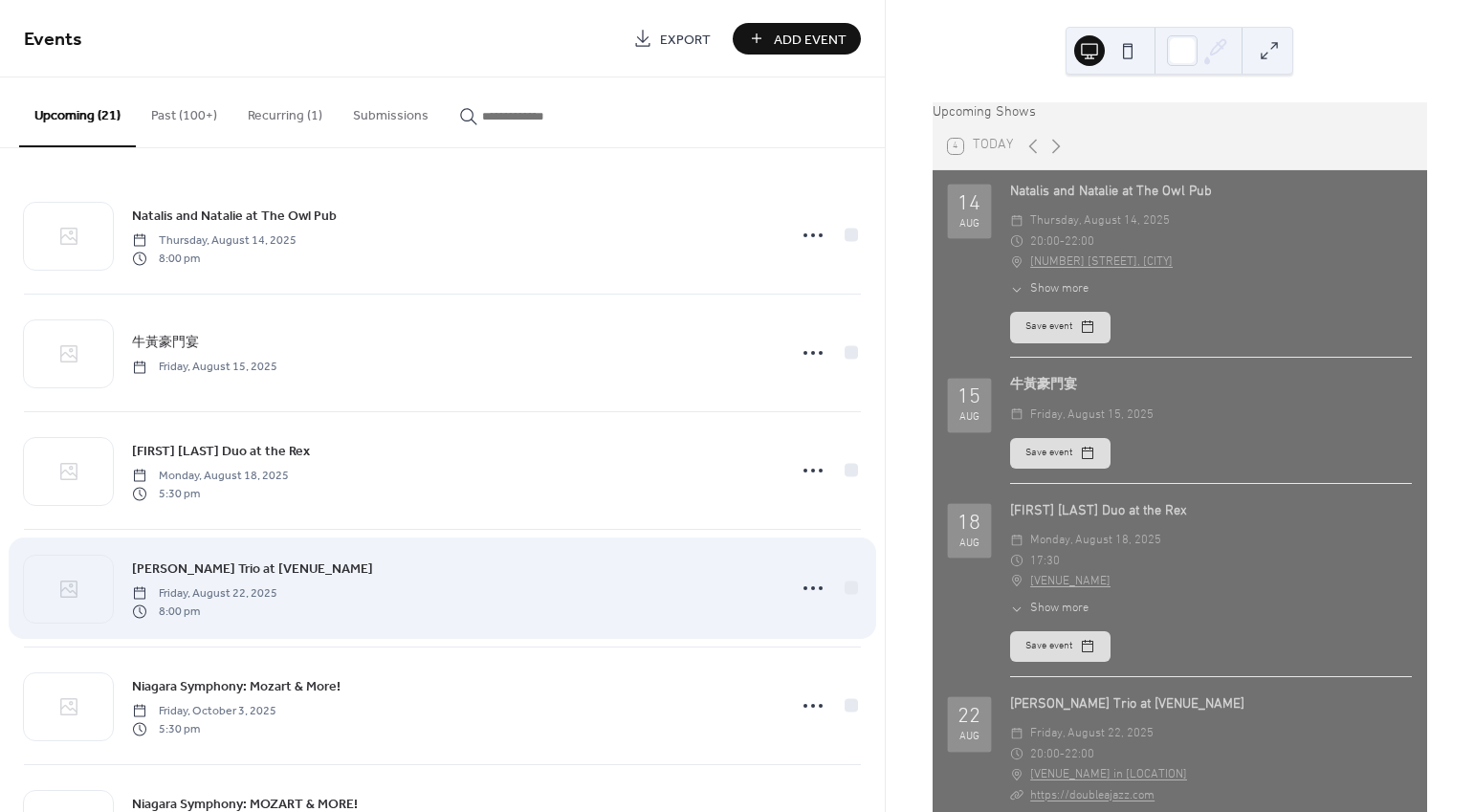scroll, scrollTop: 0, scrollLeft: 0, axis: both 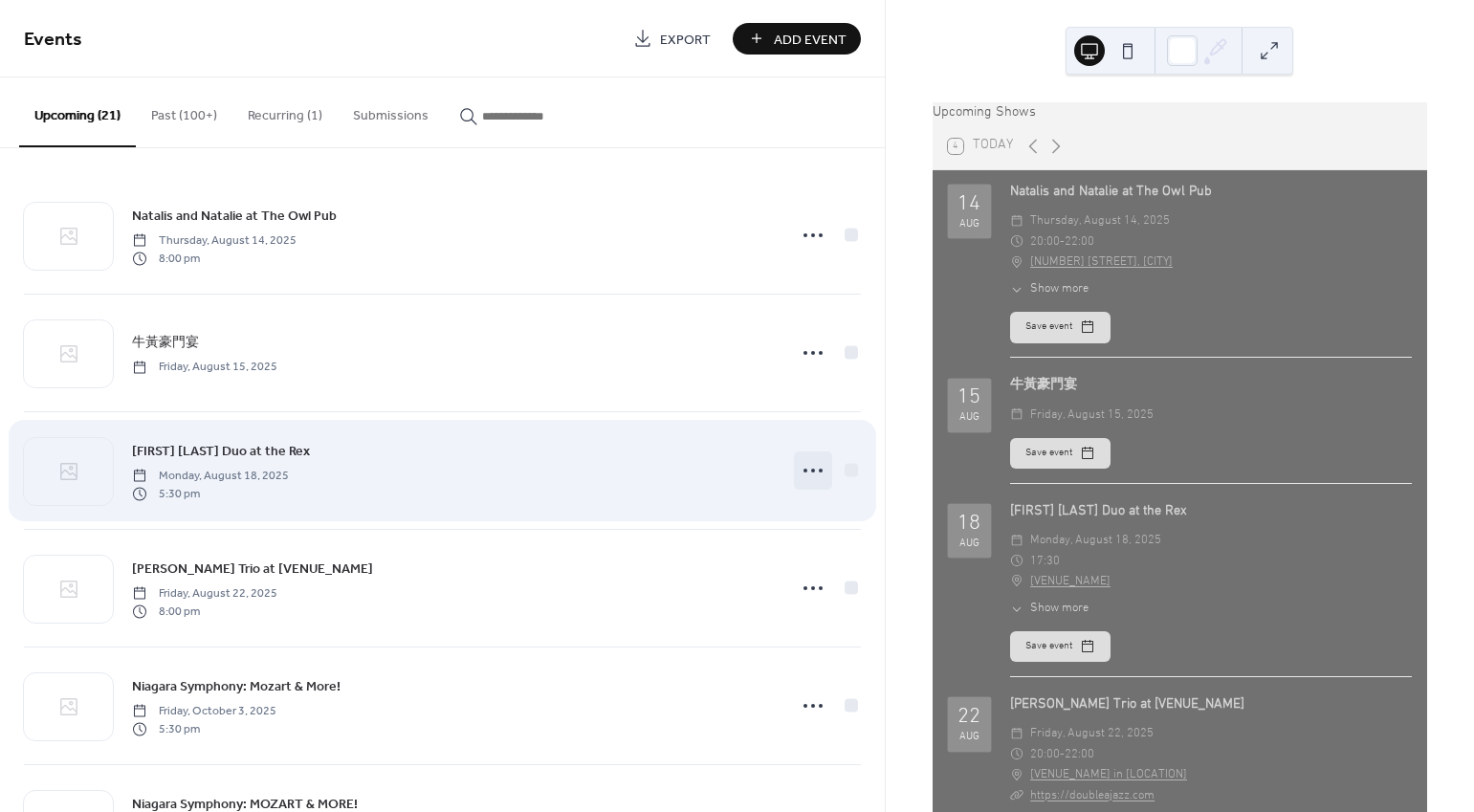 click 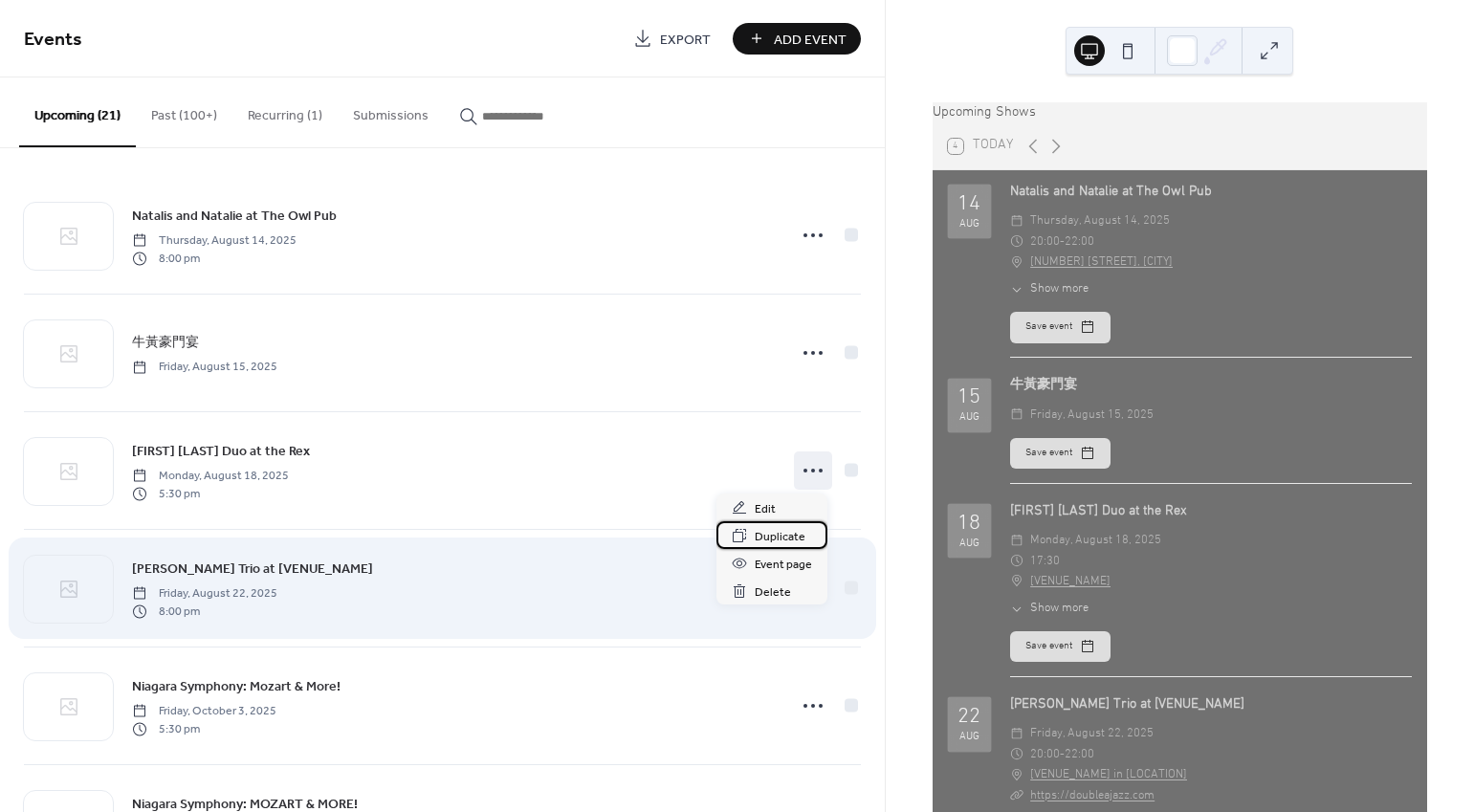 click on "Duplicate" at bounding box center (780, 537) 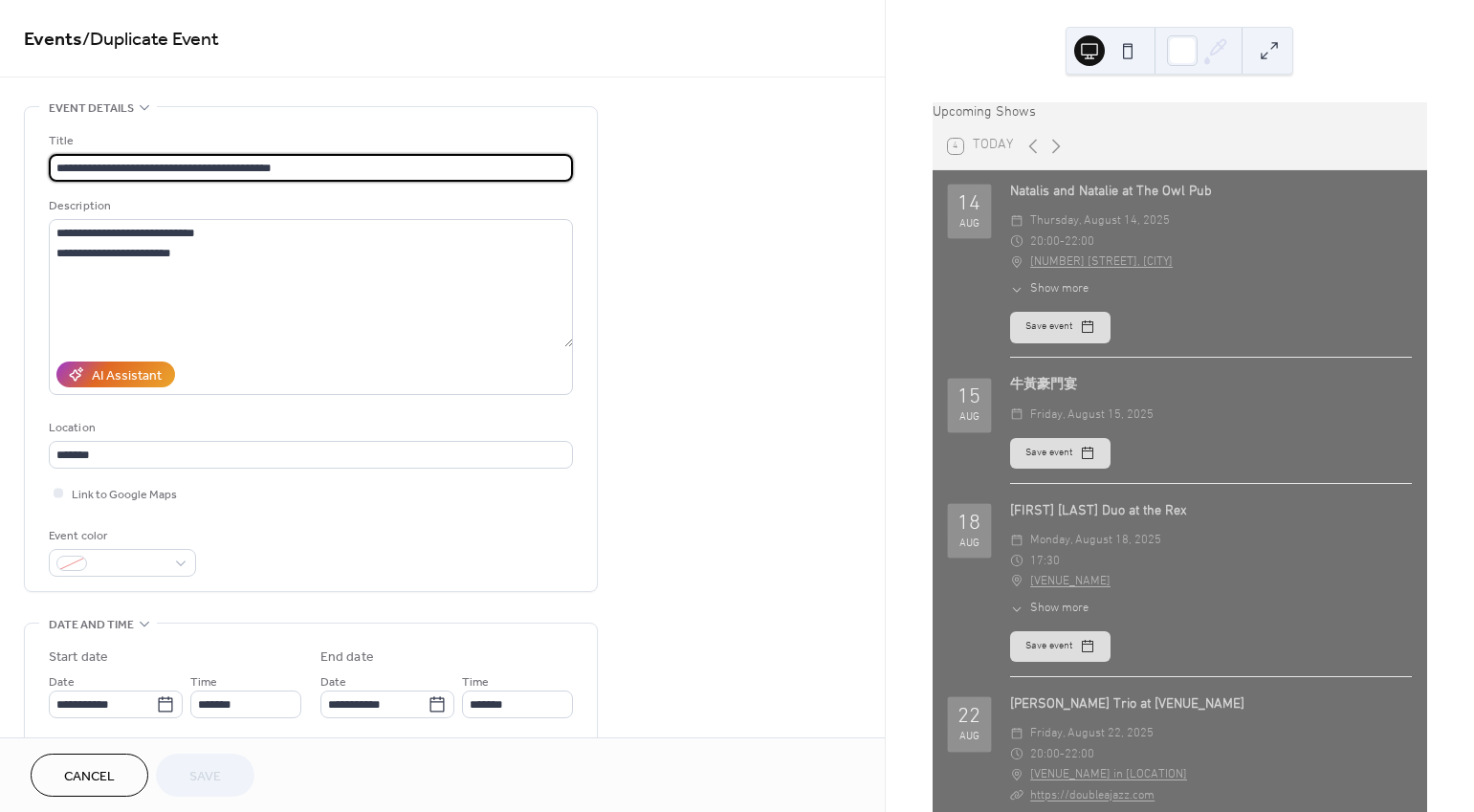 drag, startPoint x: 250, startPoint y: 171, endPoint x: 297, endPoint y: 167, distance: 47.169906 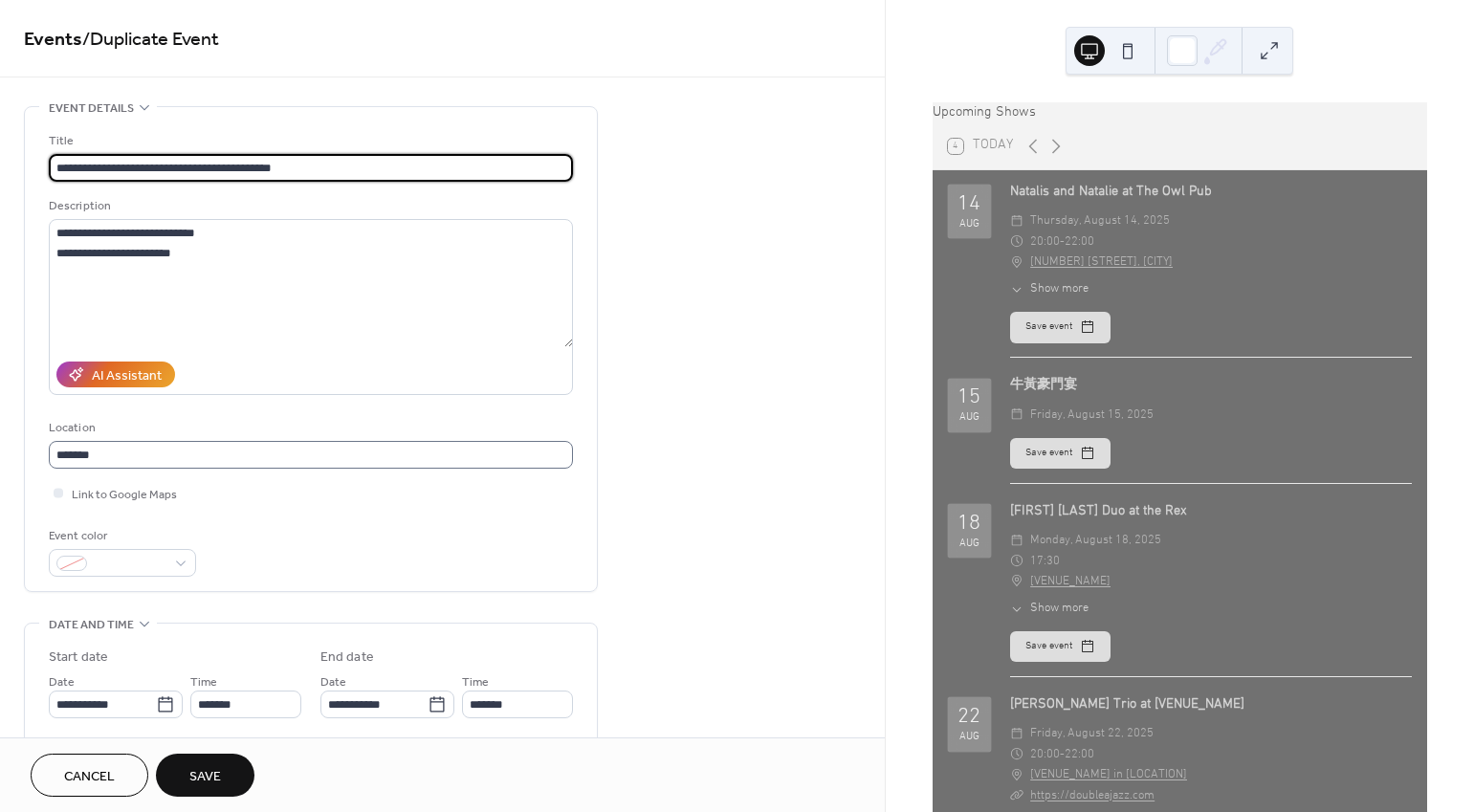 type on "**********" 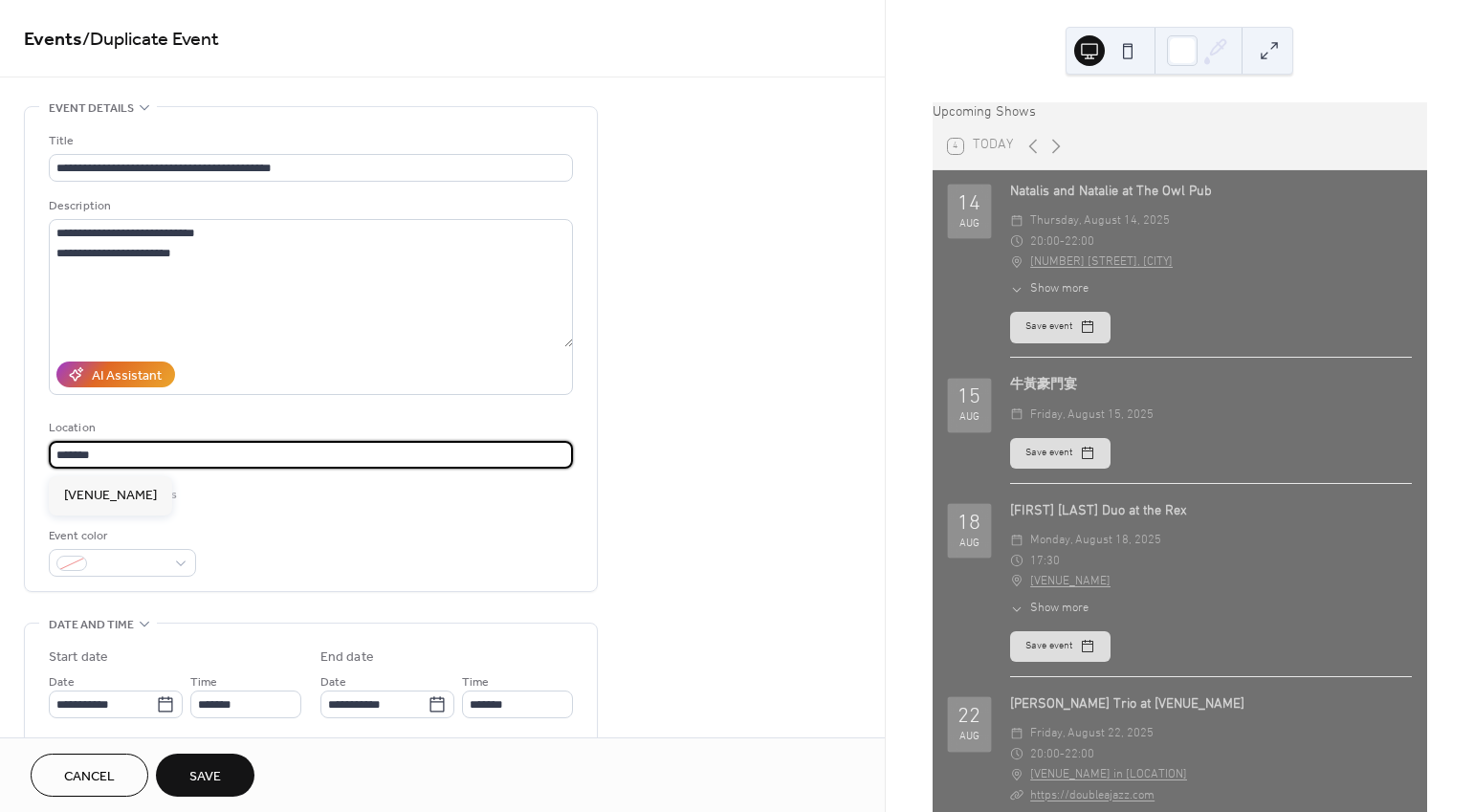 drag, startPoint x: 201, startPoint y: 460, endPoint x: -2, endPoint y: 454, distance: 203.08865 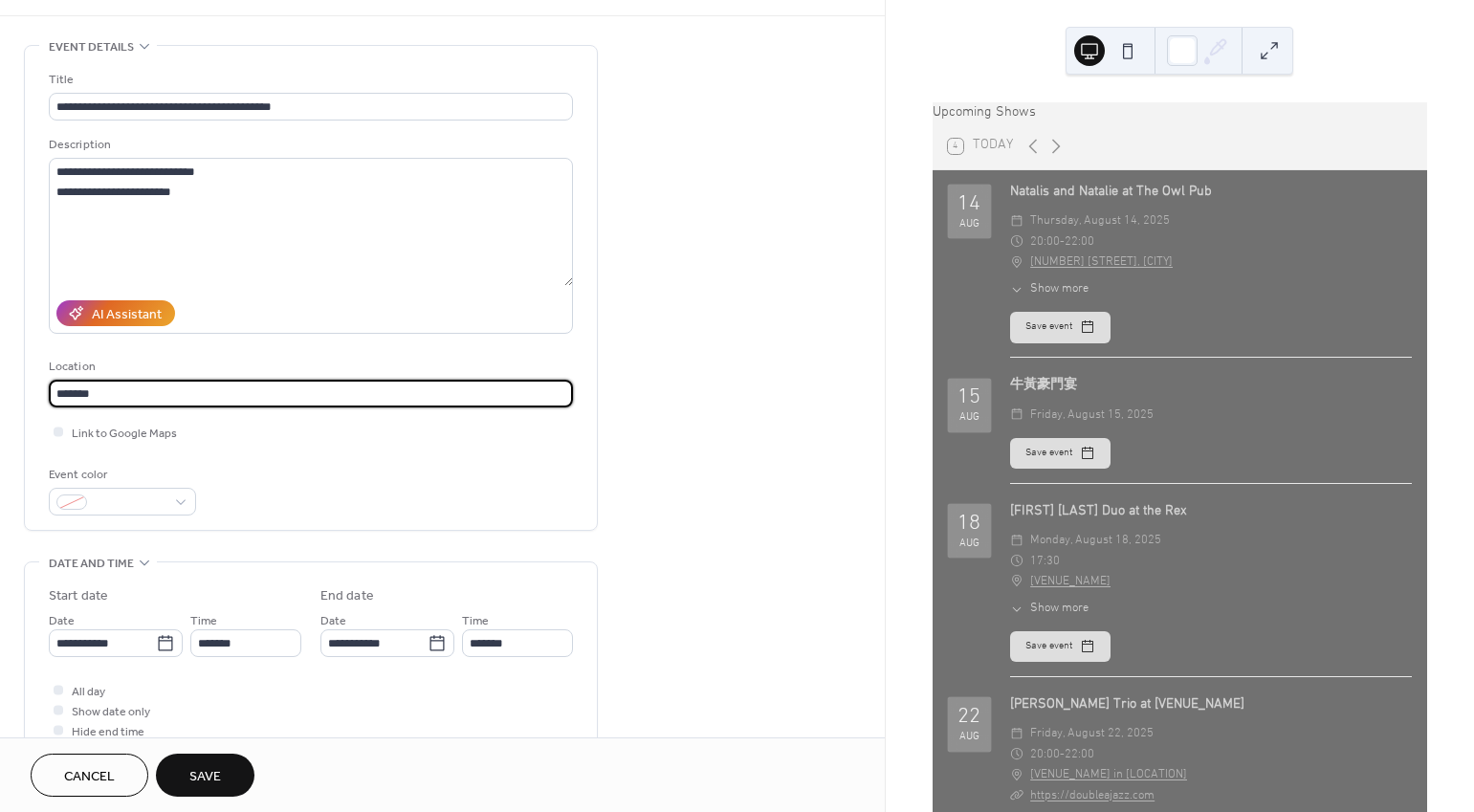 scroll, scrollTop: 74, scrollLeft: 0, axis: vertical 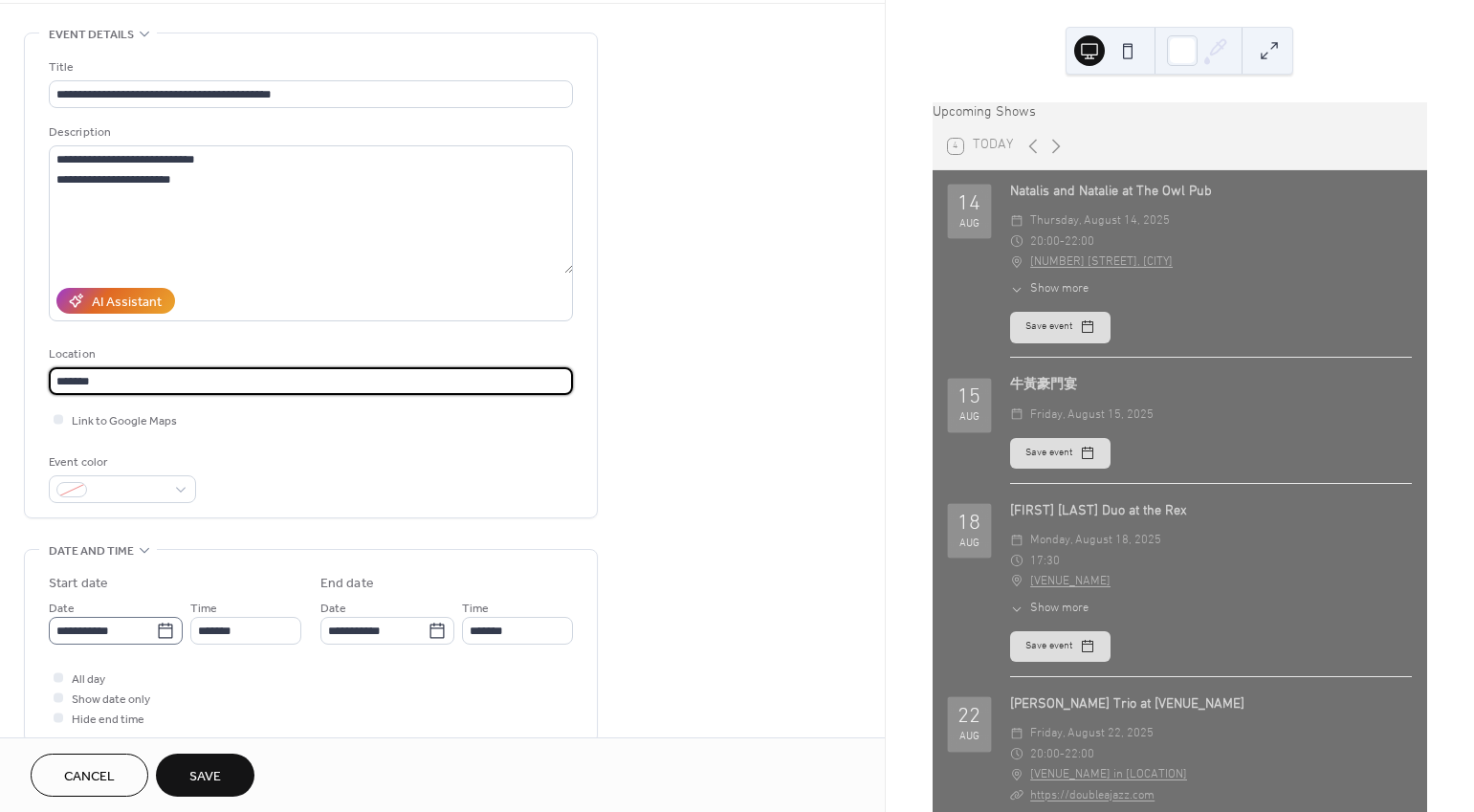 type on "*******" 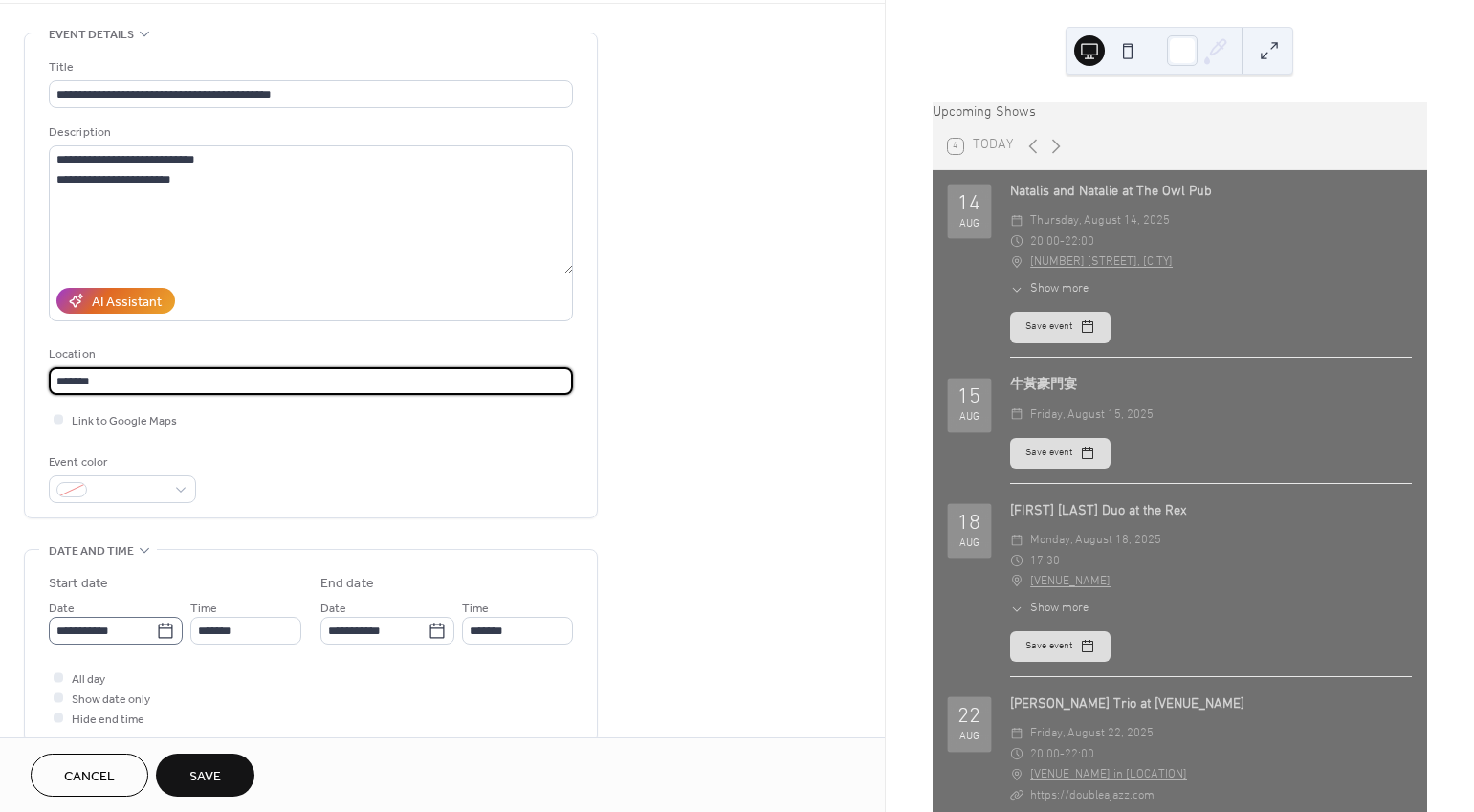 click 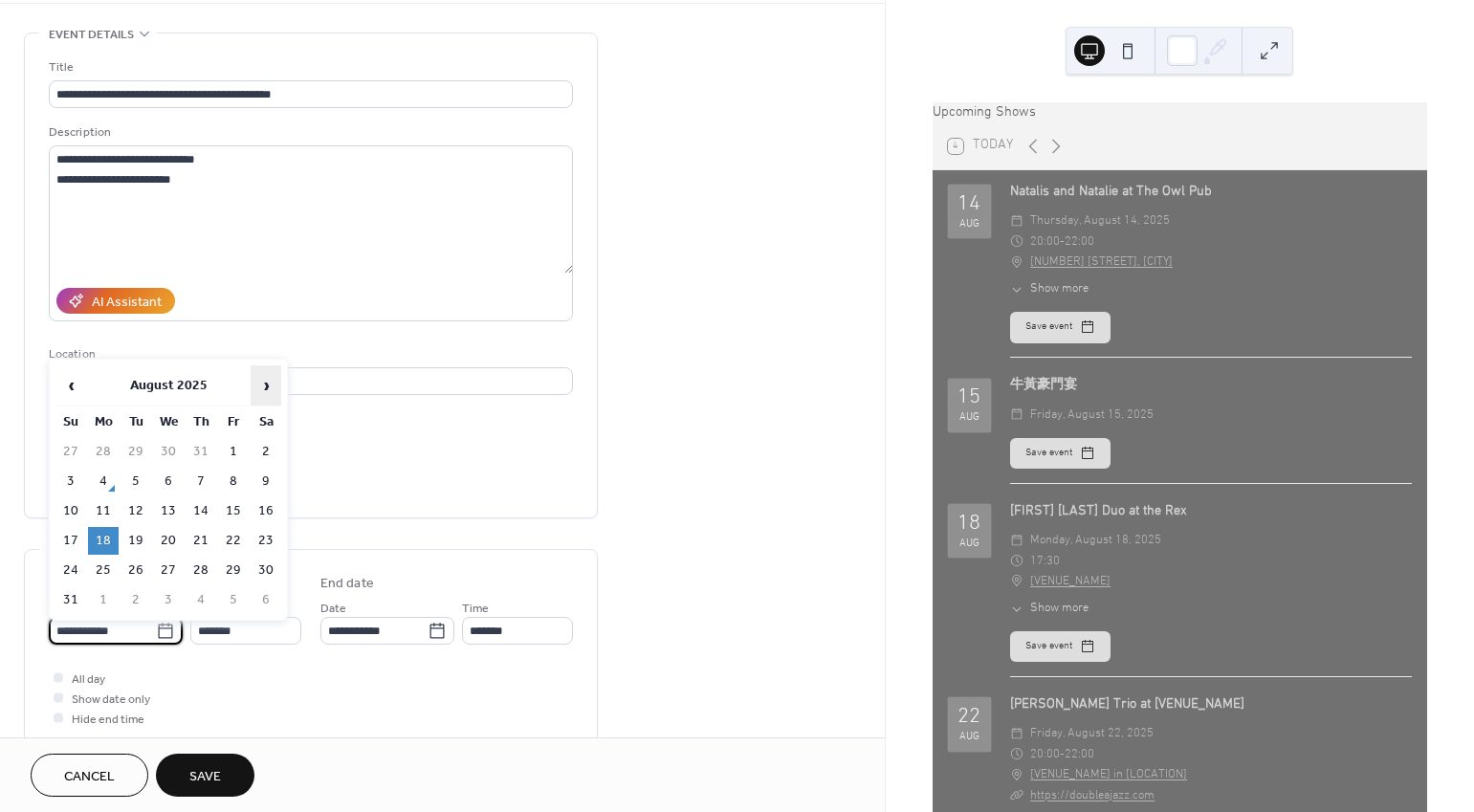 click on "›" at bounding box center (266, 385) 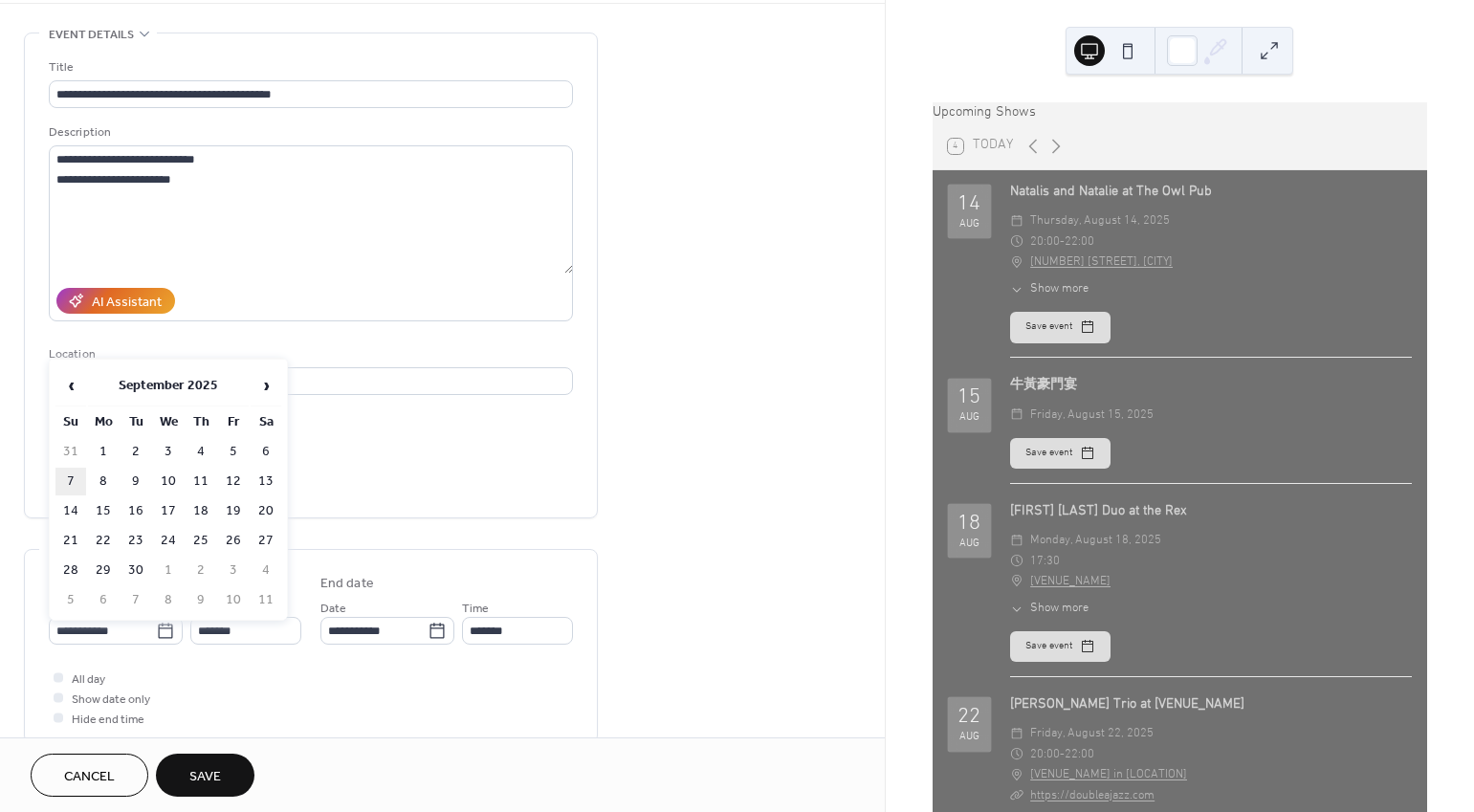 click on "7" at bounding box center (71, 481) 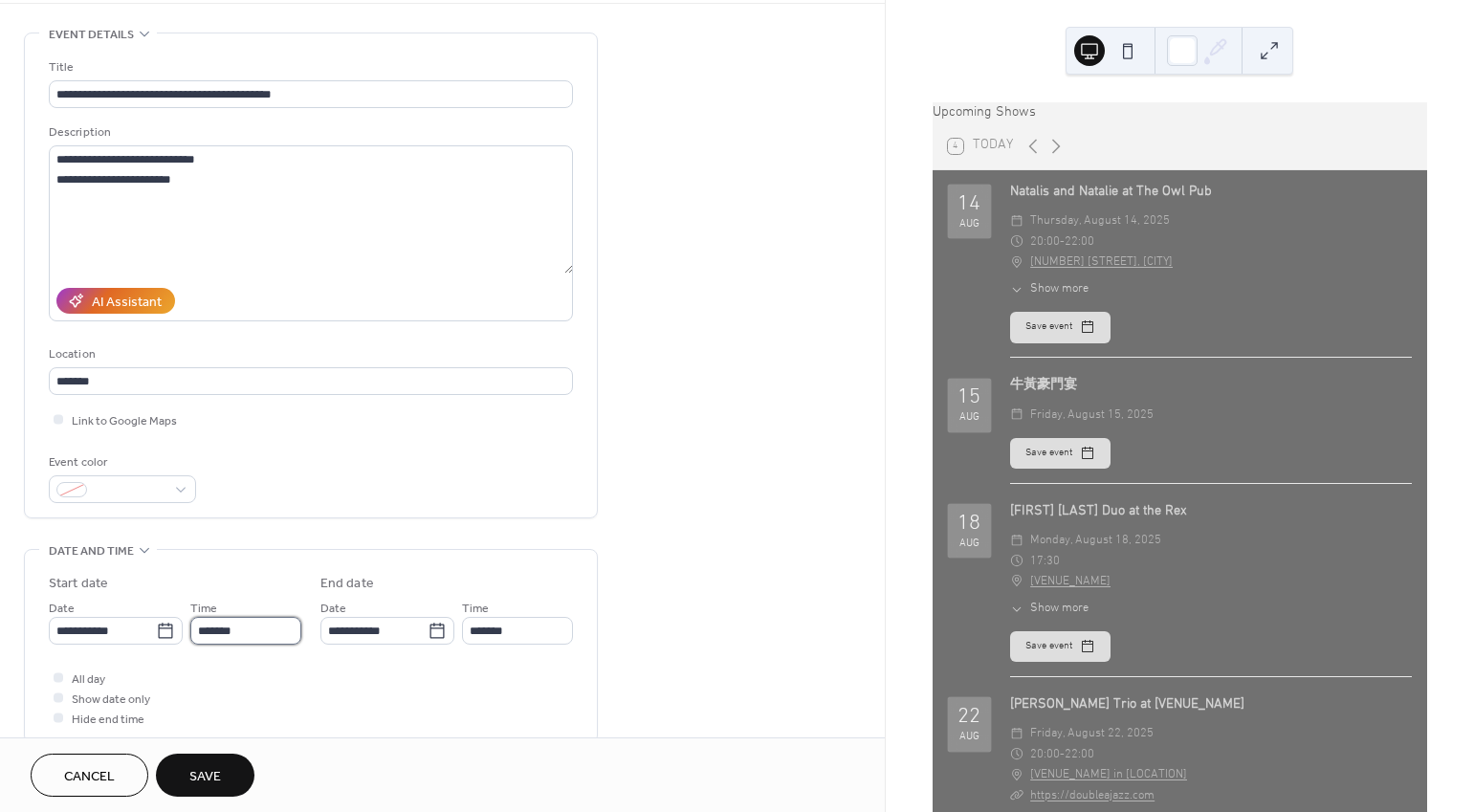 click on "*******" at bounding box center (246, 630) 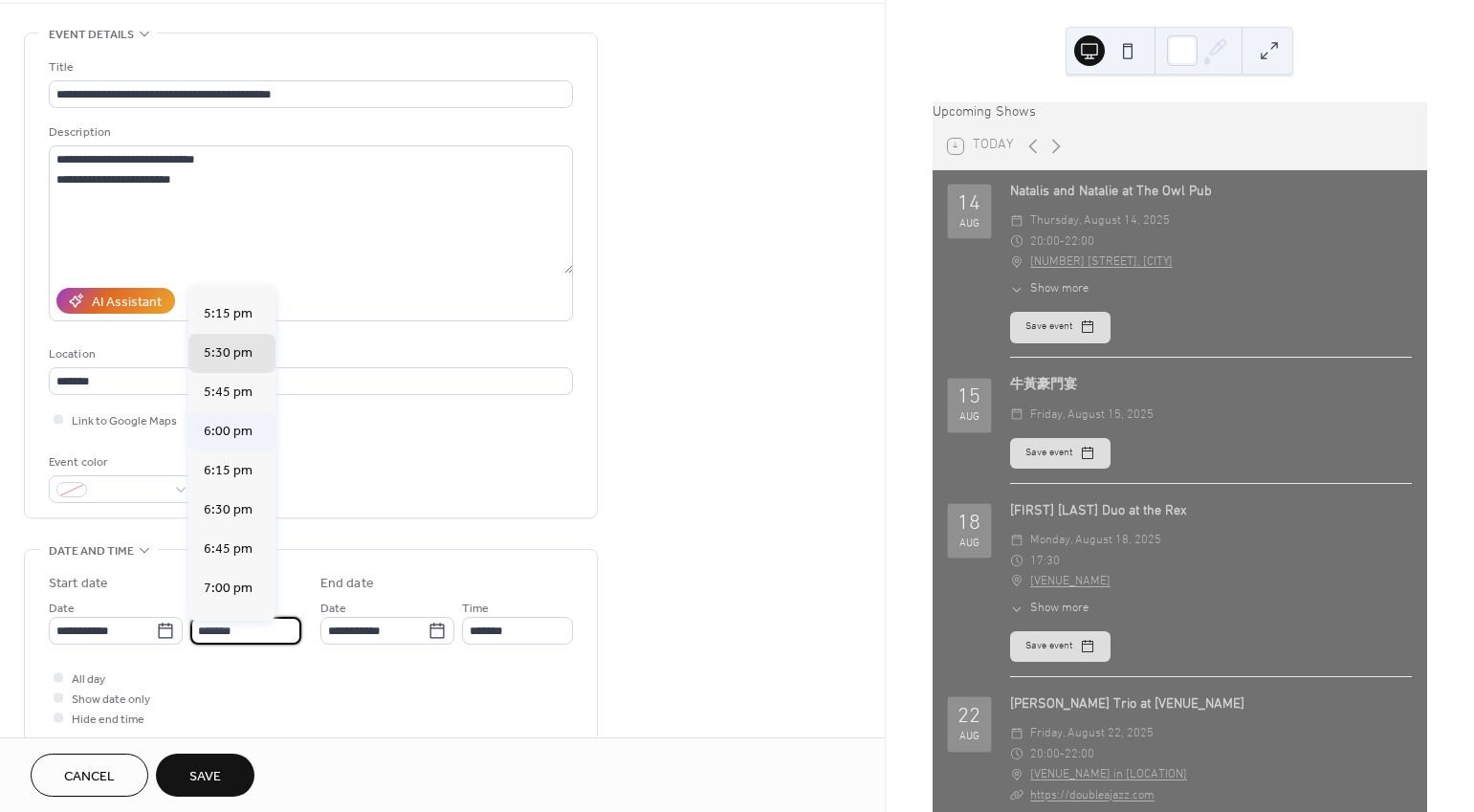 scroll, scrollTop: 2687, scrollLeft: 0, axis: vertical 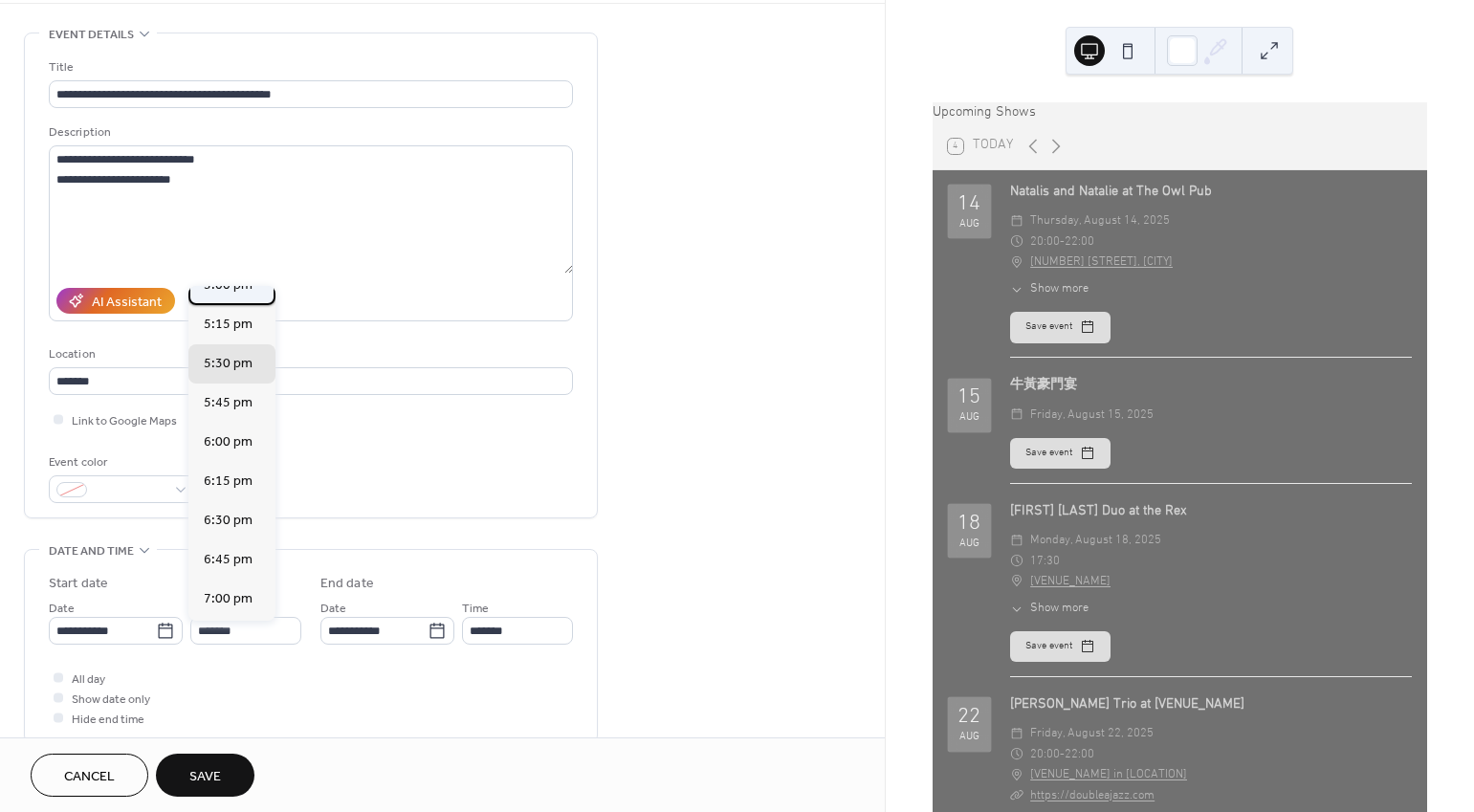 click on "5:00 pm" at bounding box center [231, 285] 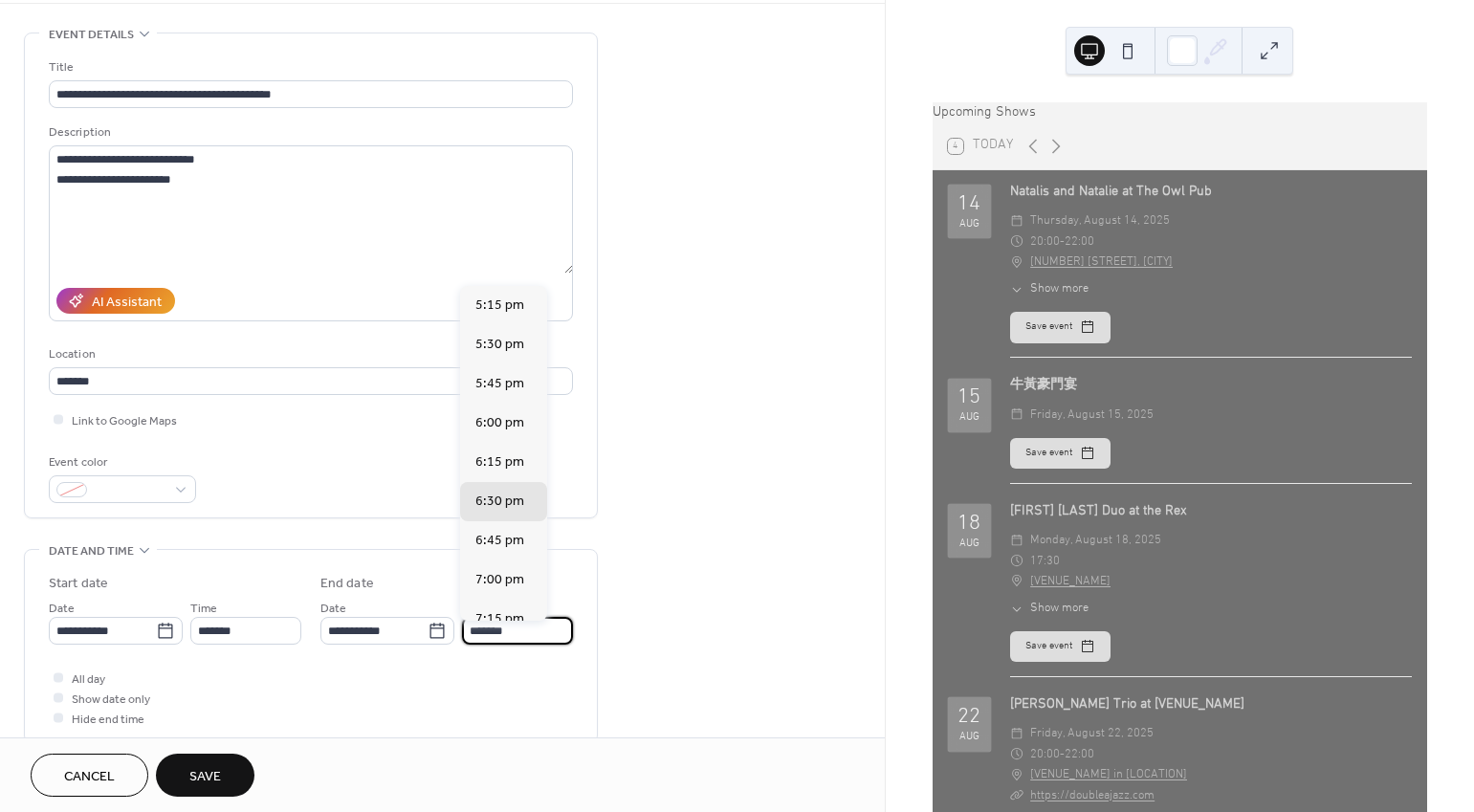 click on "*******" at bounding box center (517, 630) 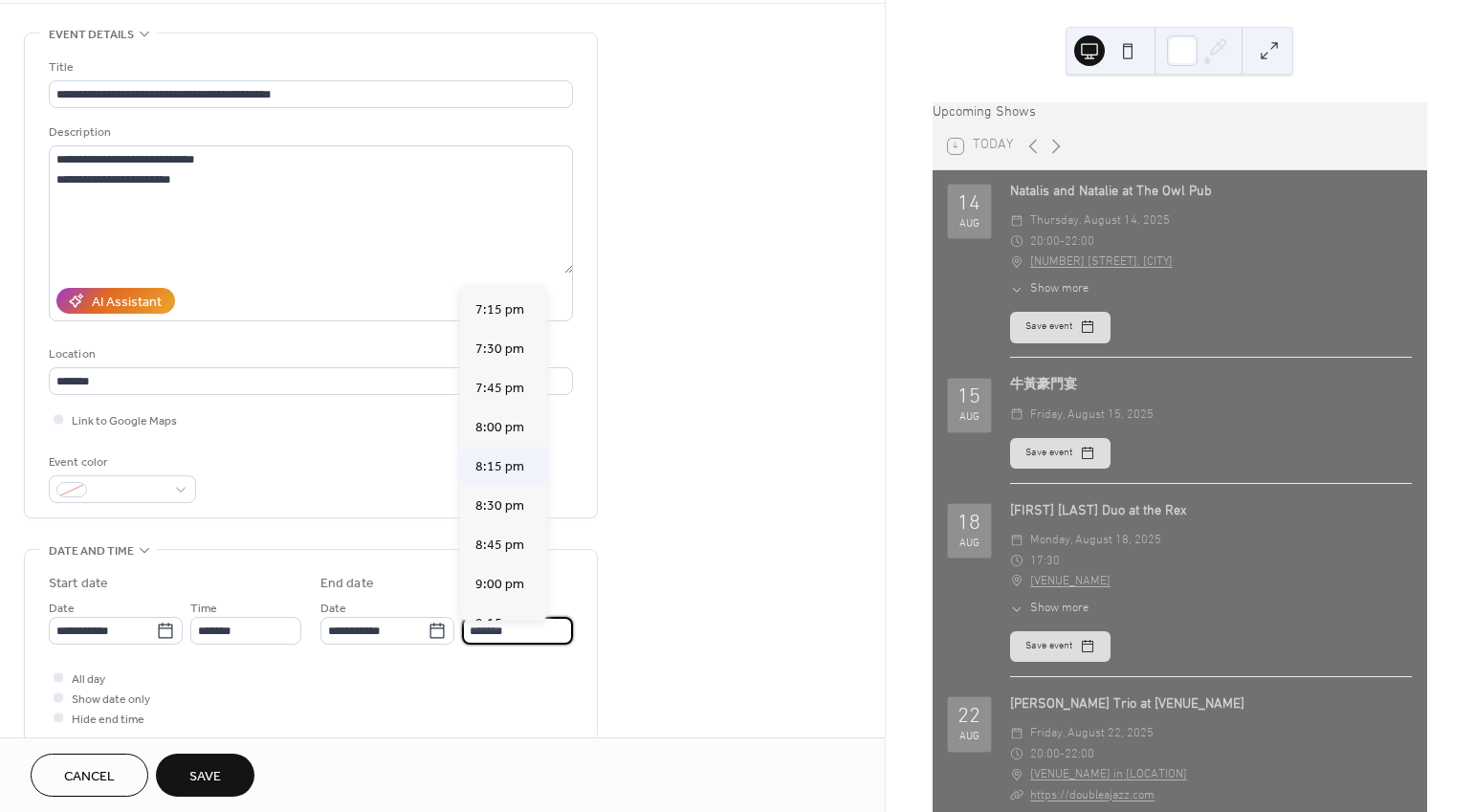 scroll, scrollTop: 318, scrollLeft: 0, axis: vertical 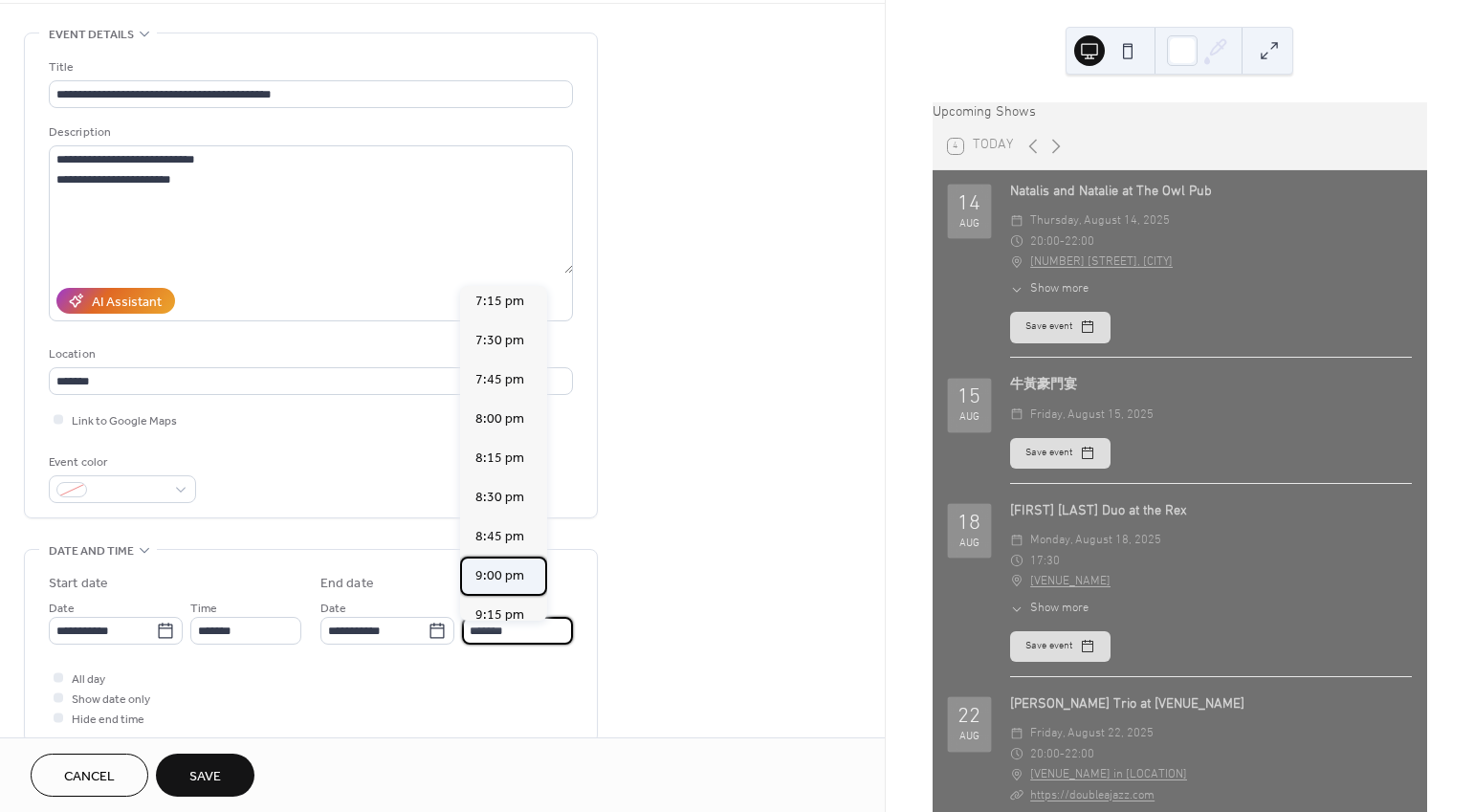 click on "9:00 pm" at bounding box center [499, 576] 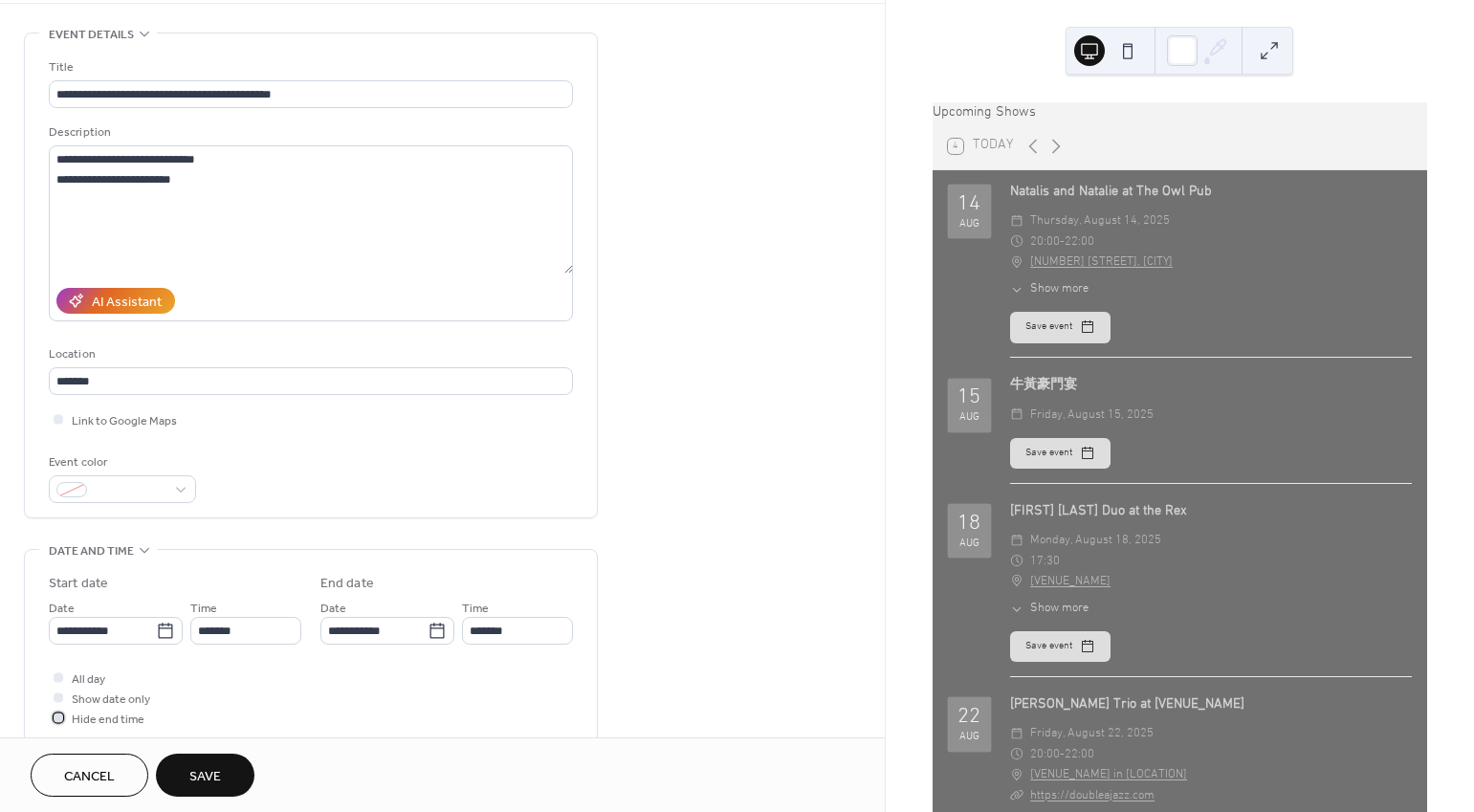 click on "Hide end time" at bounding box center (108, 719) 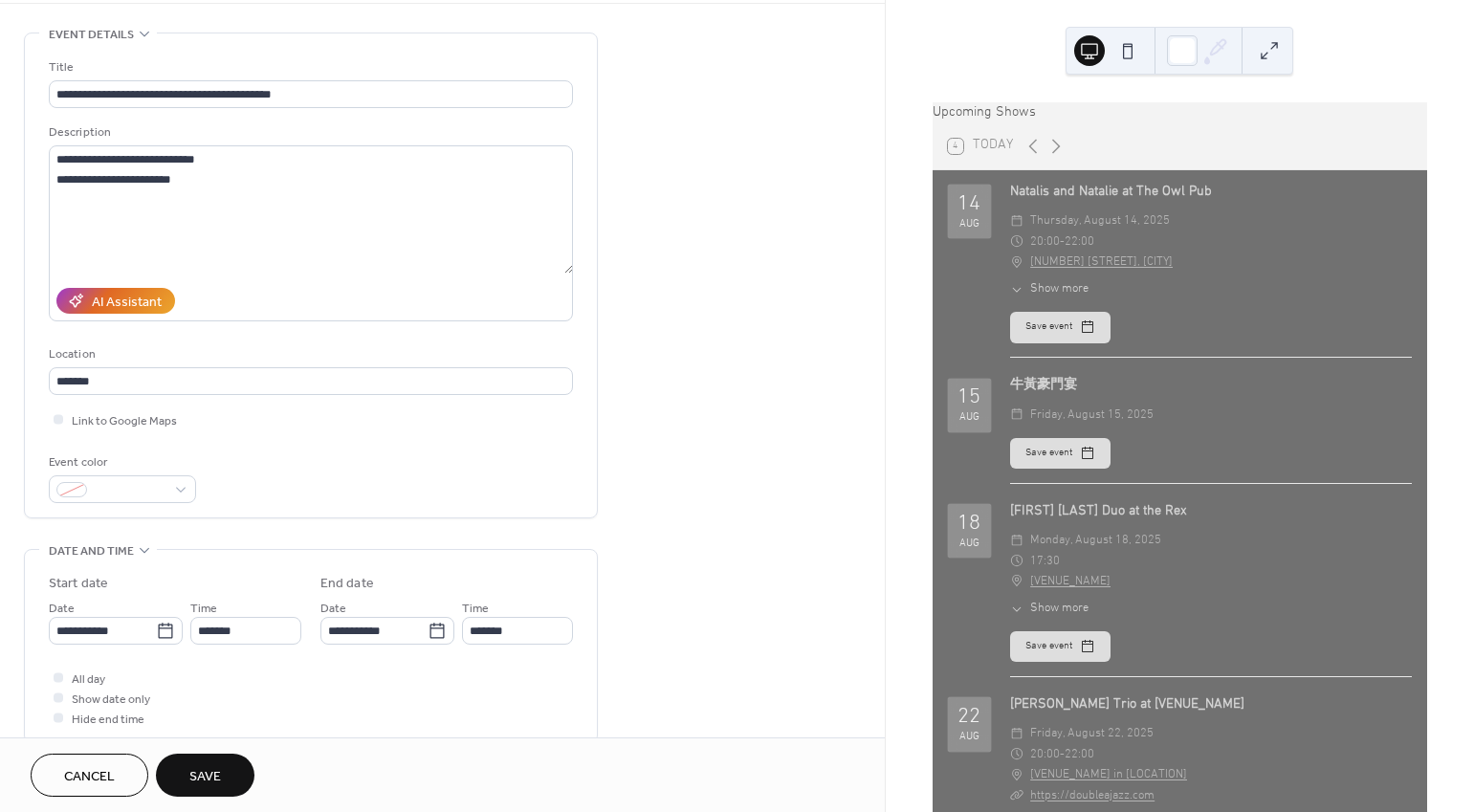 click on "Save" at bounding box center [205, 777] 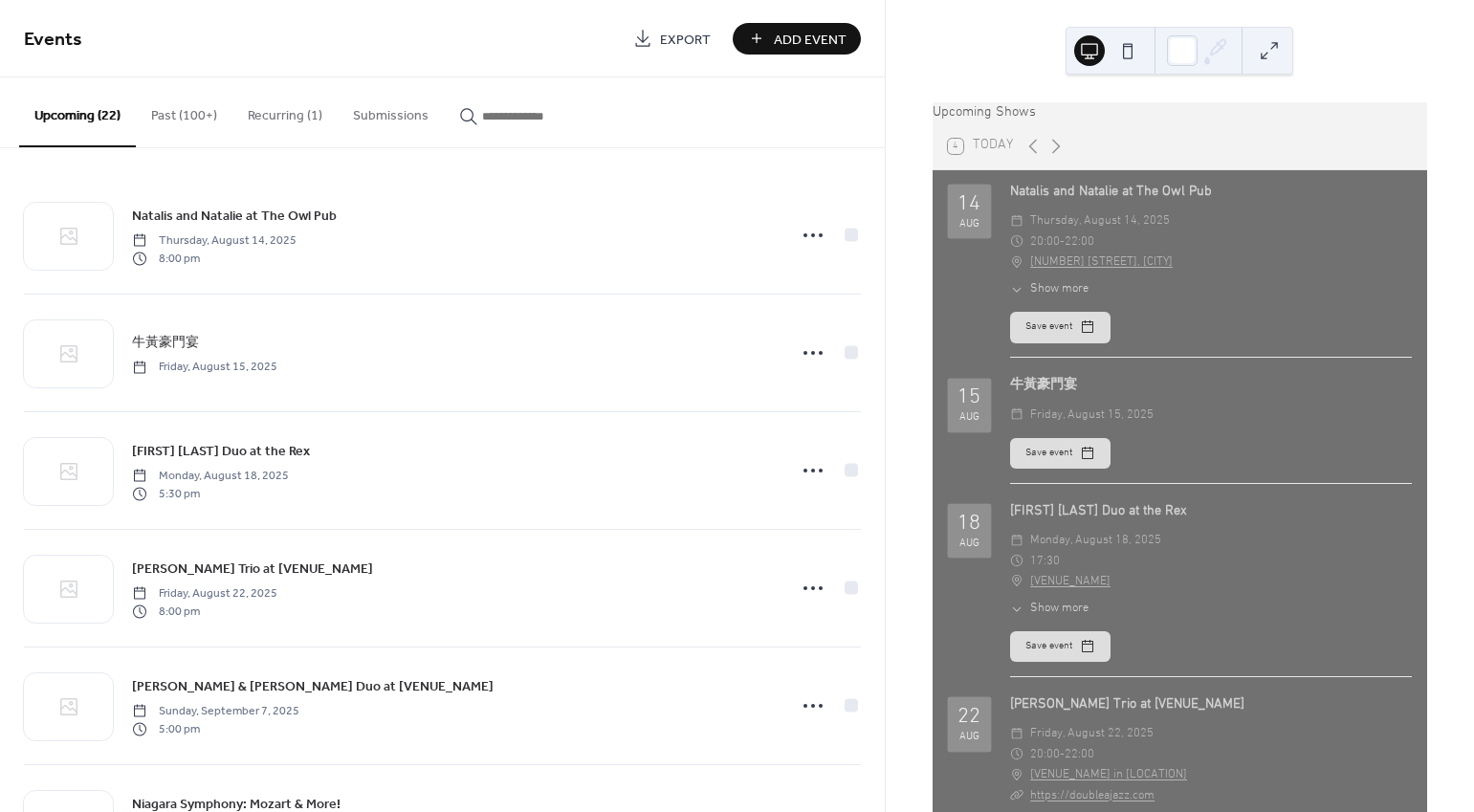 click on "Past (100+)" at bounding box center [184, 111] 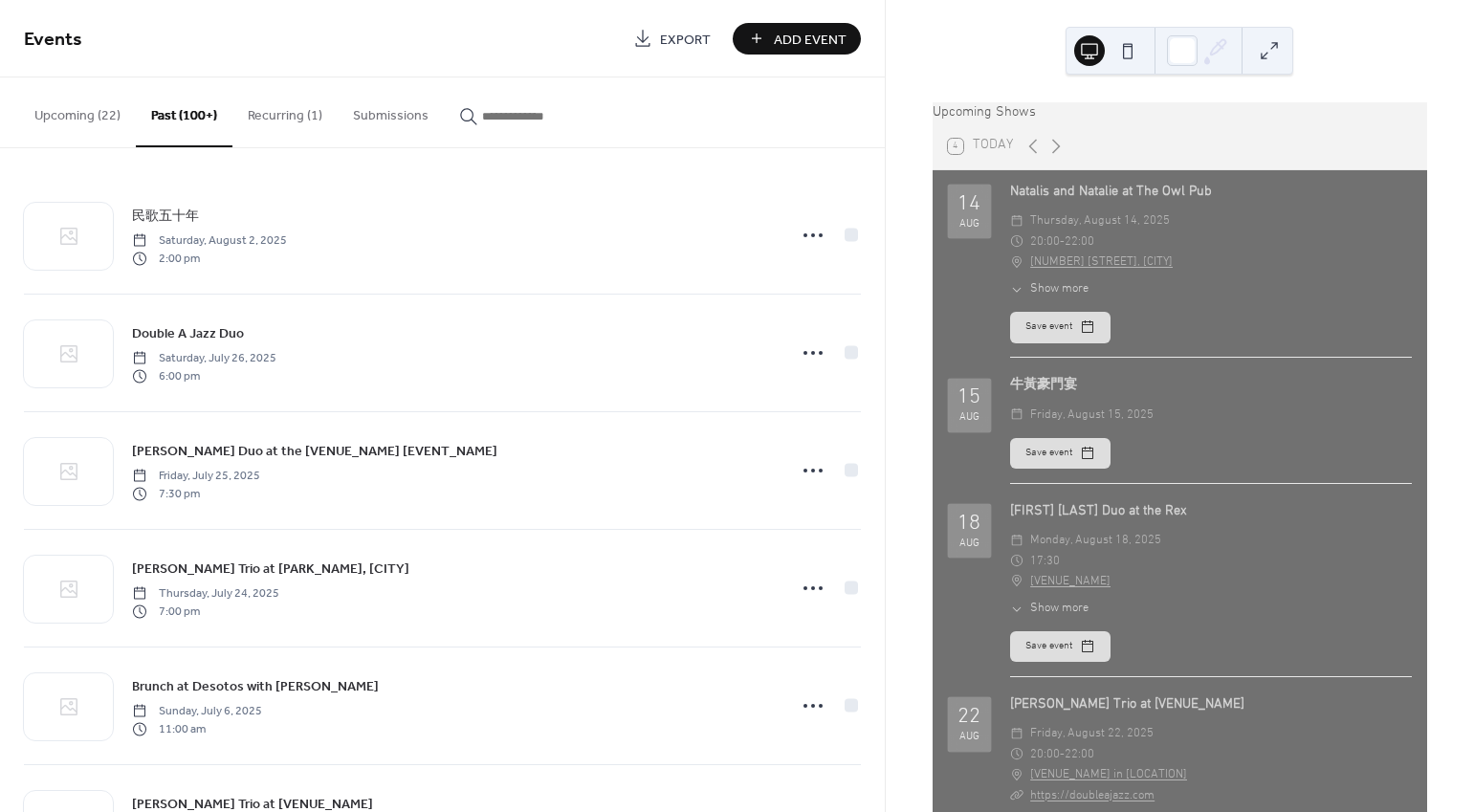 click on "Upcoming (22)" at bounding box center [77, 111] 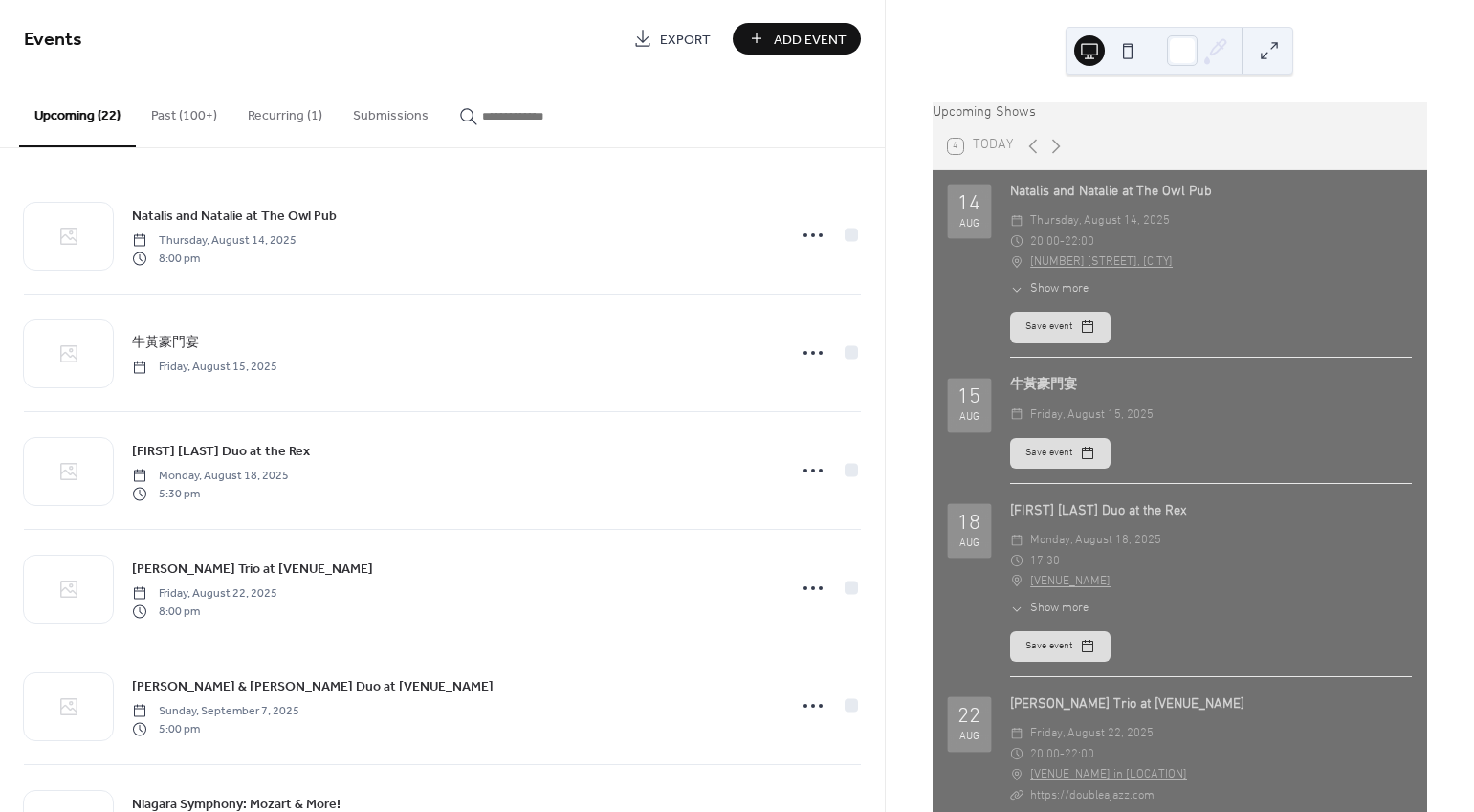 click at bounding box center [539, 116] 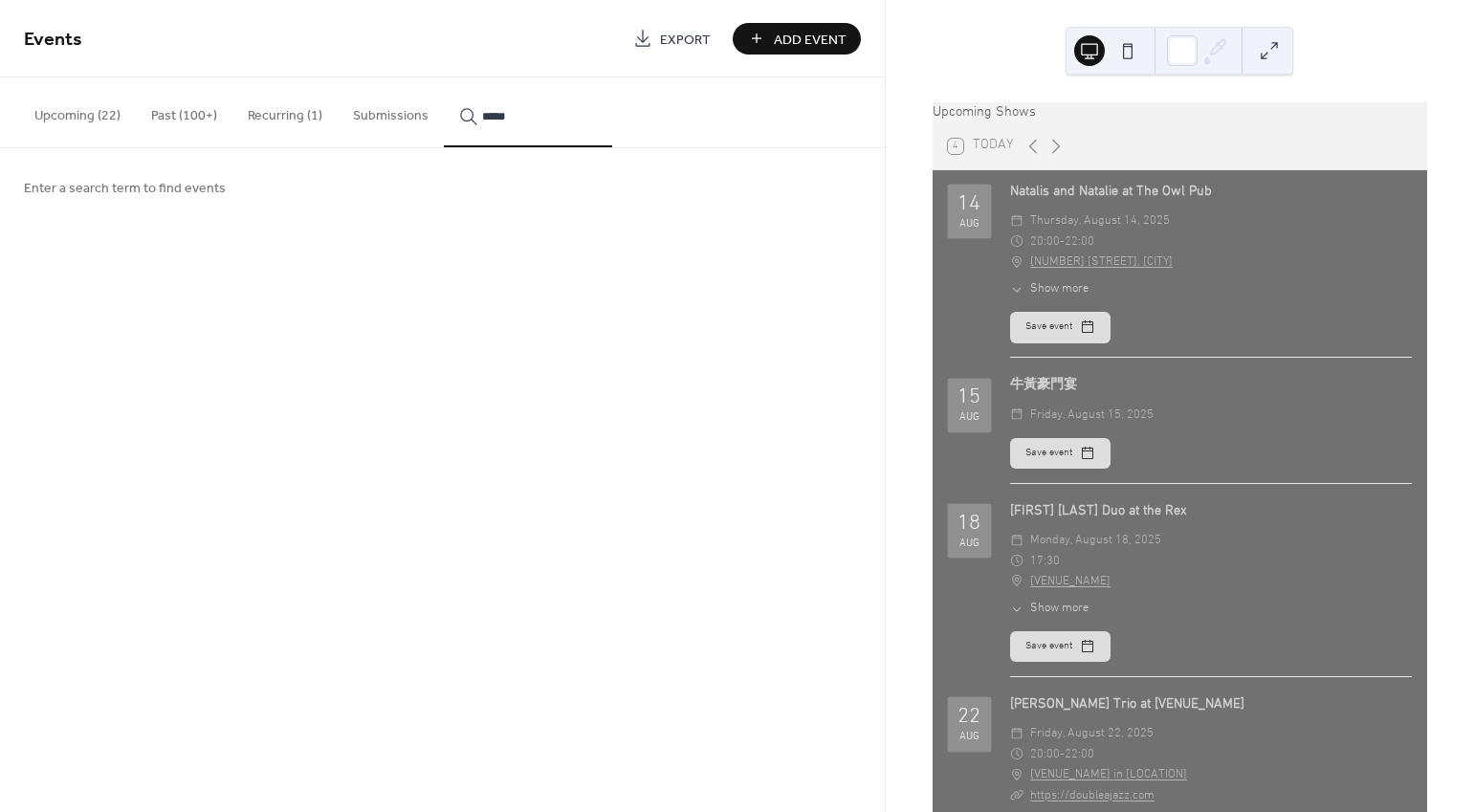 click on "****" at bounding box center (528, 112) 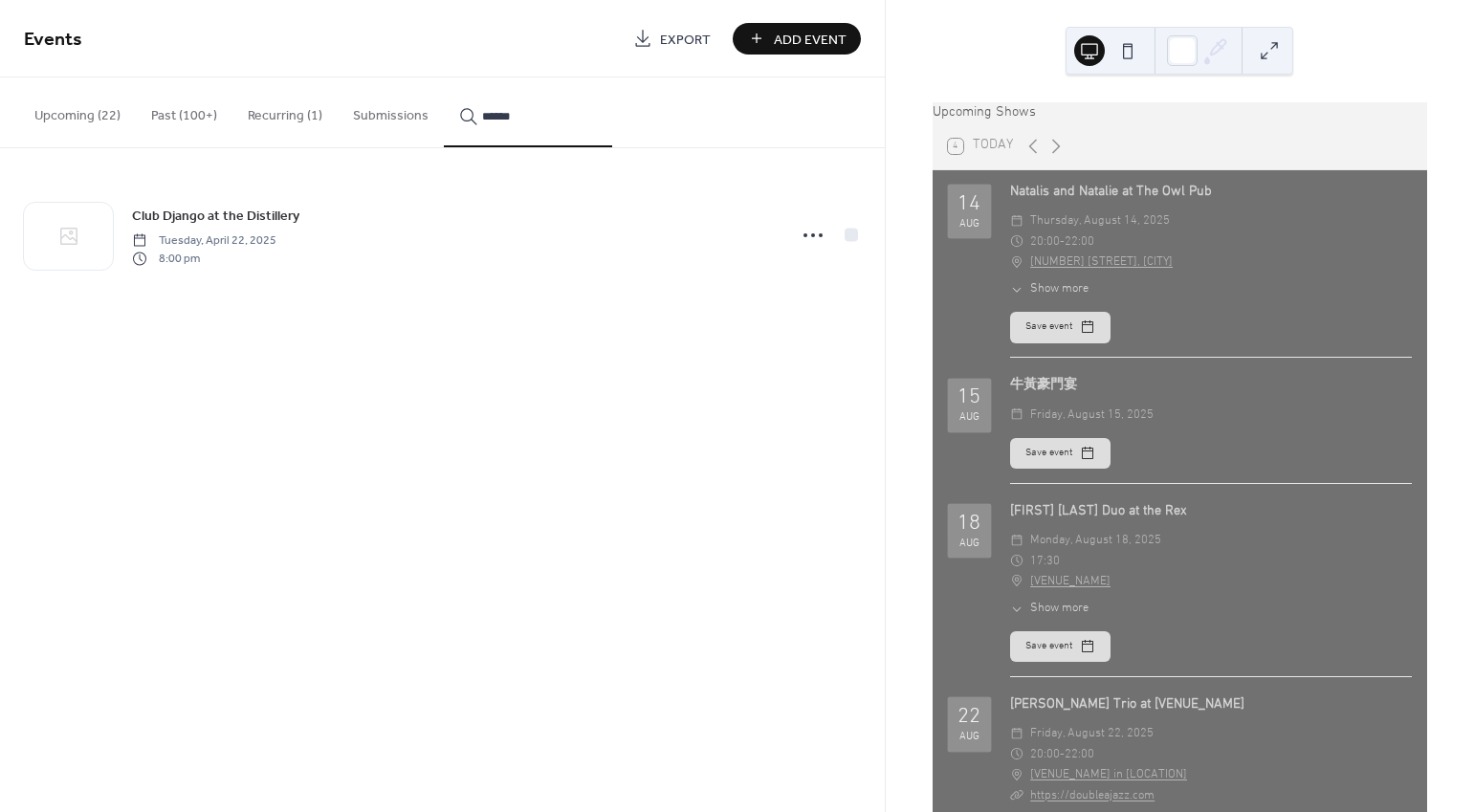 type on "******" 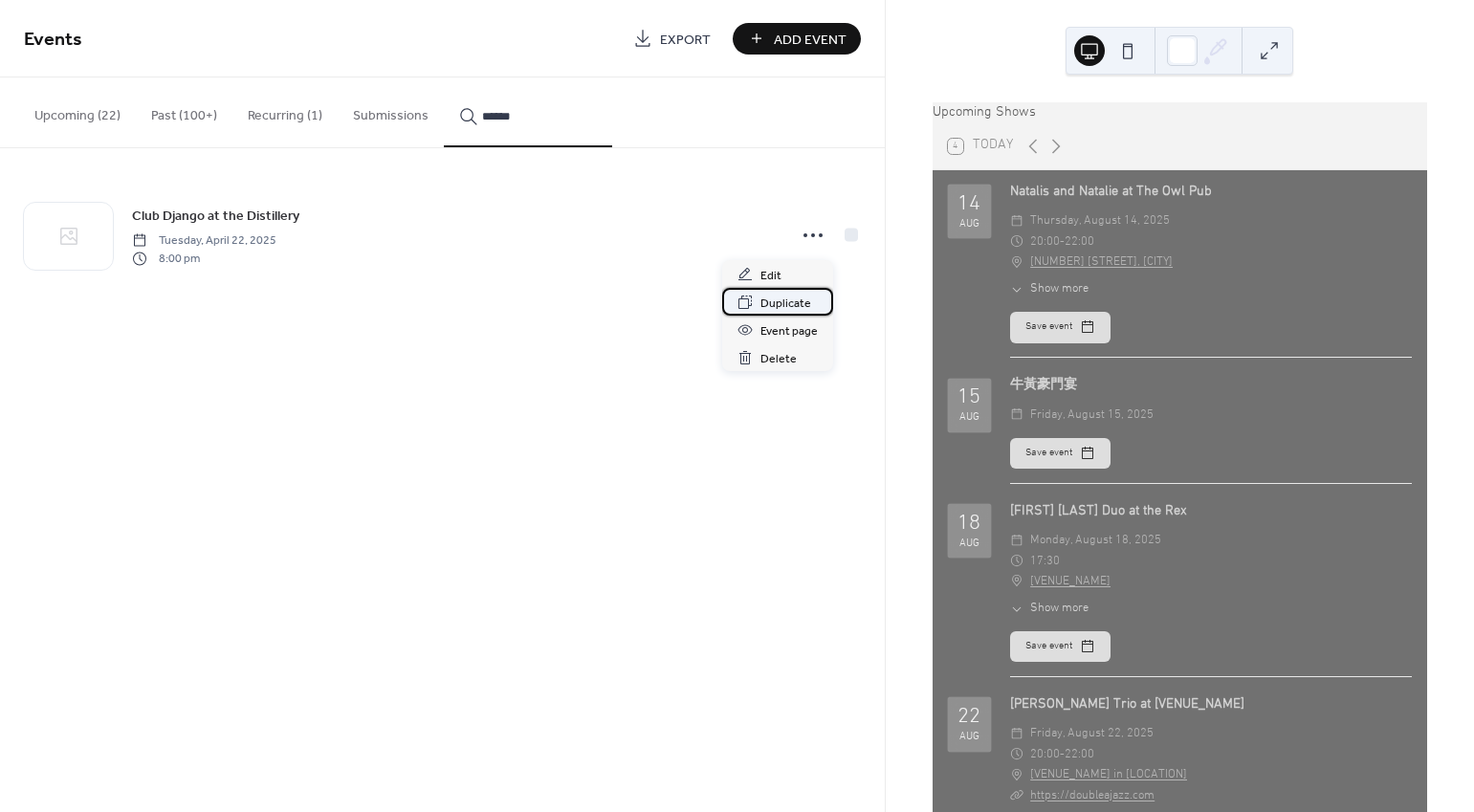 click on "Duplicate" at bounding box center [785, 303] 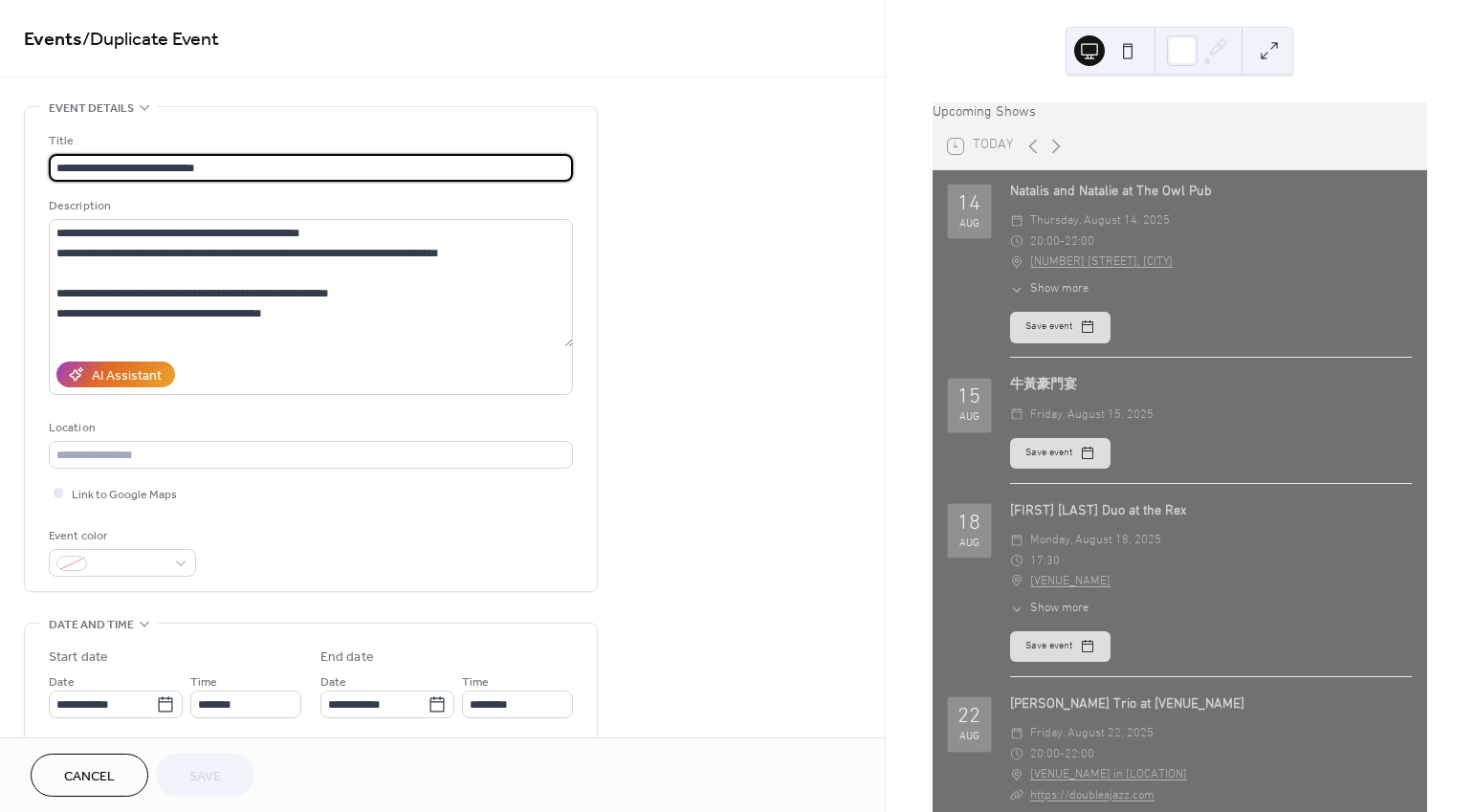 drag, startPoint x: 116, startPoint y: 174, endPoint x: 262, endPoint y: 172, distance: 146.0137 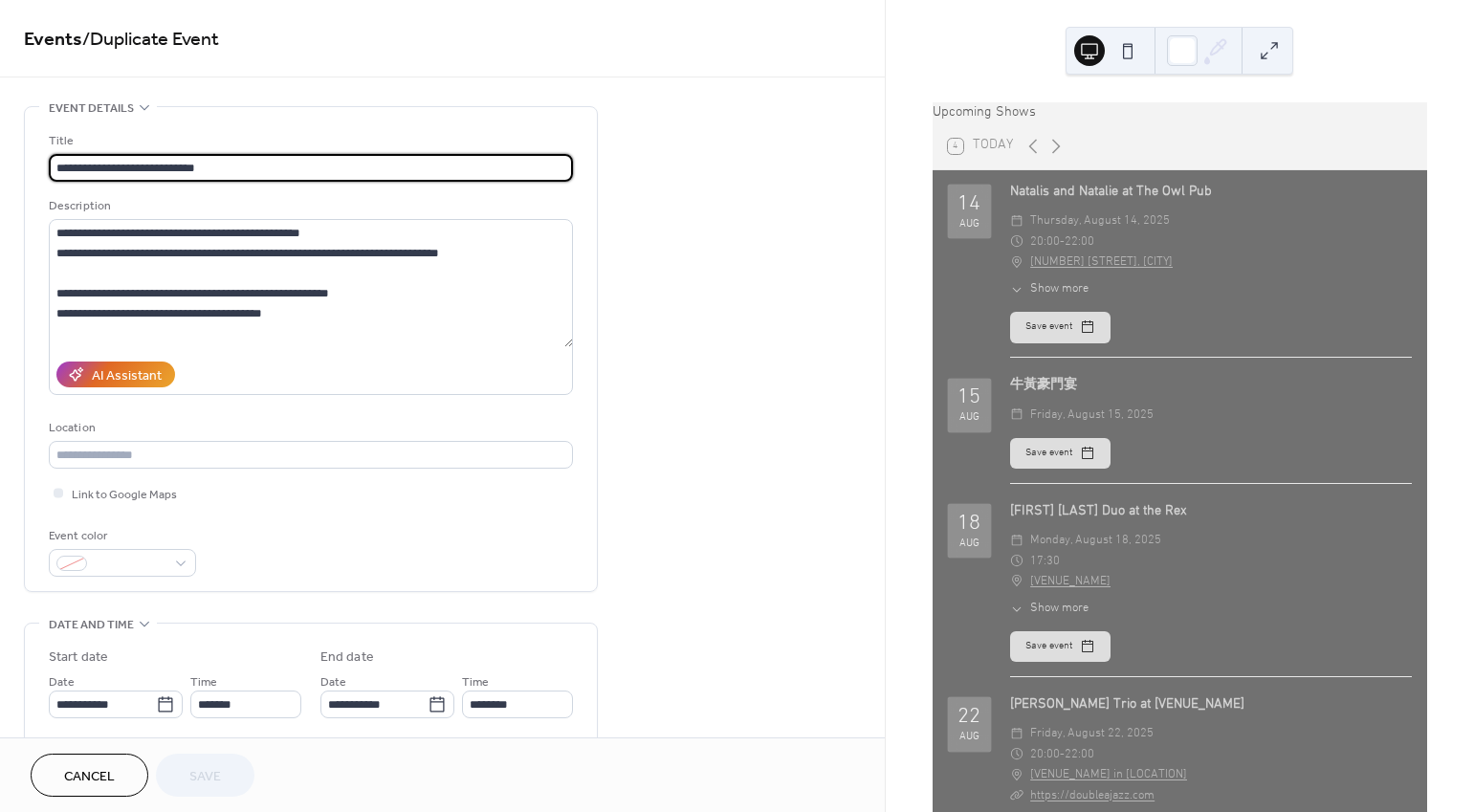 click on "**********" at bounding box center (311, 167) 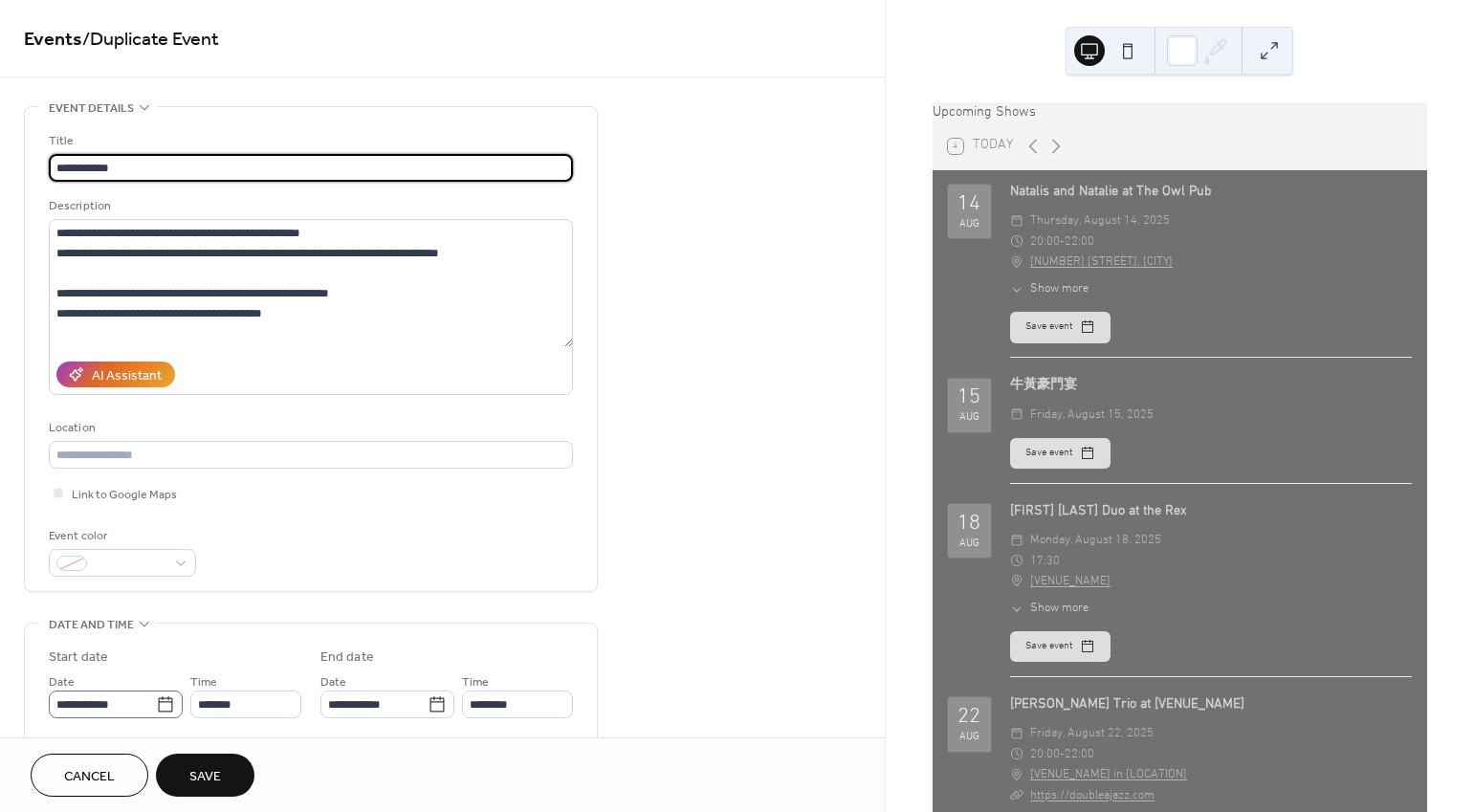 type on "**********" 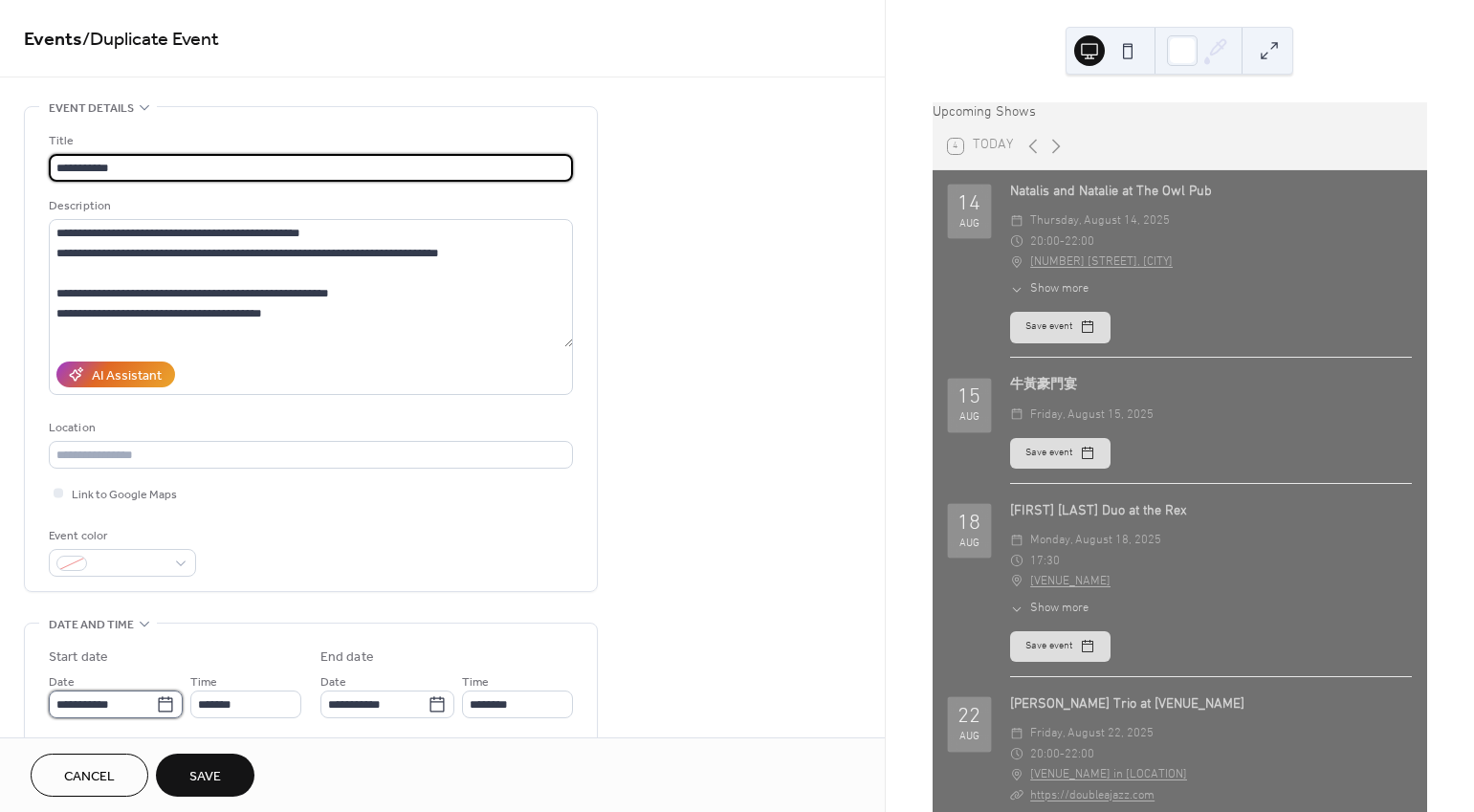 click on "**********" at bounding box center (102, 704) 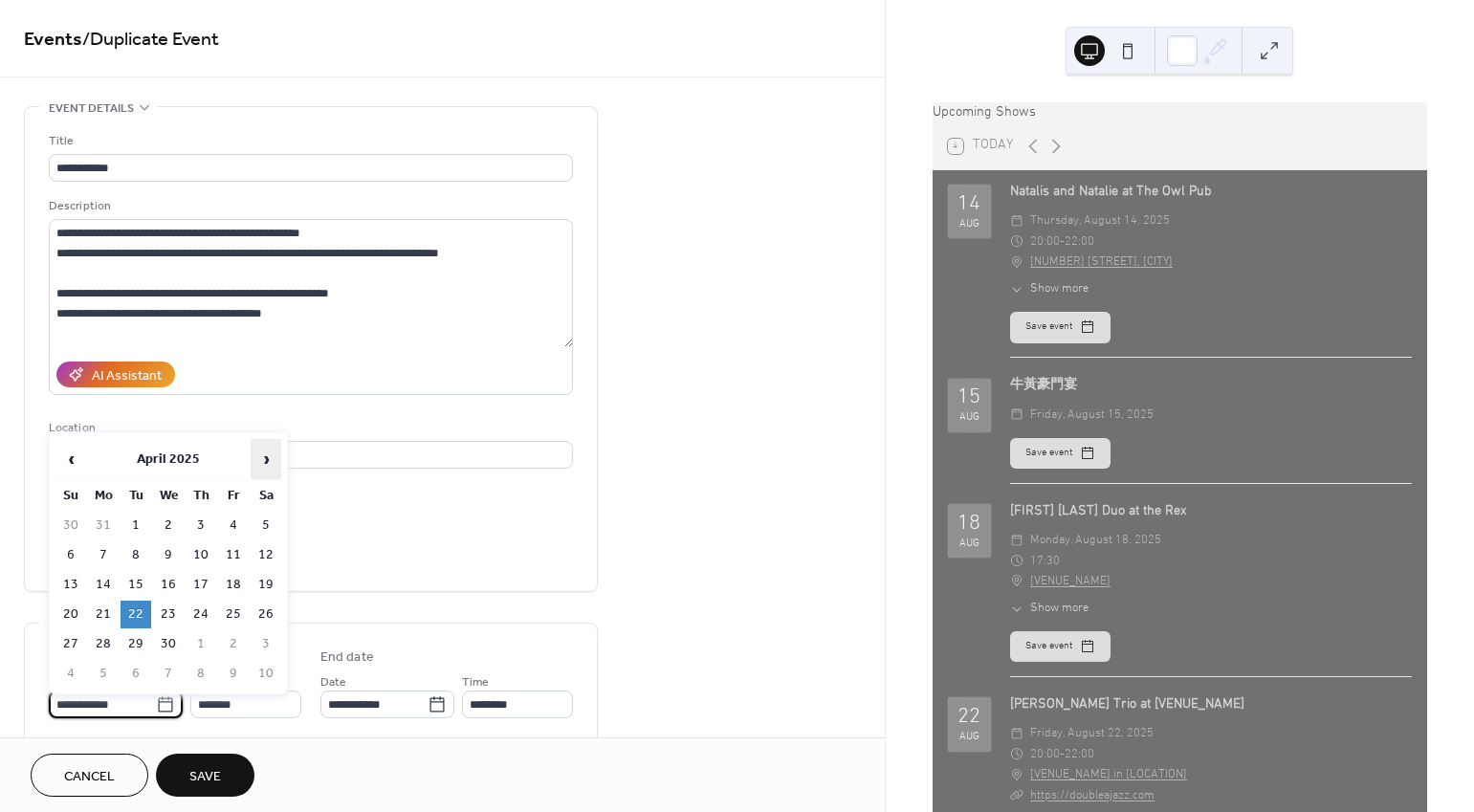 click on "›" at bounding box center [266, 459] 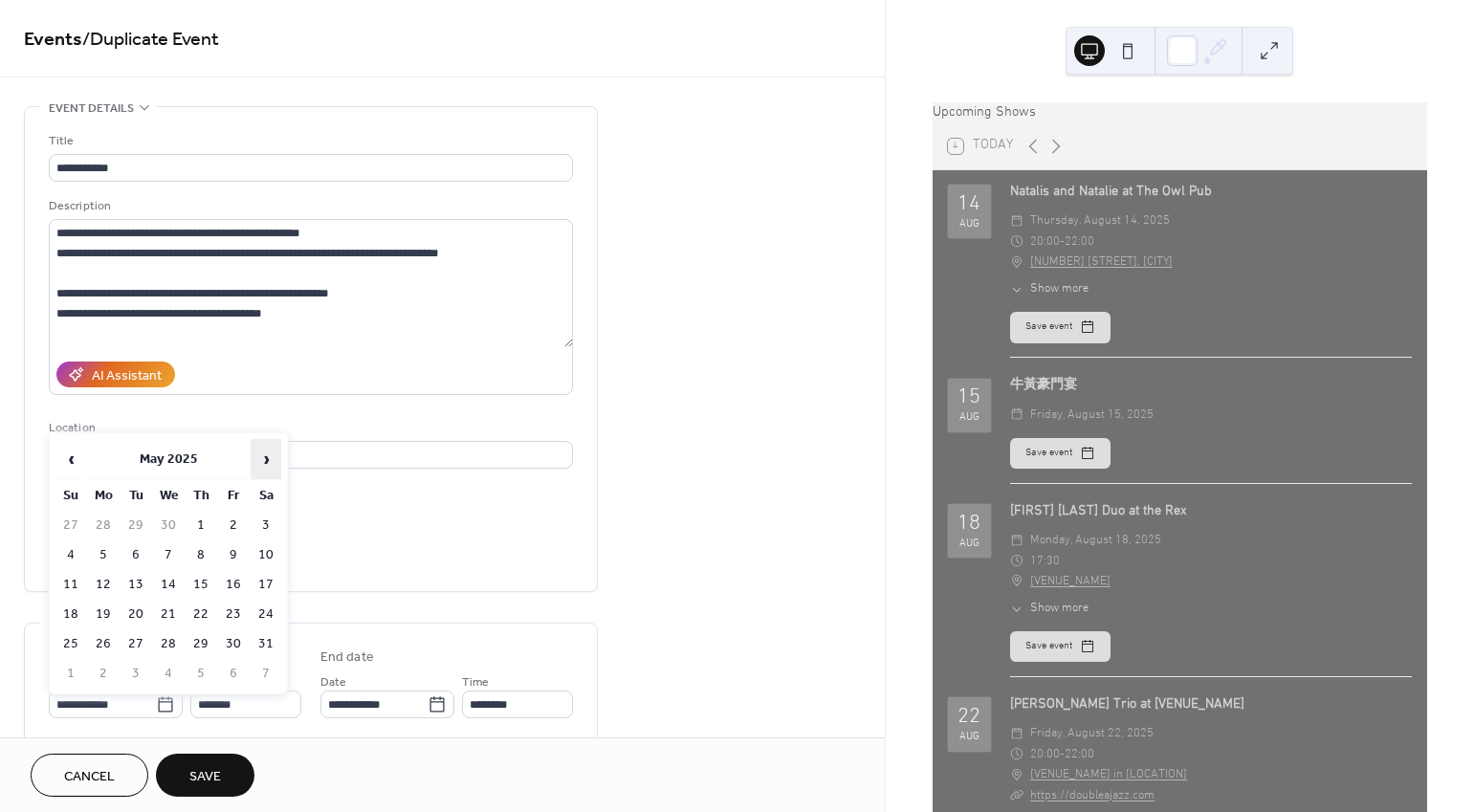 click on "›" at bounding box center (266, 459) 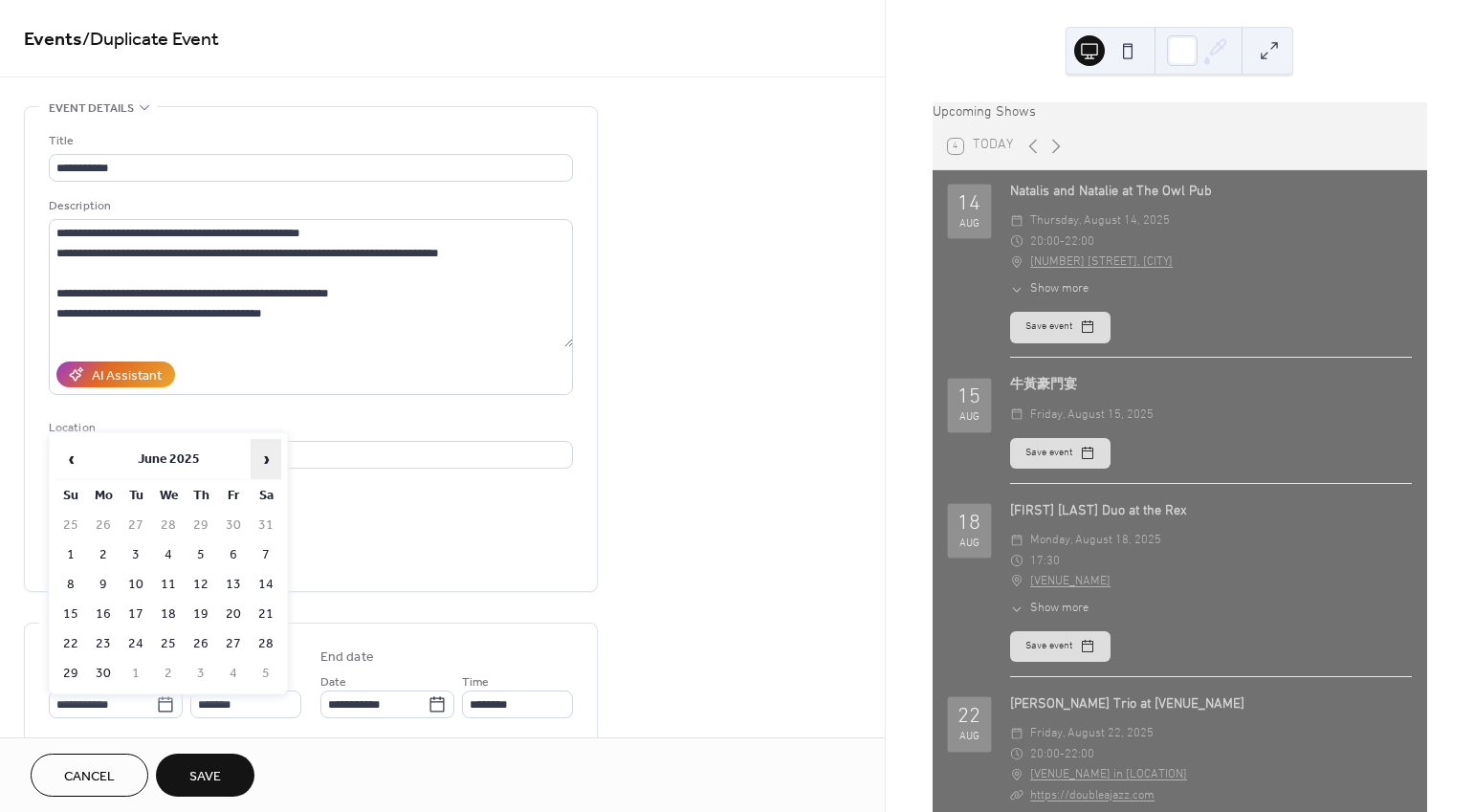 click on "›" at bounding box center [266, 459] 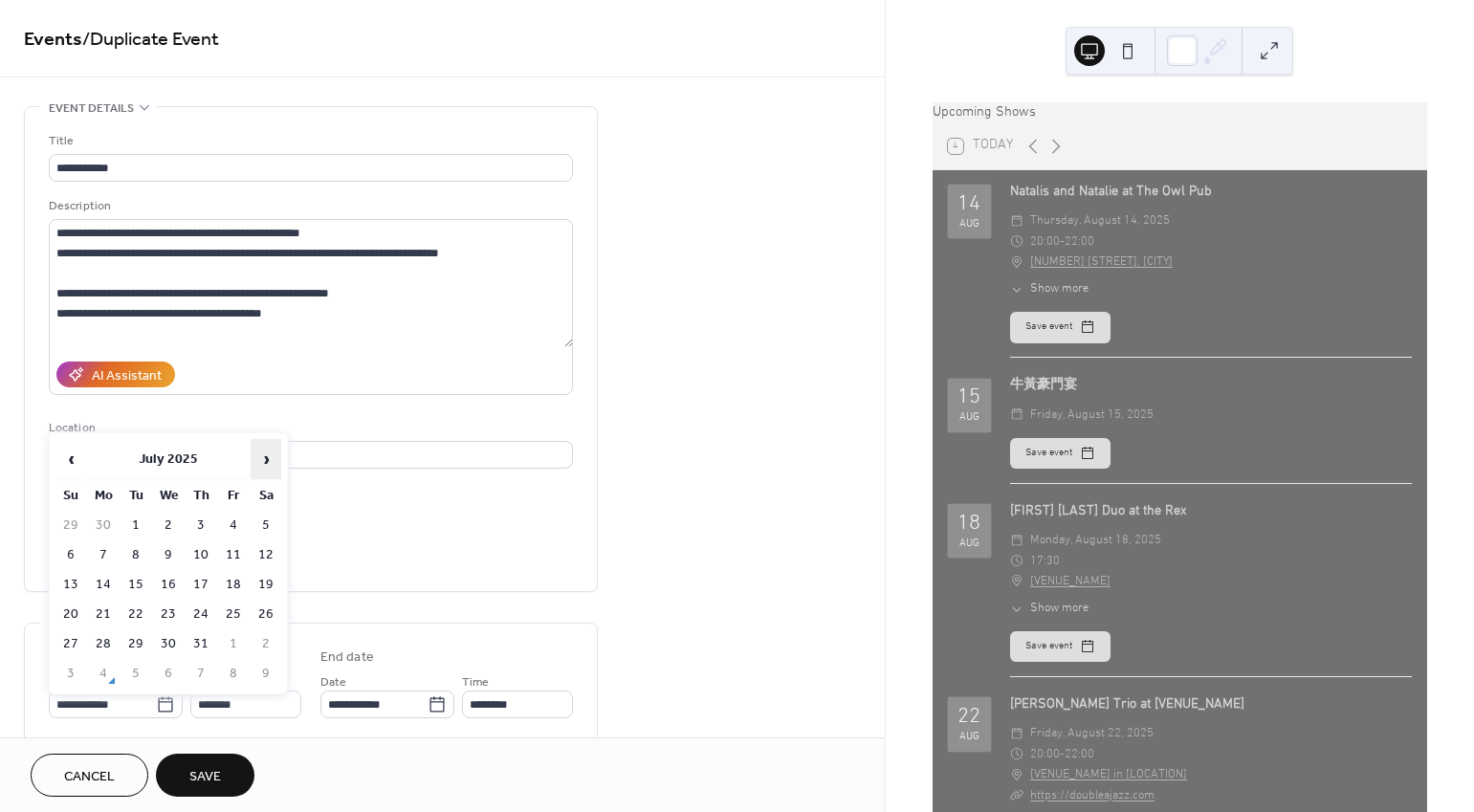 click on "›" at bounding box center (266, 459) 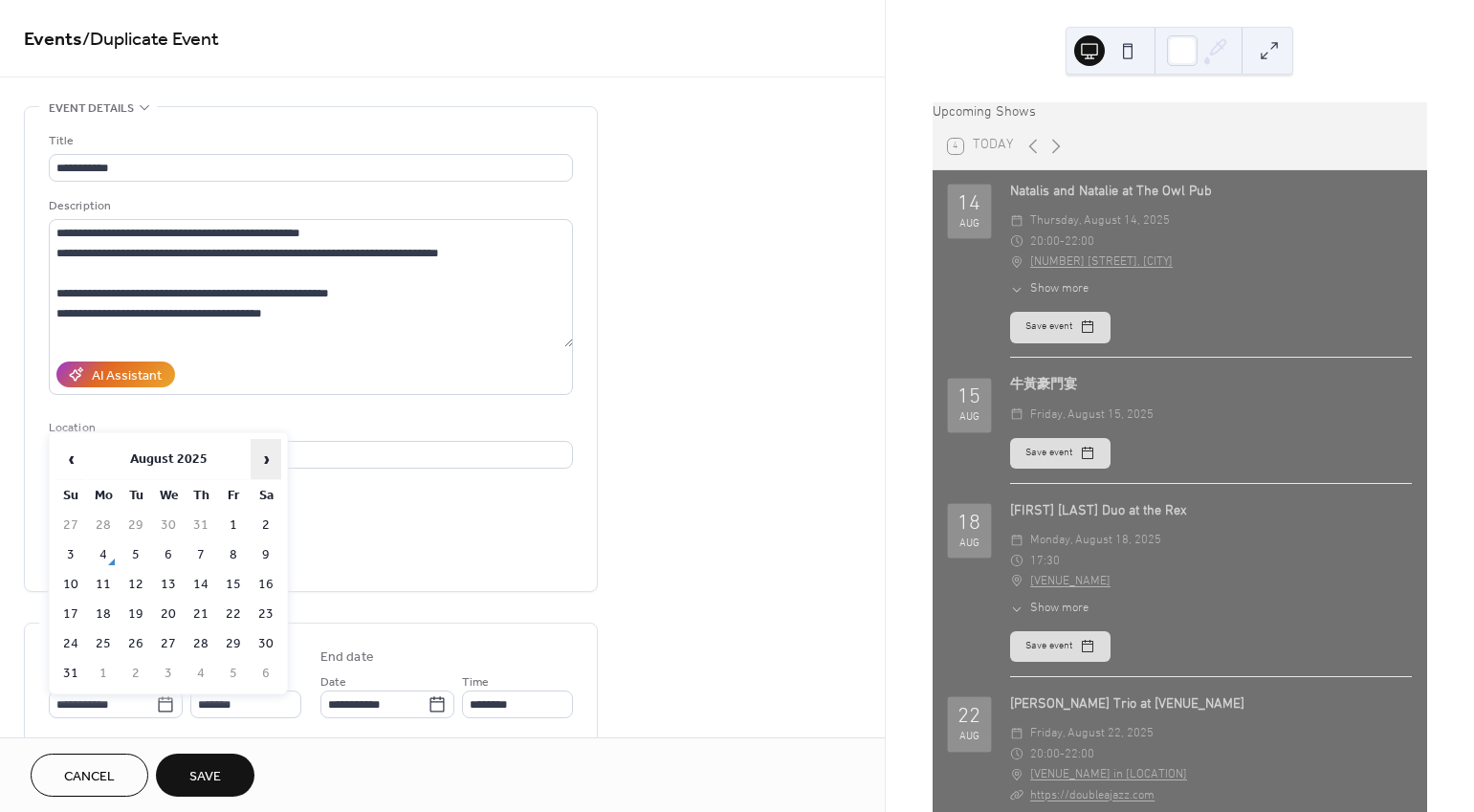 click on "›" at bounding box center (266, 459) 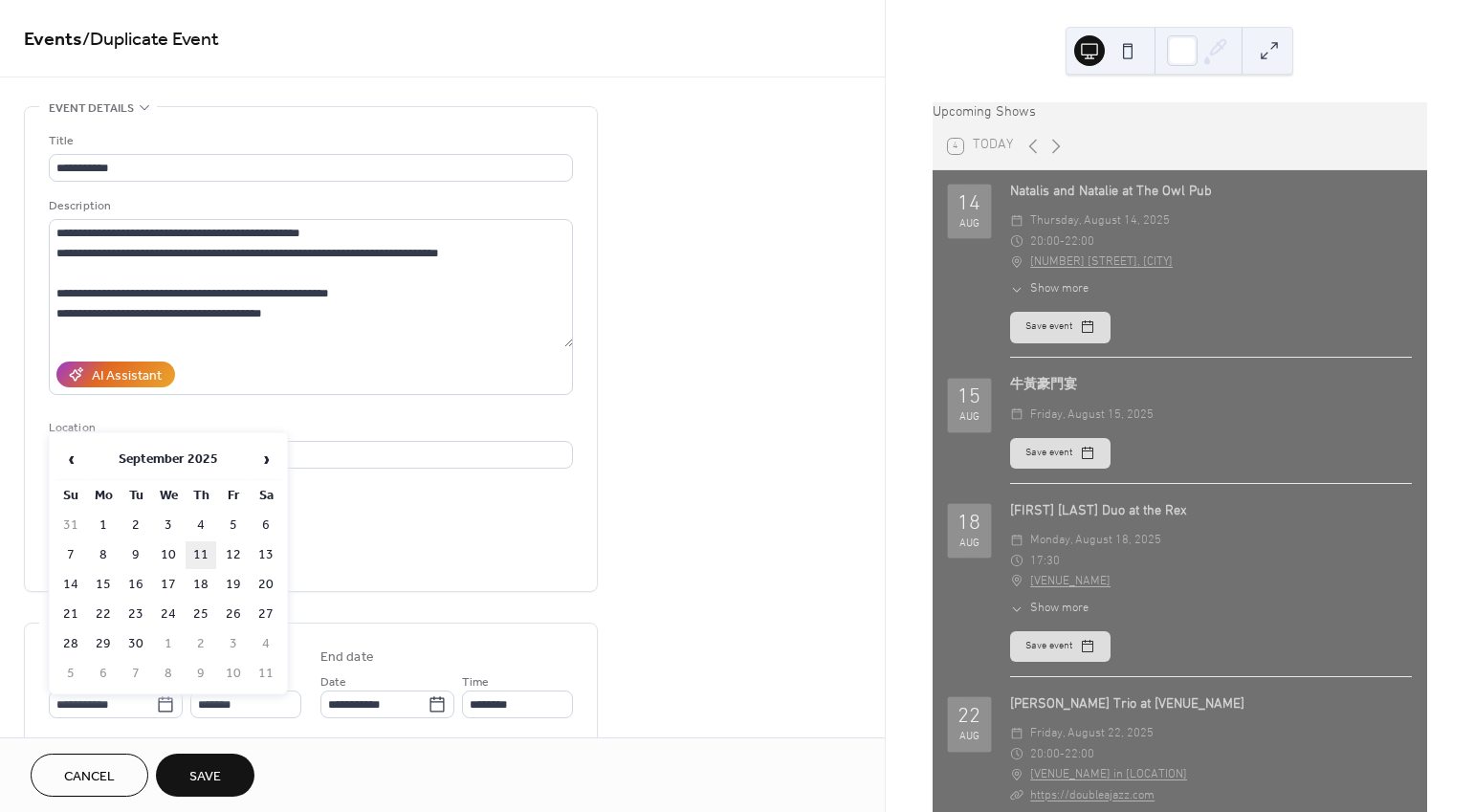 click on "11" at bounding box center (201, 555) 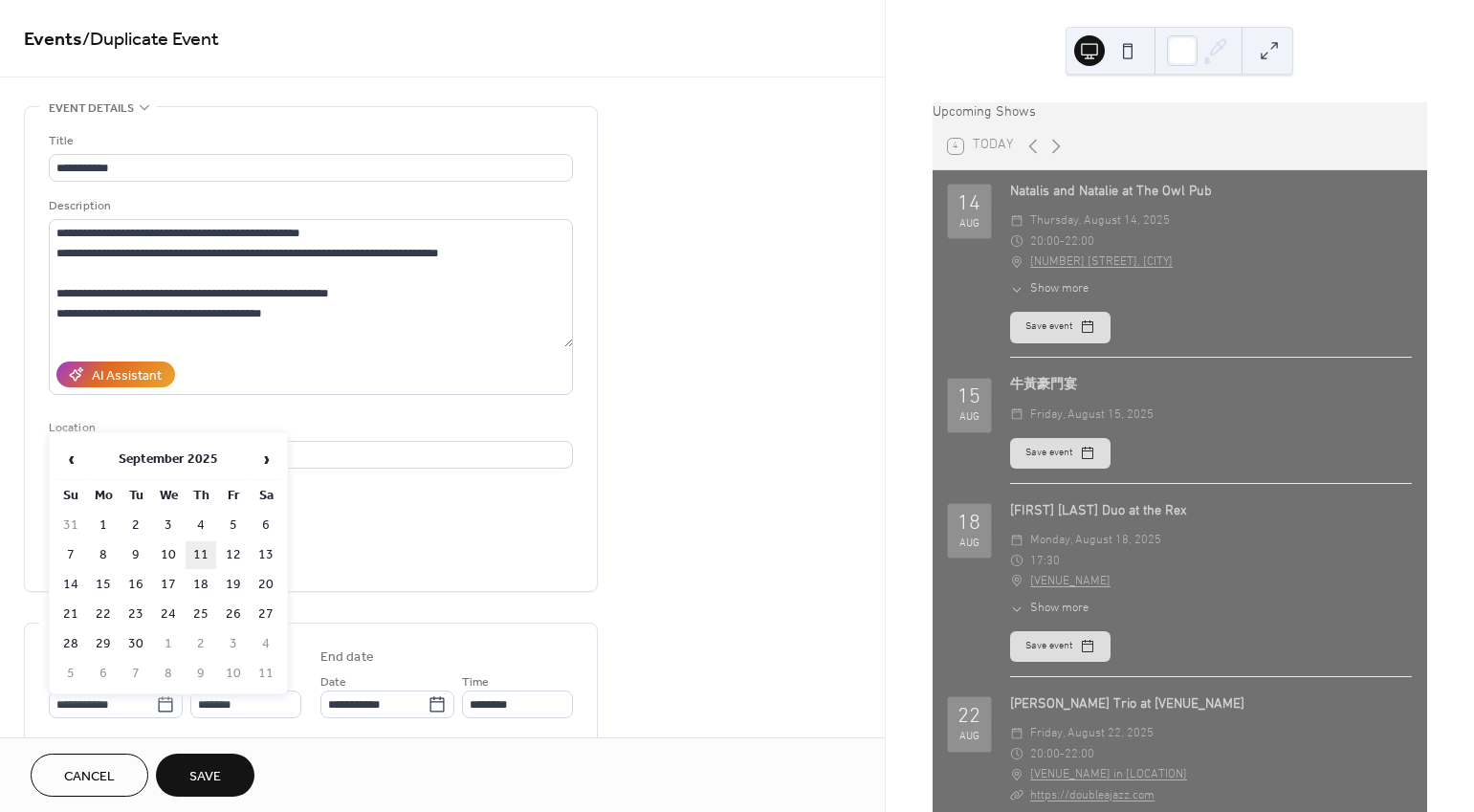 type on "**********" 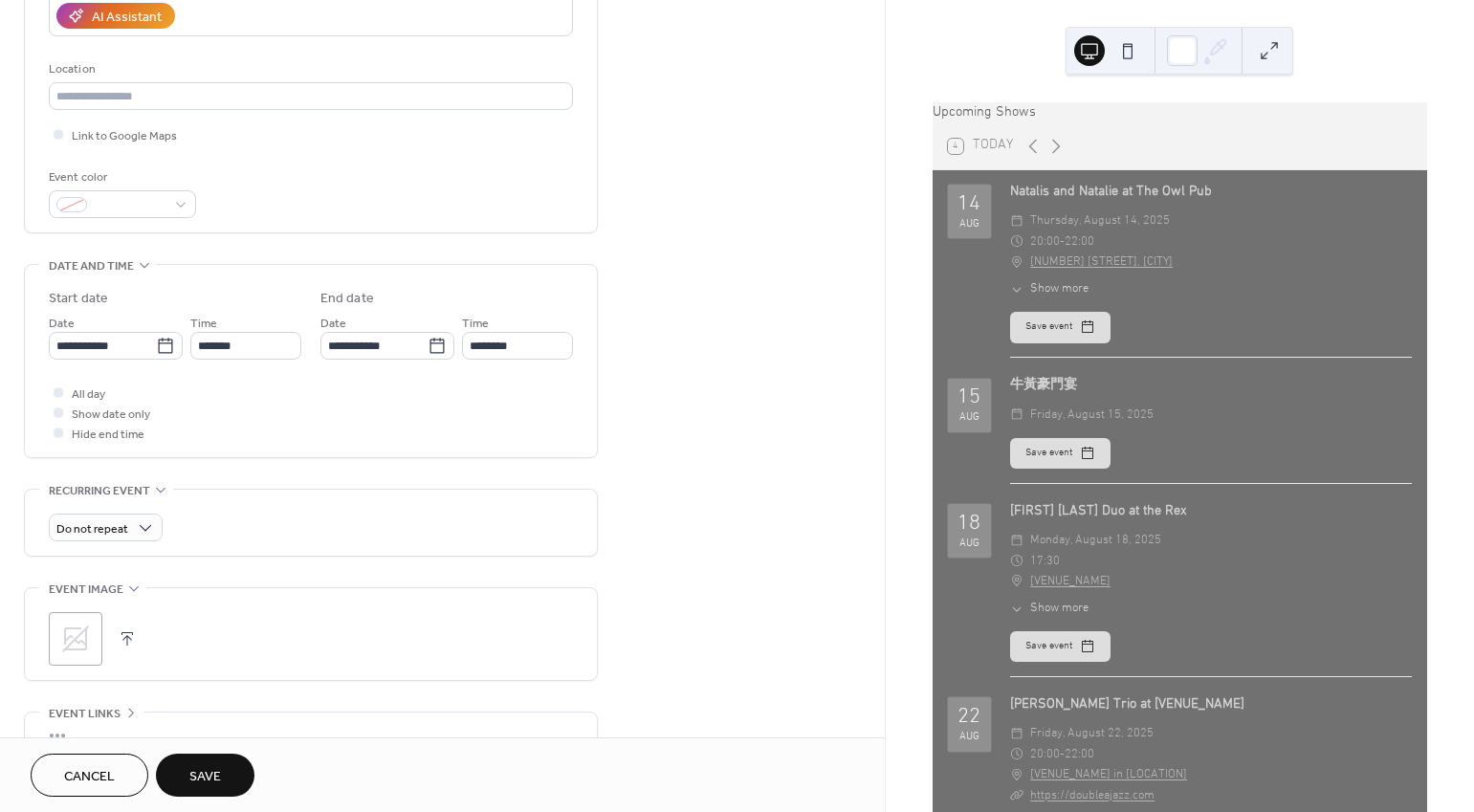 scroll, scrollTop: 376, scrollLeft: 0, axis: vertical 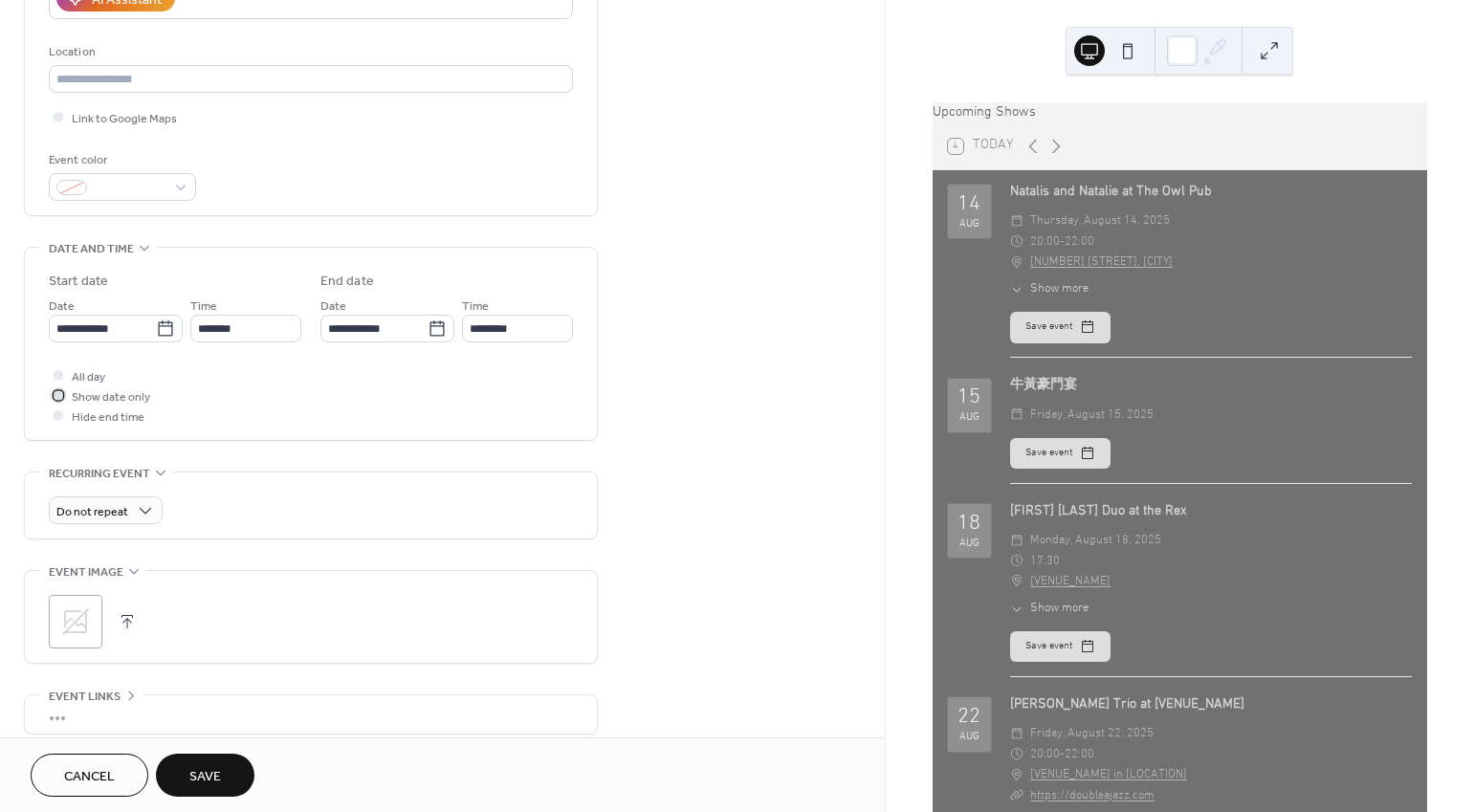 click on "Show date only" at bounding box center (111, 397) 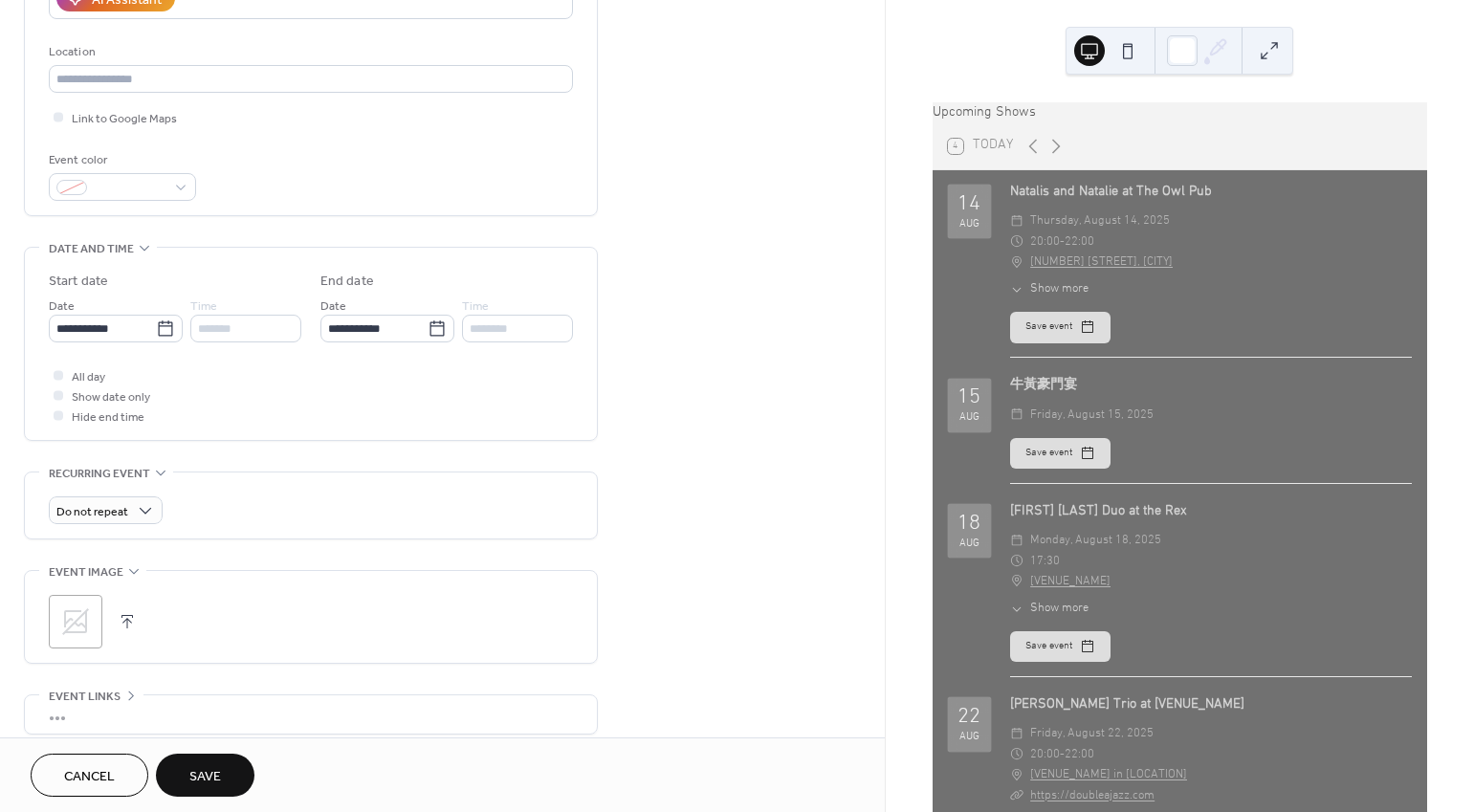 click on "Save" at bounding box center (205, 775) 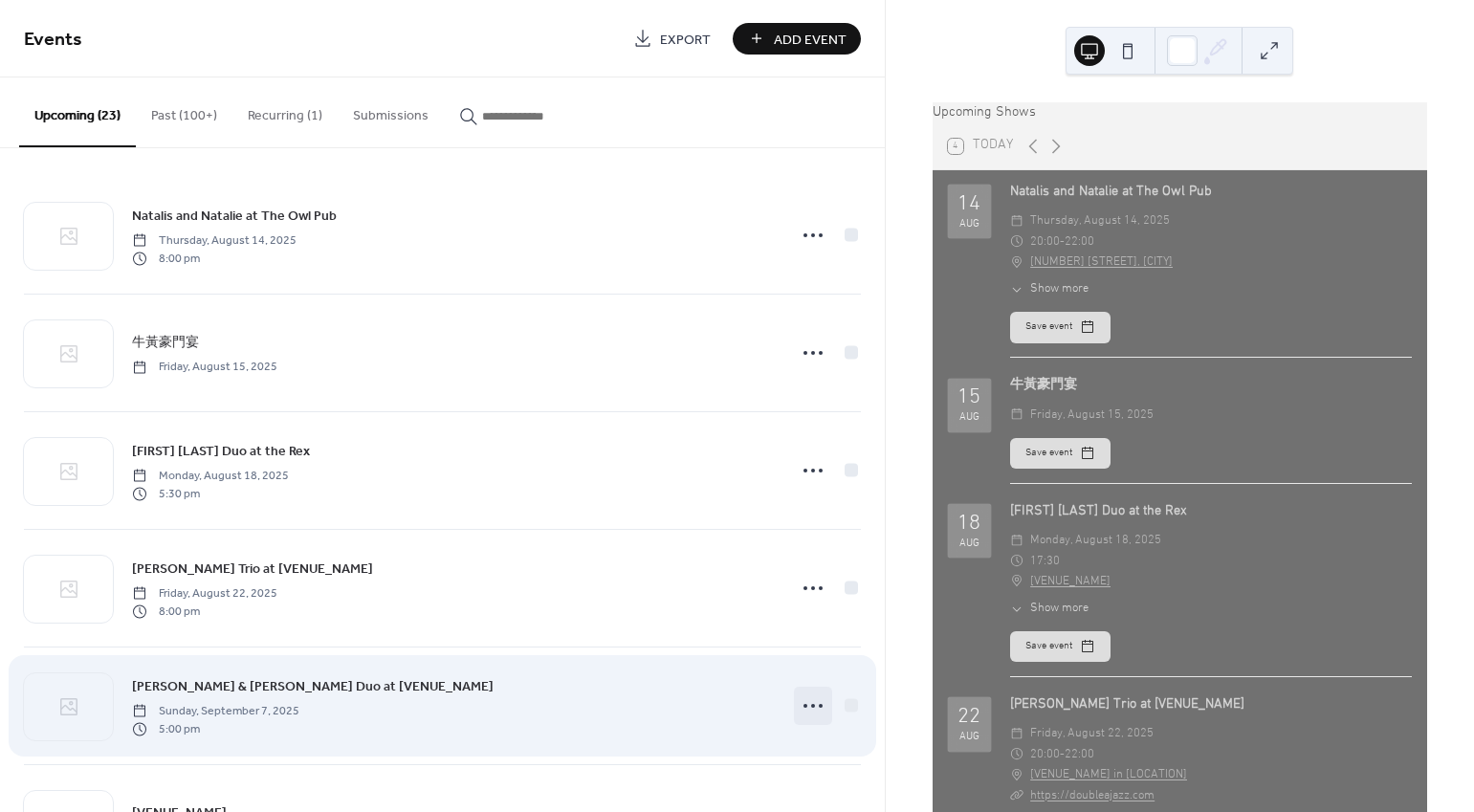click 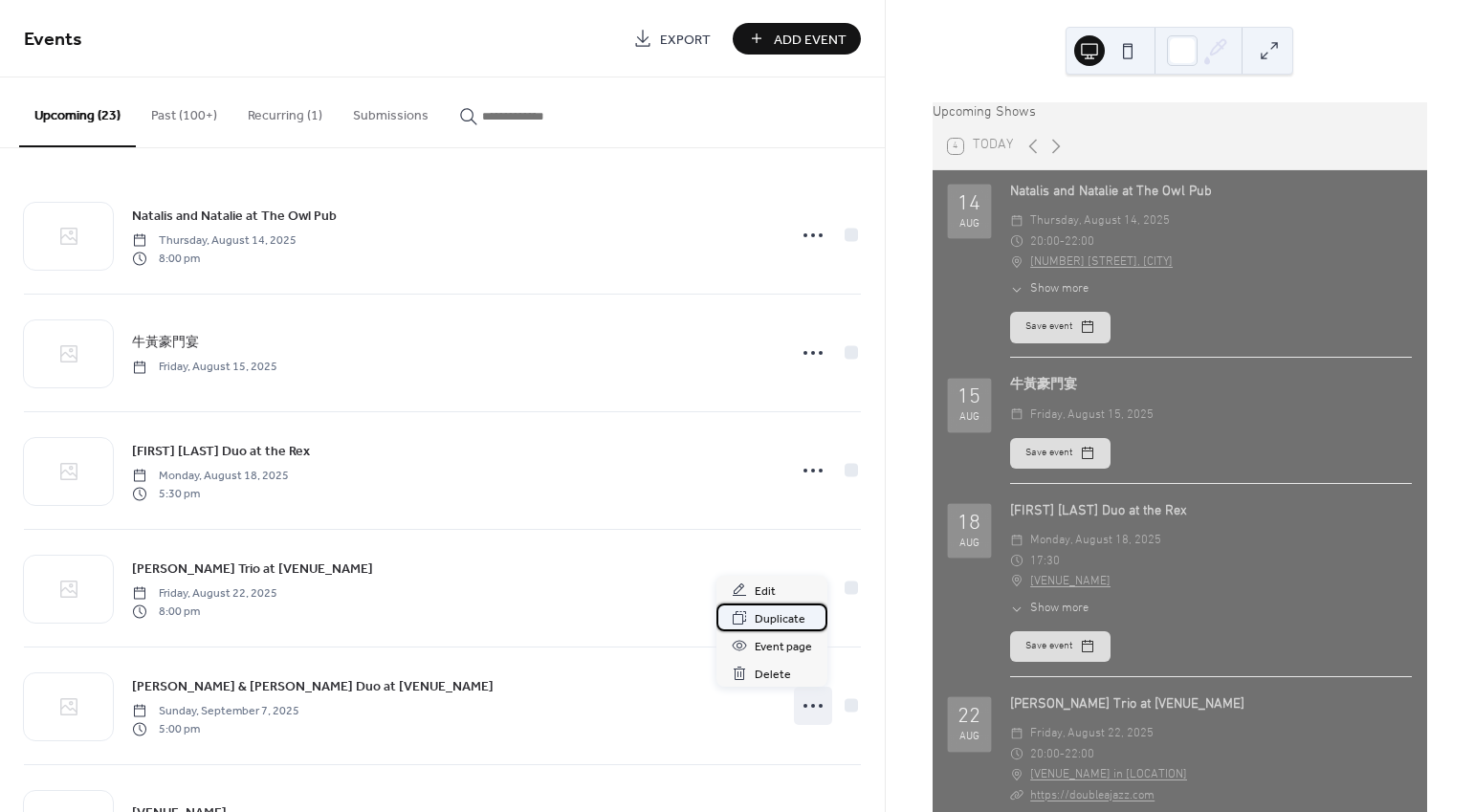 click on "Duplicate" at bounding box center [780, 619] 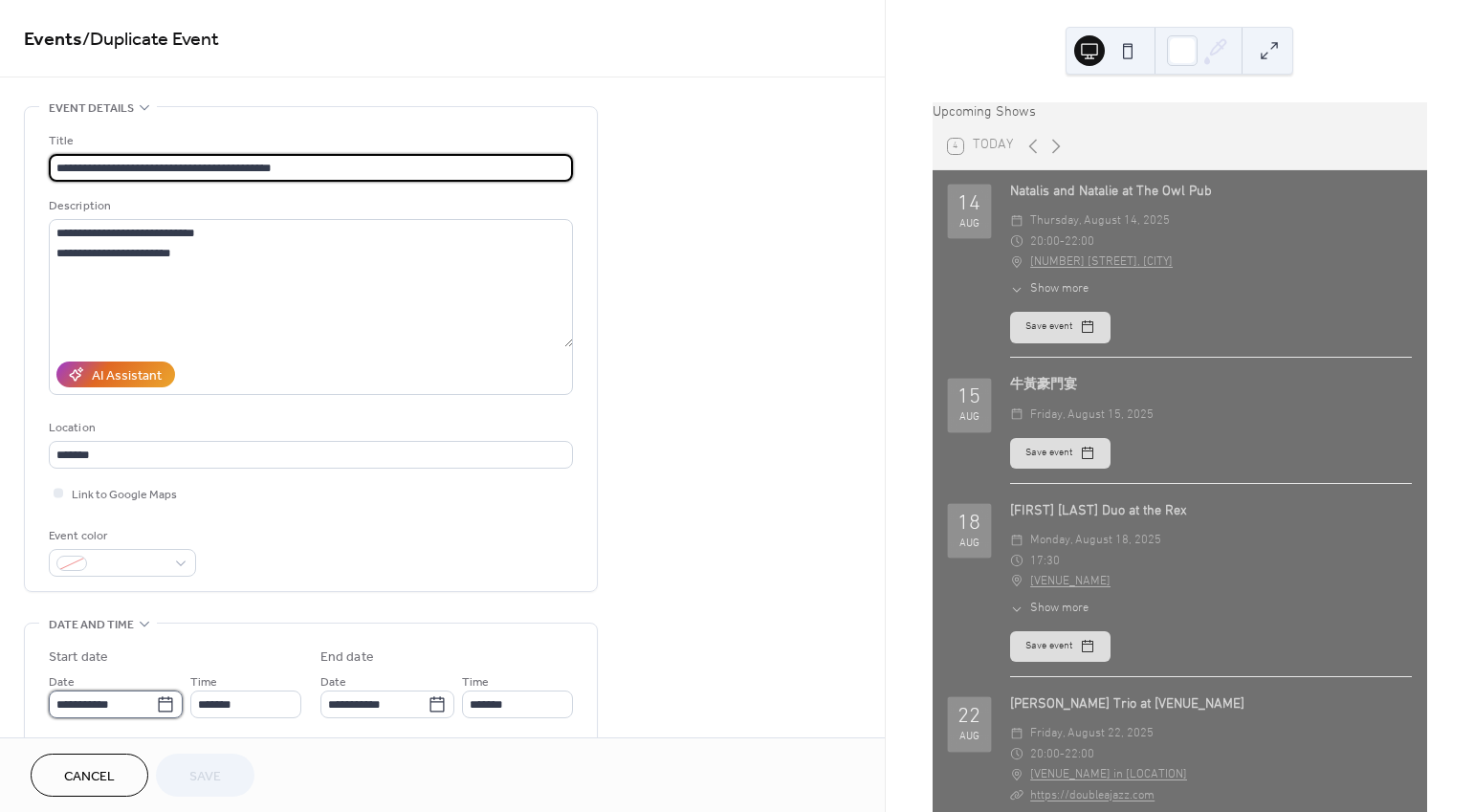 click on "**********" at bounding box center (102, 704) 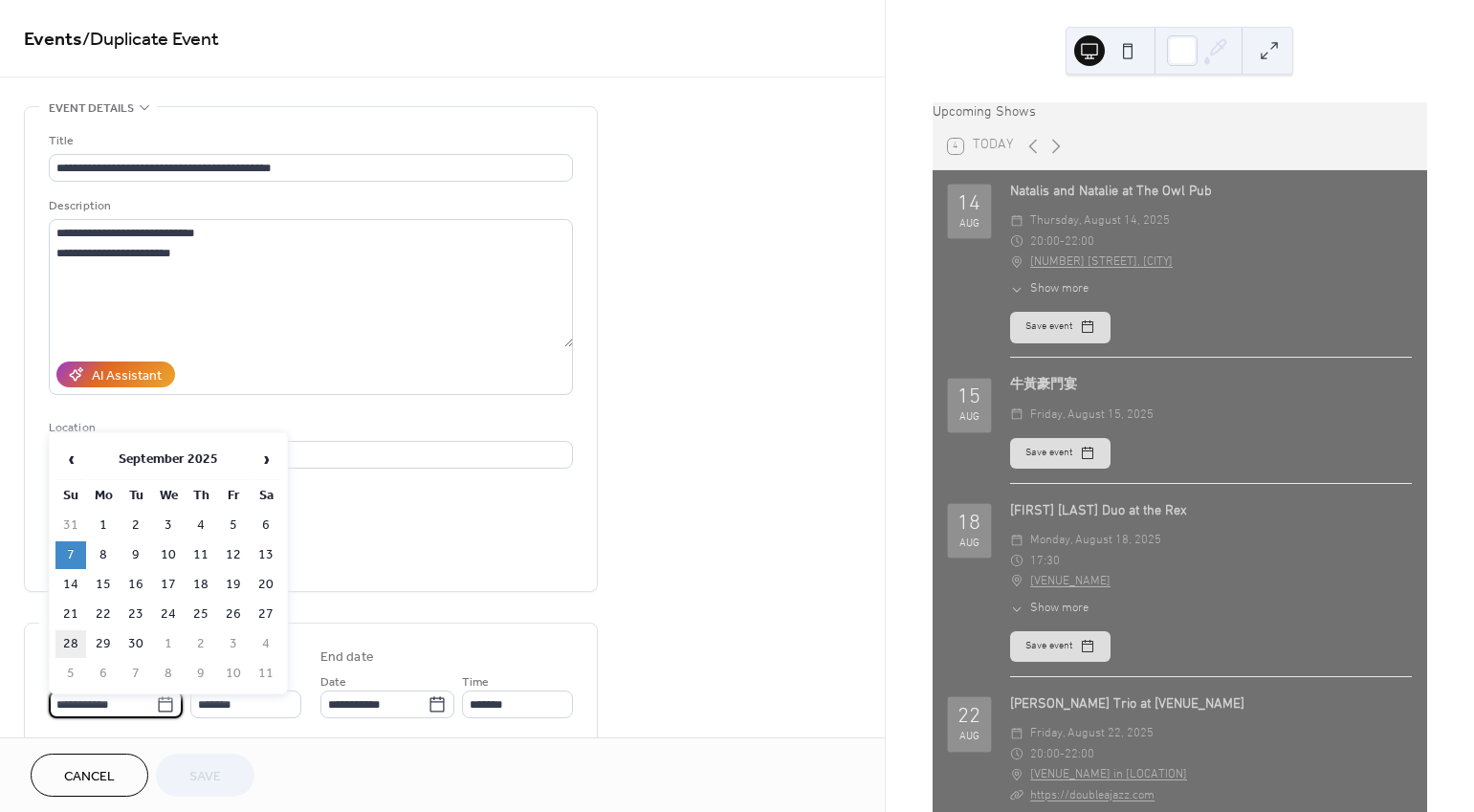 click on "28" at bounding box center [71, 644] 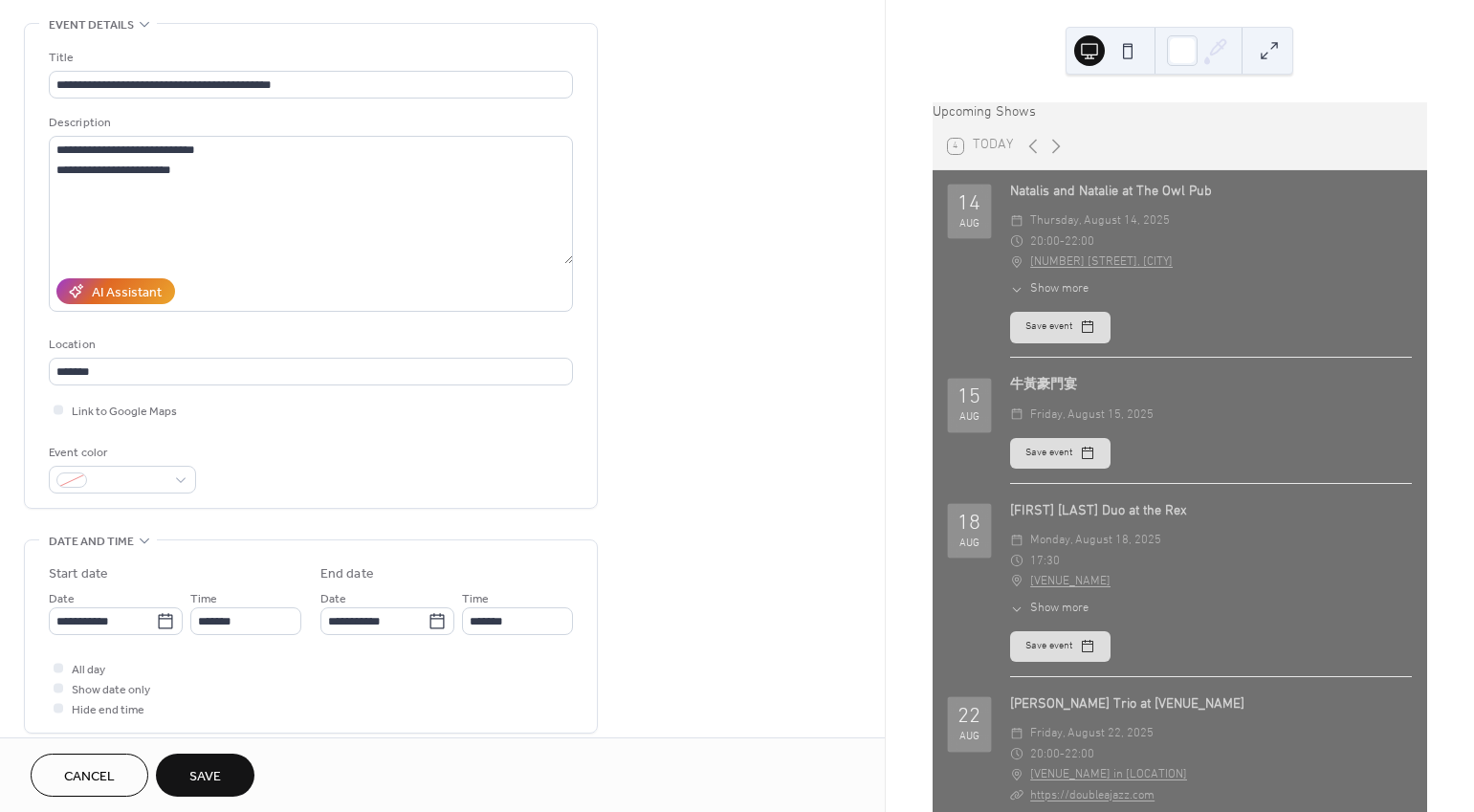 scroll, scrollTop: 93, scrollLeft: 0, axis: vertical 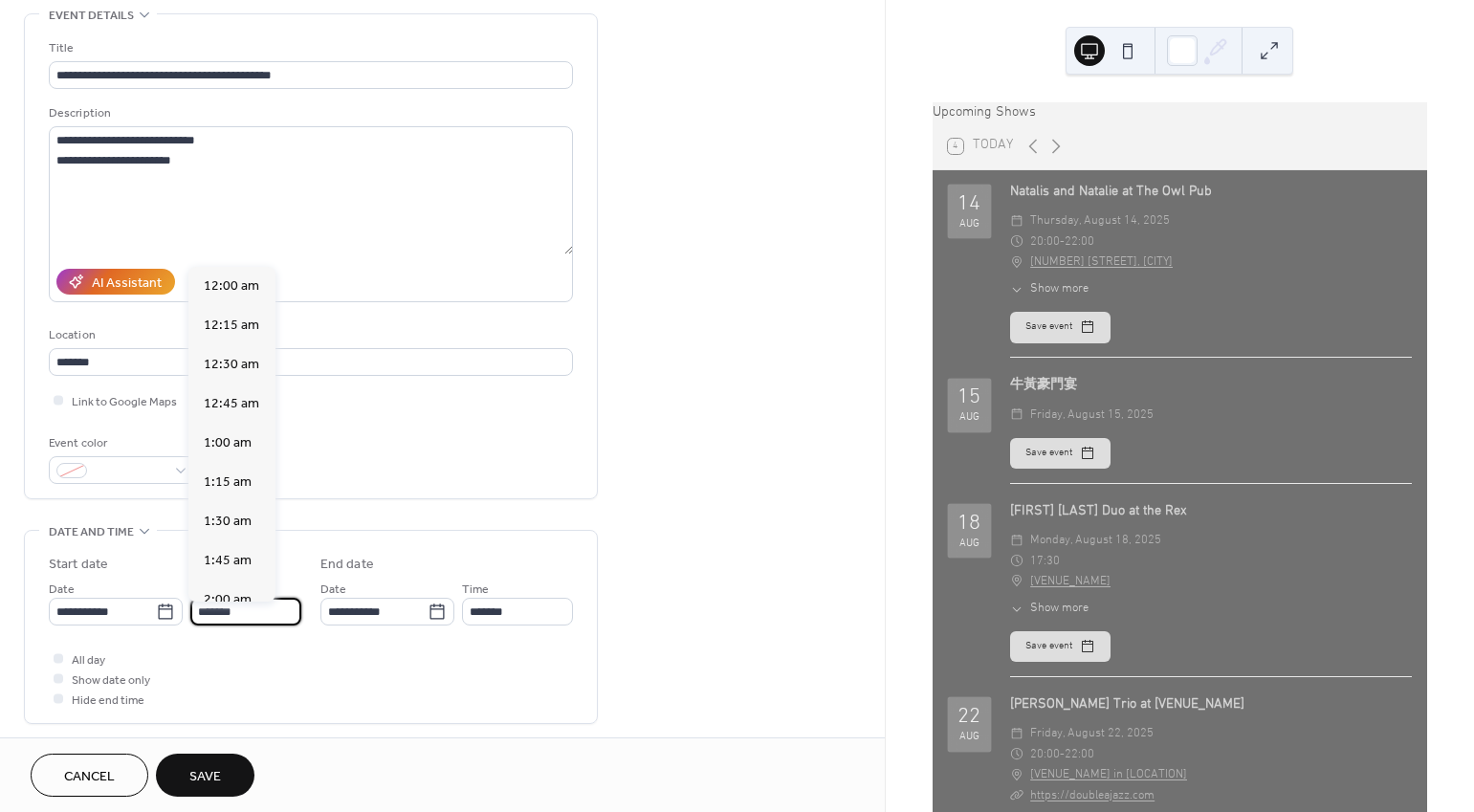 click on "*******" at bounding box center (246, 611) 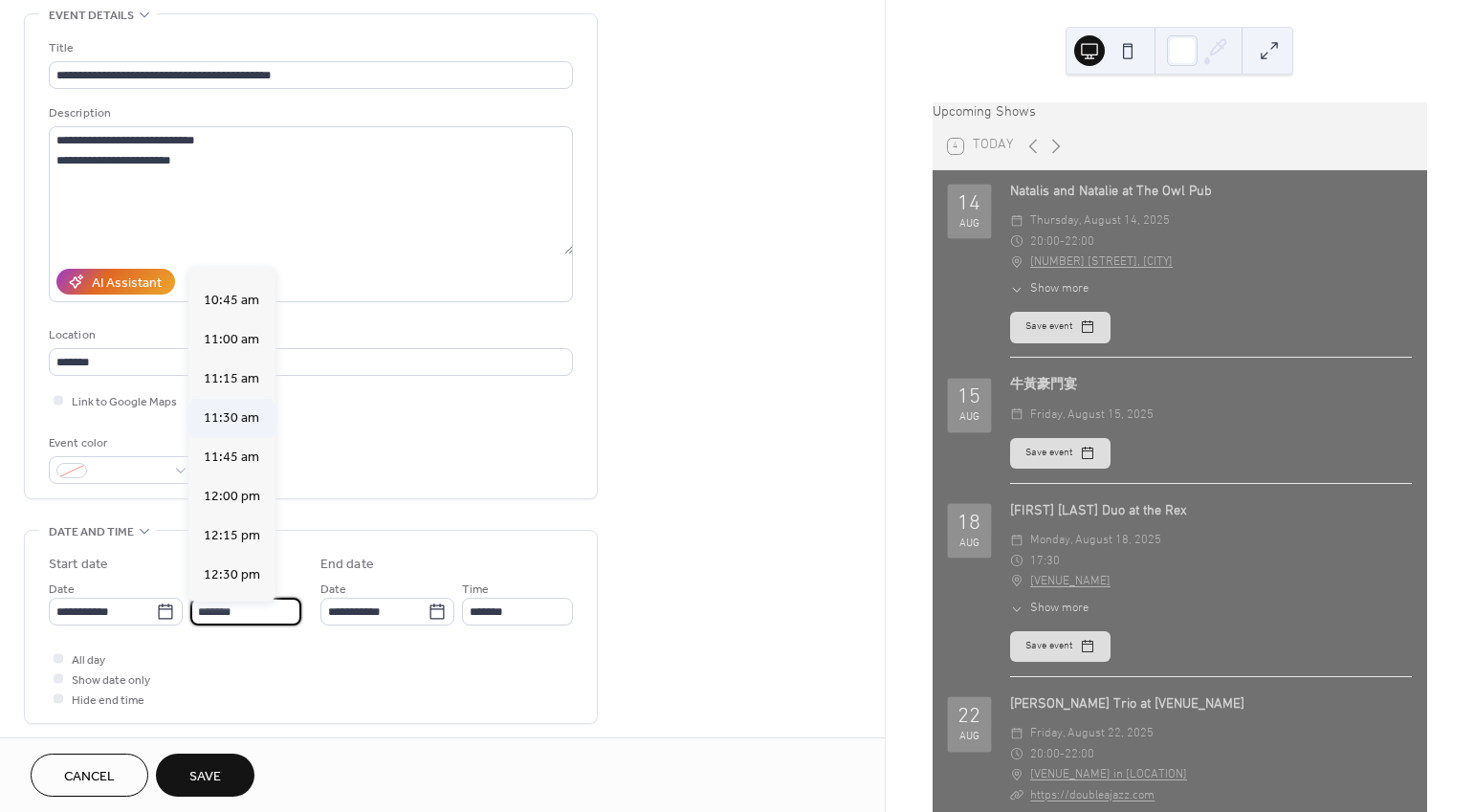 scroll, scrollTop: 1666, scrollLeft: 0, axis: vertical 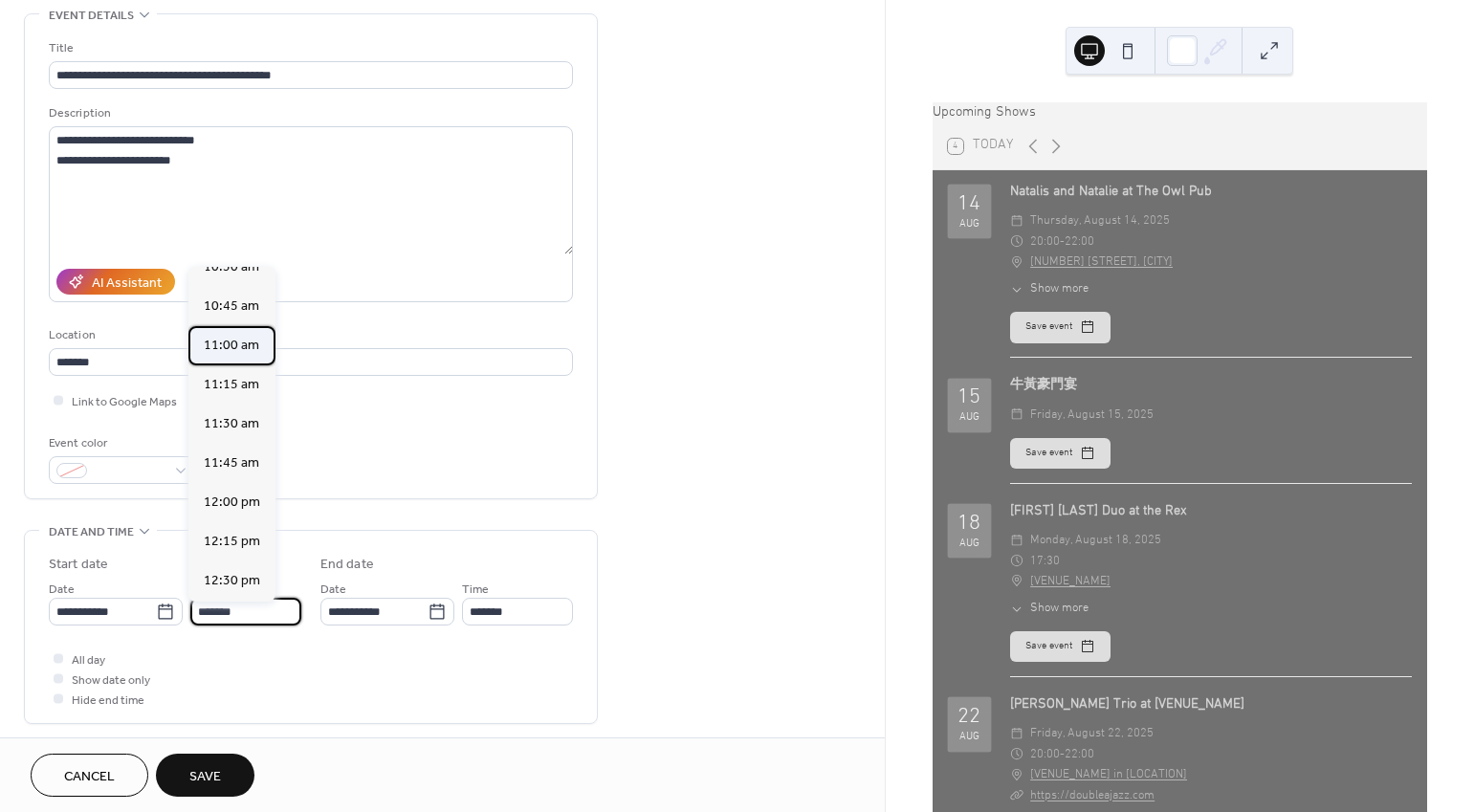 click on "11:00 am" at bounding box center [231, 345] 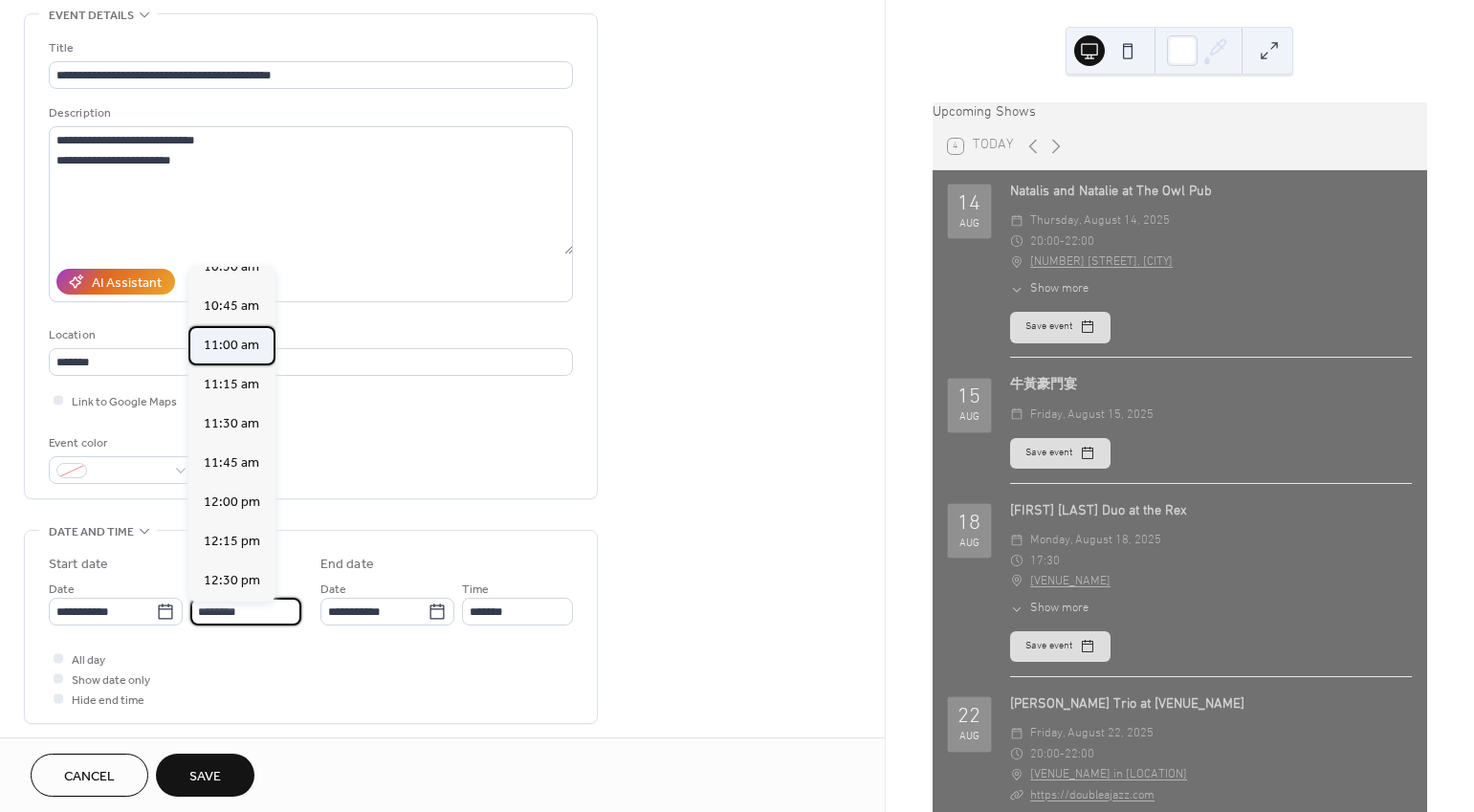 type on "*******" 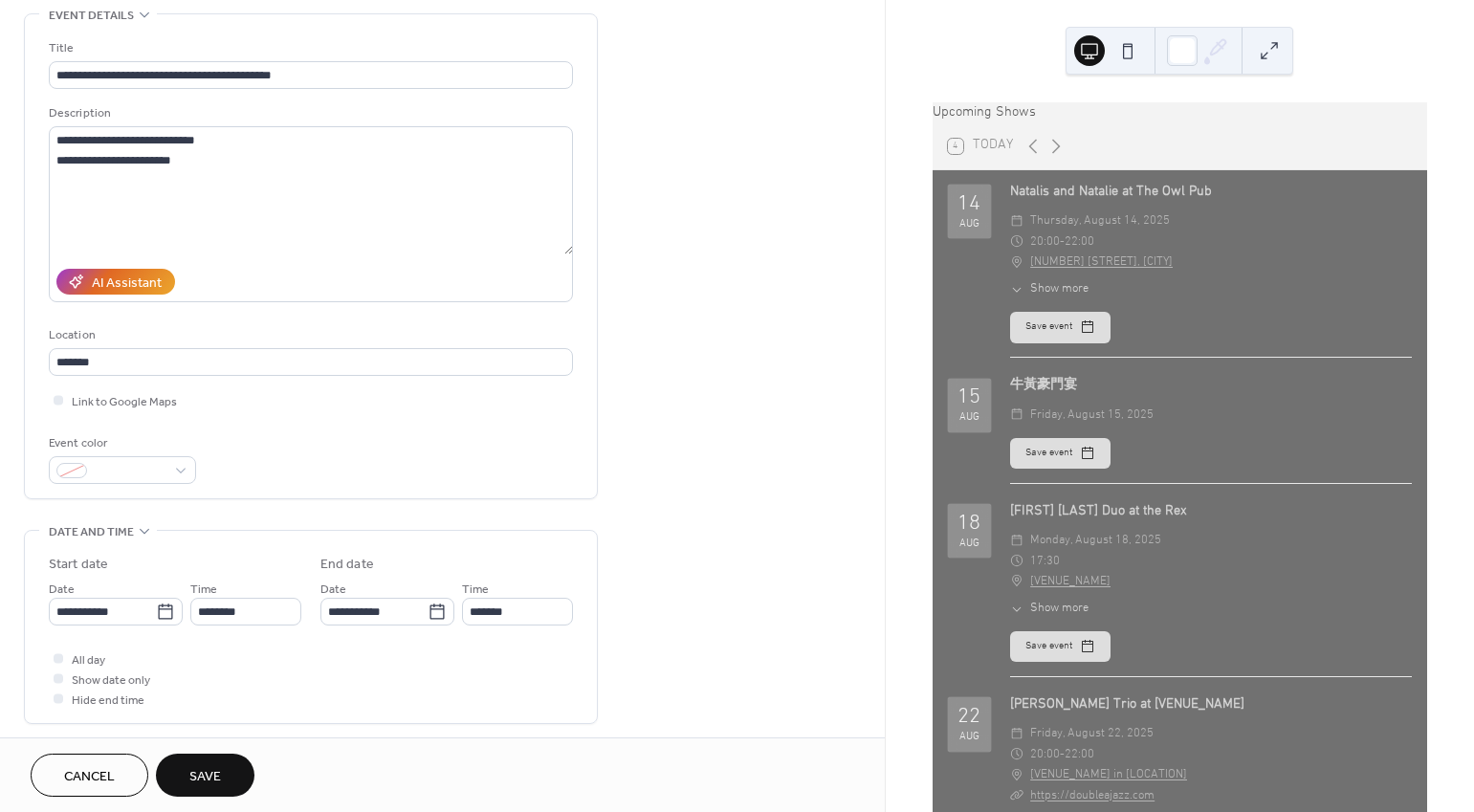 click on "Save" at bounding box center (205, 775) 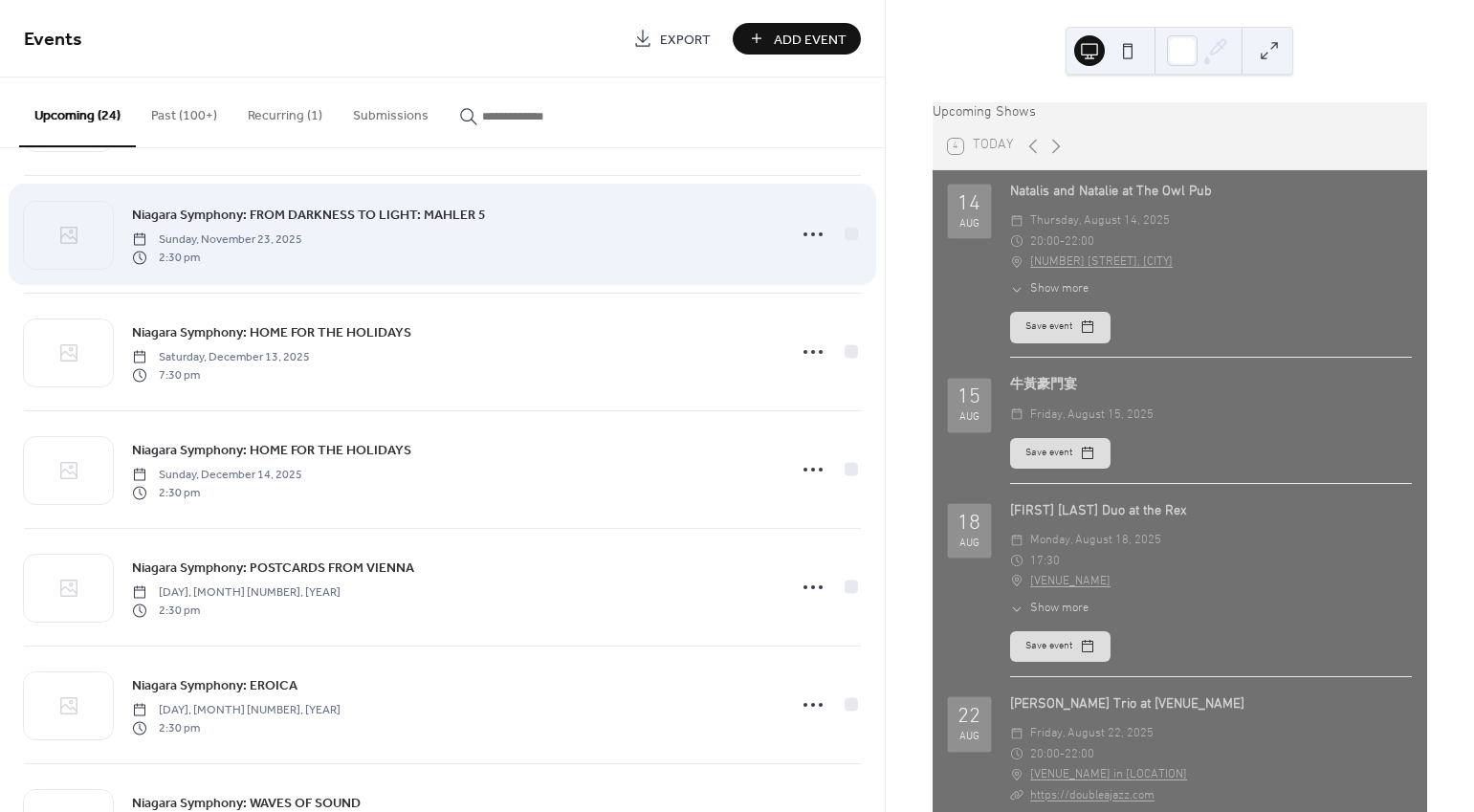 scroll, scrollTop: 1527, scrollLeft: 0, axis: vertical 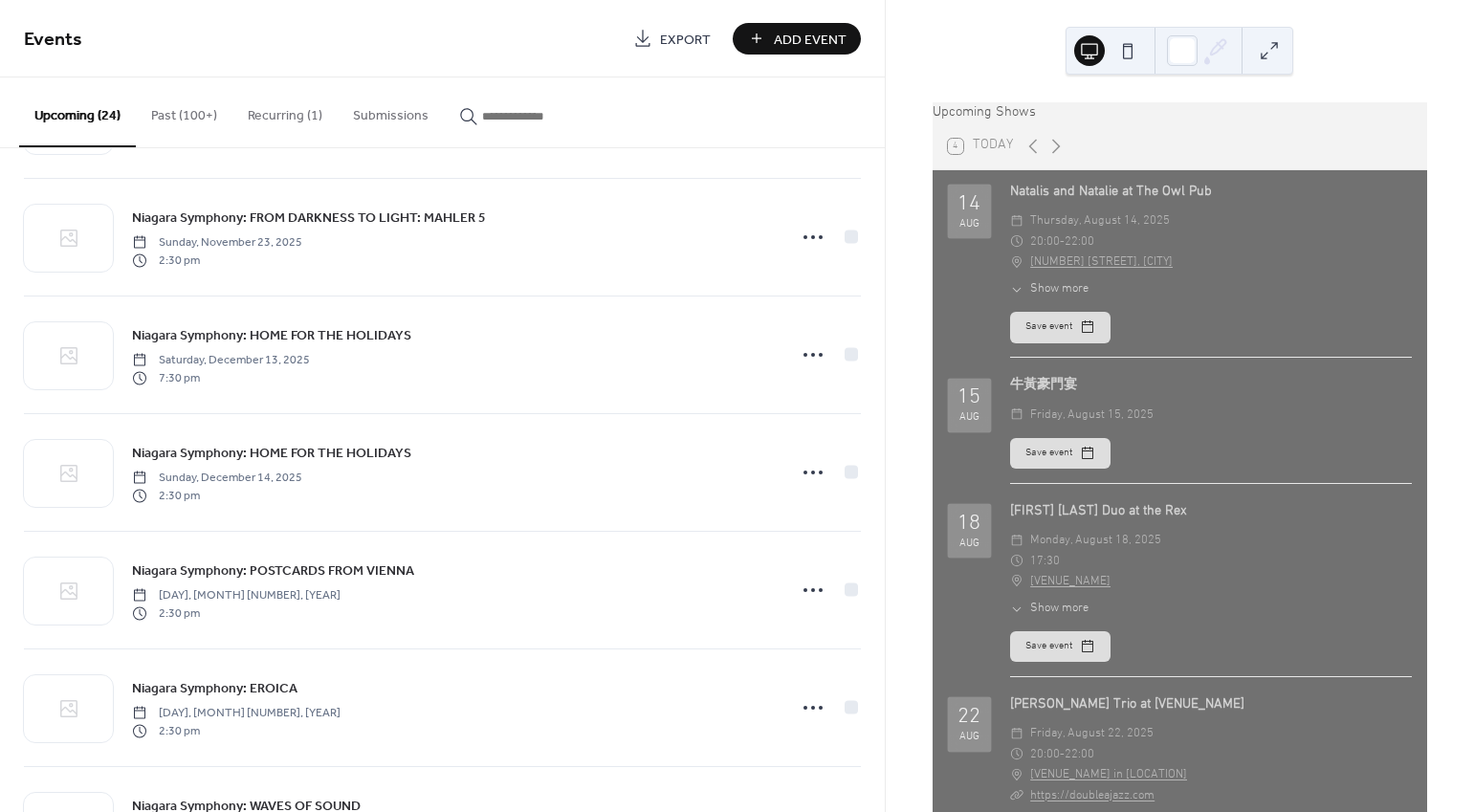click at bounding box center [539, 116] 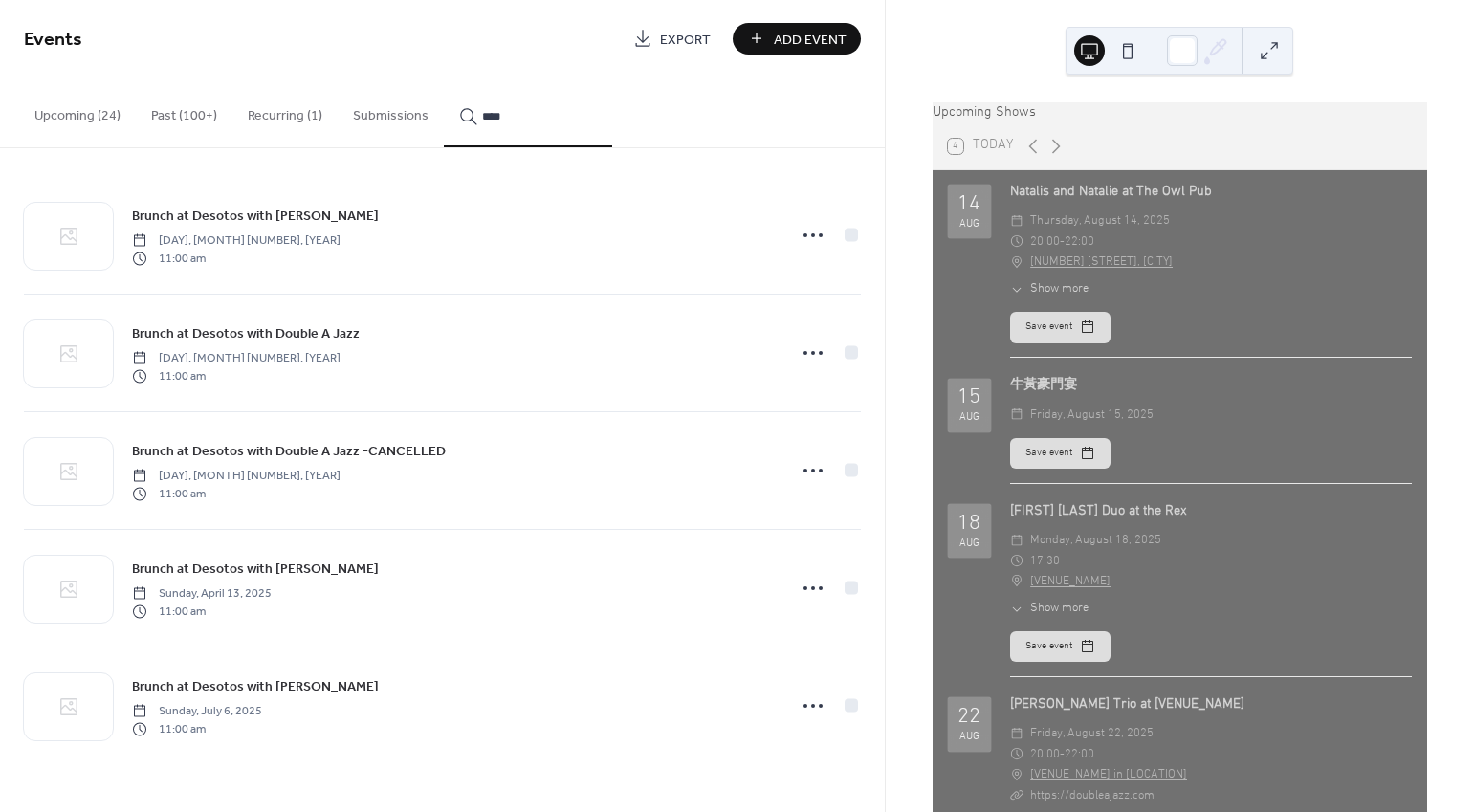 type on "****" 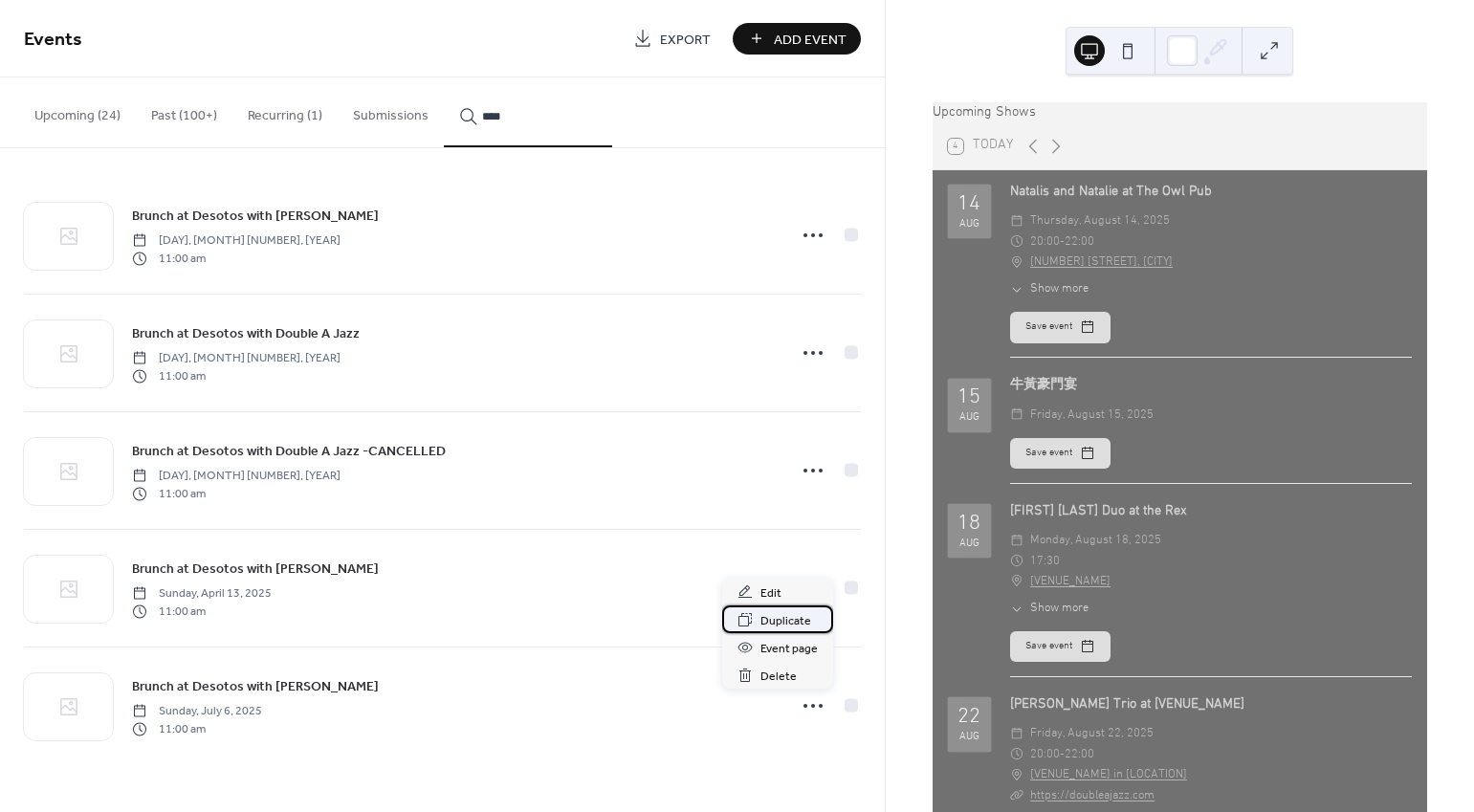 click on "Duplicate" at bounding box center (785, 621) 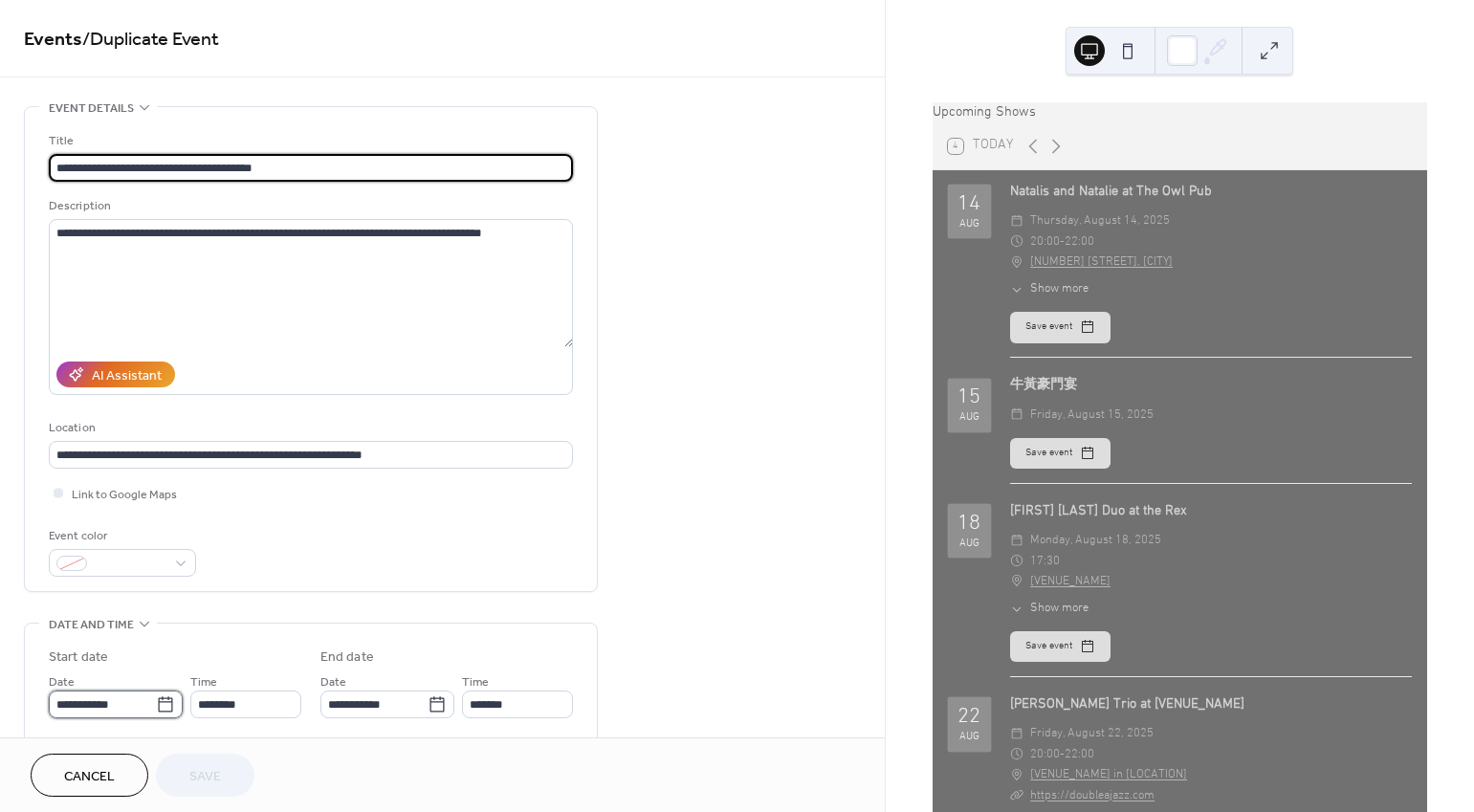 click on "**********" at bounding box center (102, 704) 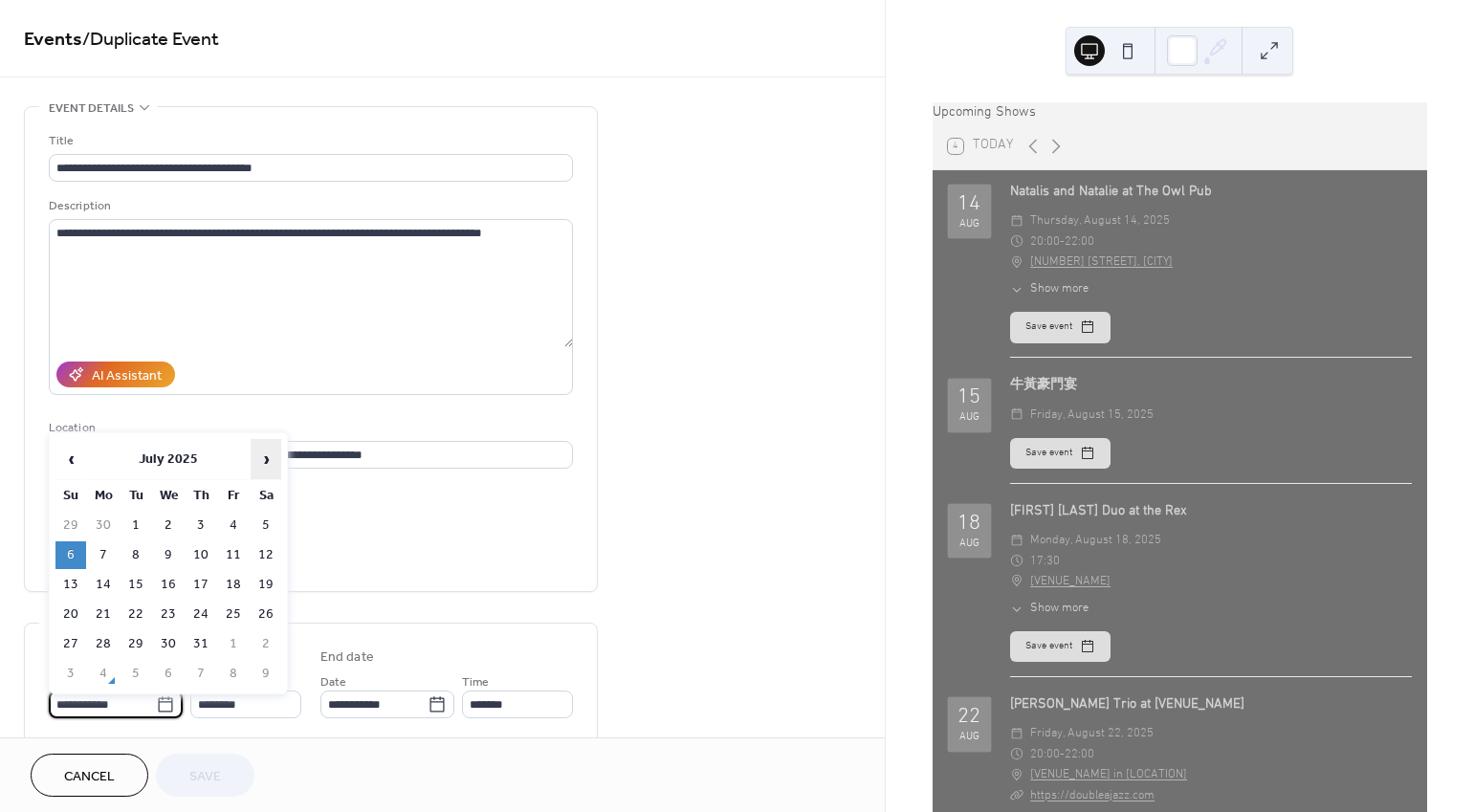 click on "›" at bounding box center (266, 459) 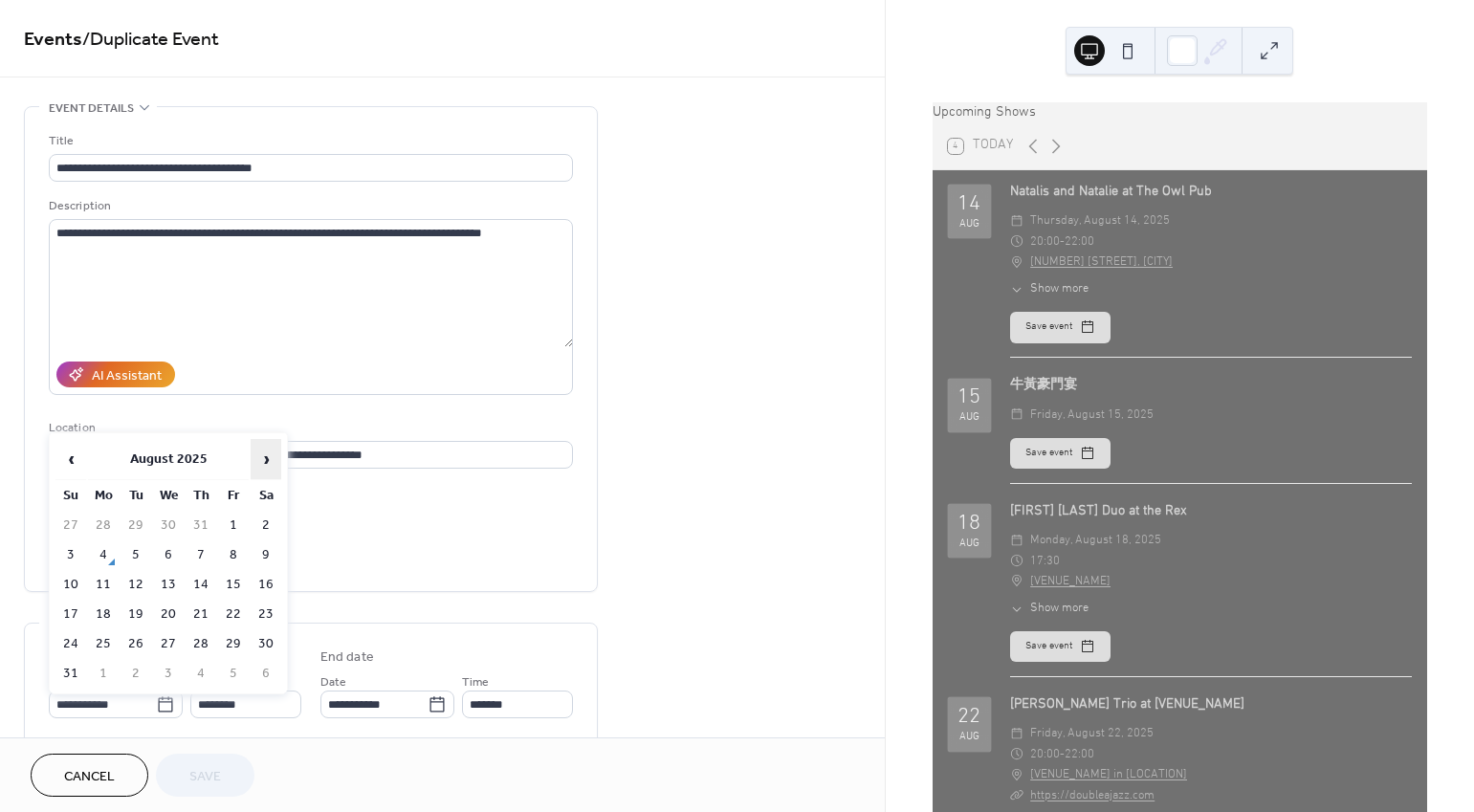 click on "›" at bounding box center (266, 459) 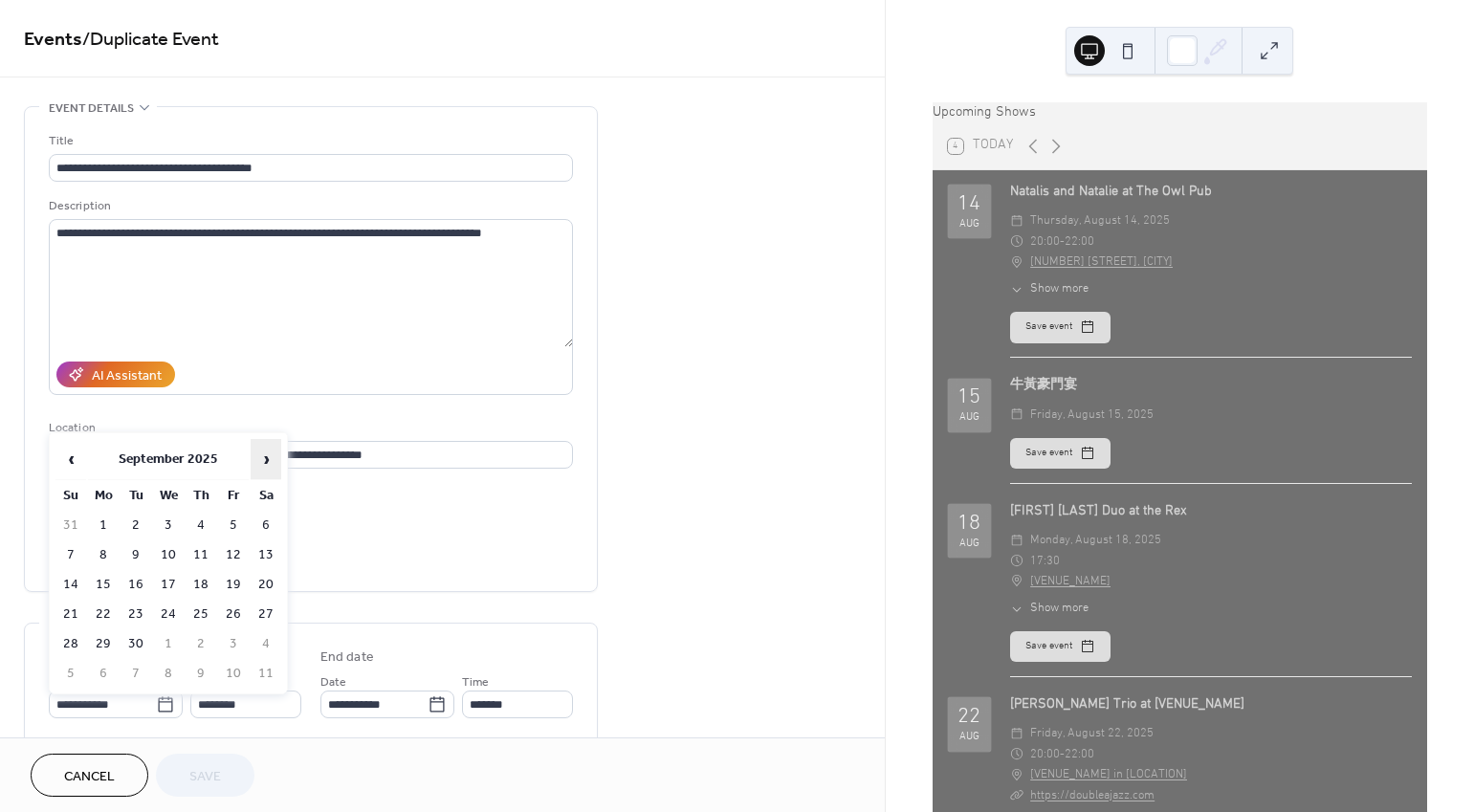 click on "›" at bounding box center [266, 459] 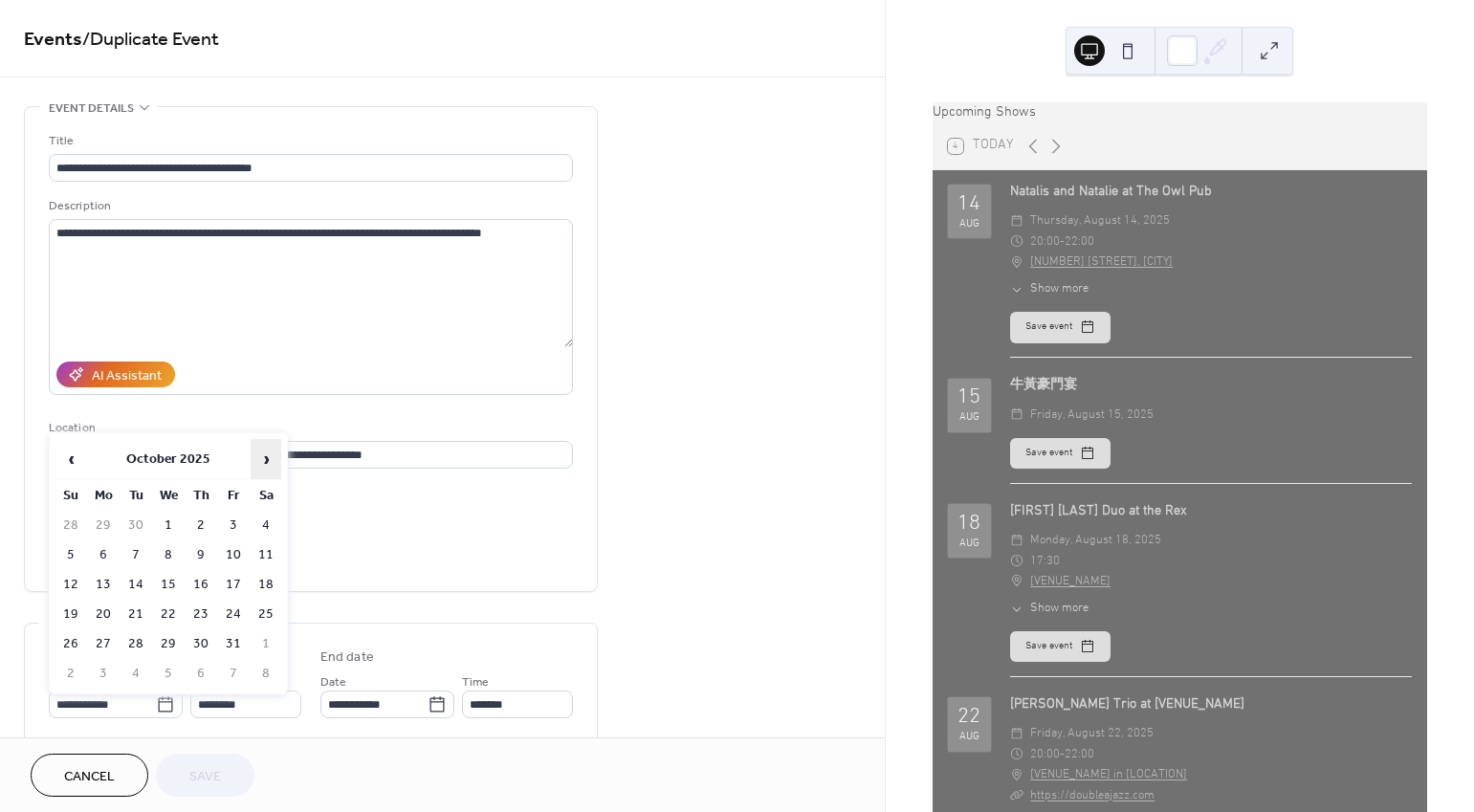 click on "›" at bounding box center [266, 459] 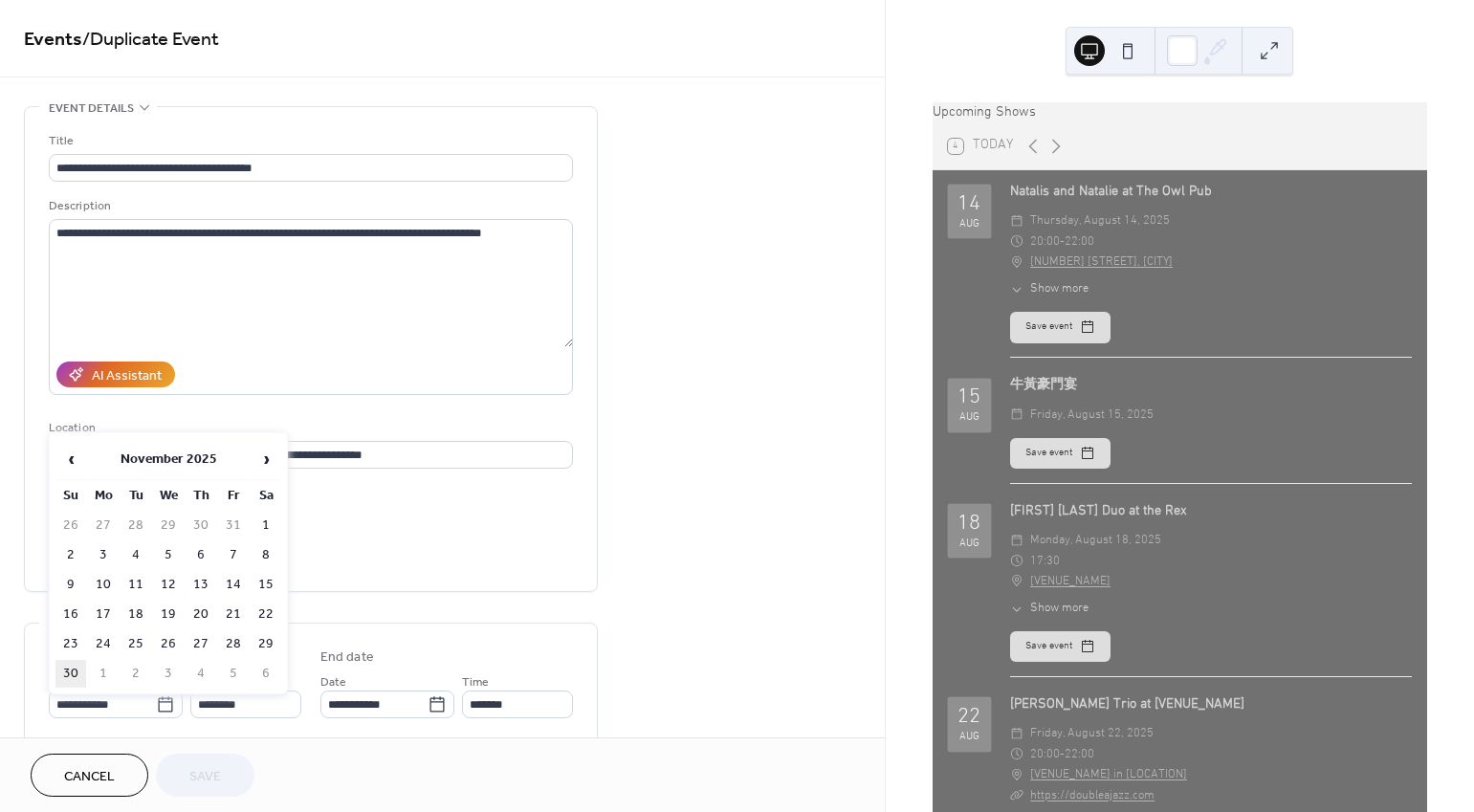 click on "30" at bounding box center [71, 673] 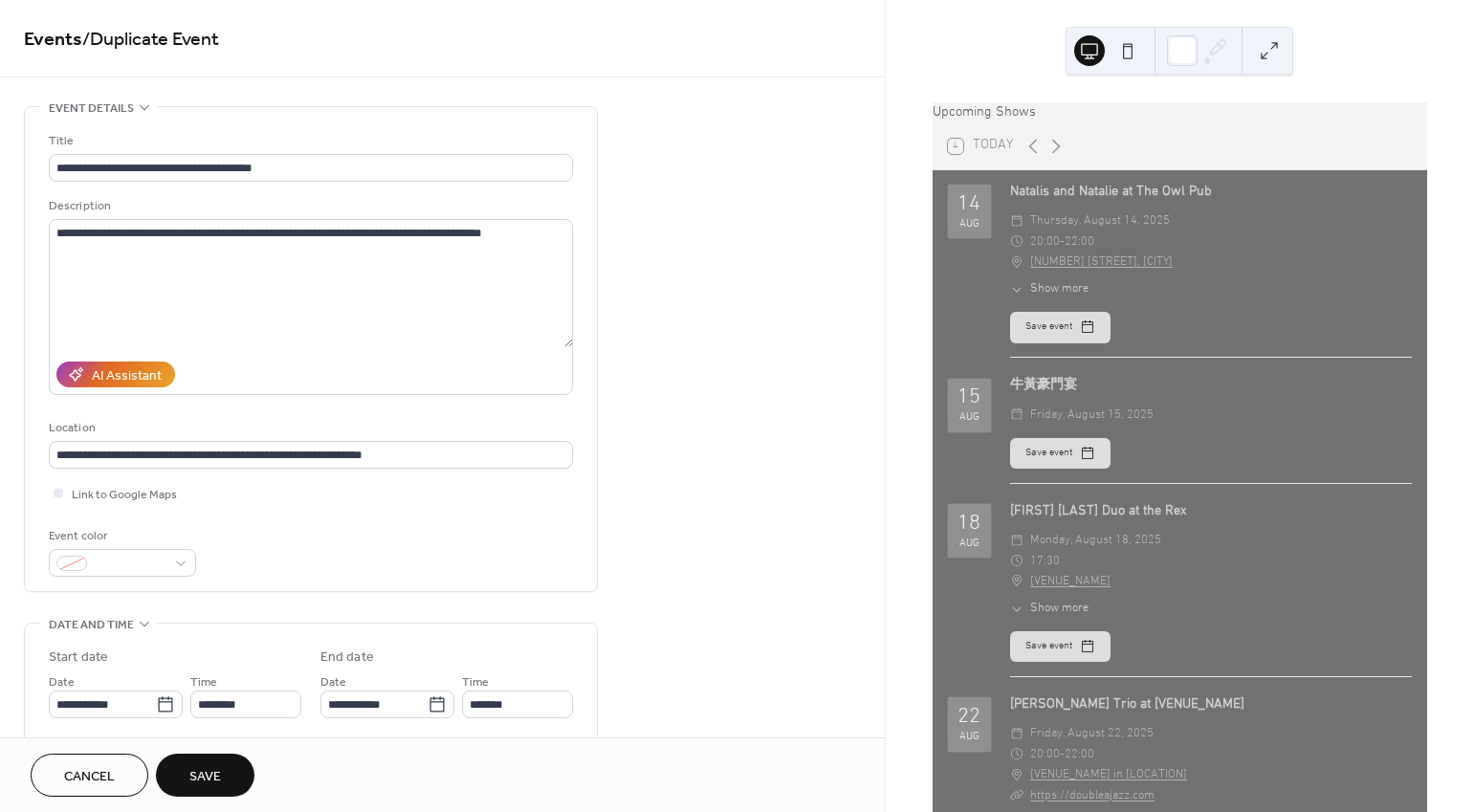 click on "Save" at bounding box center [205, 775] 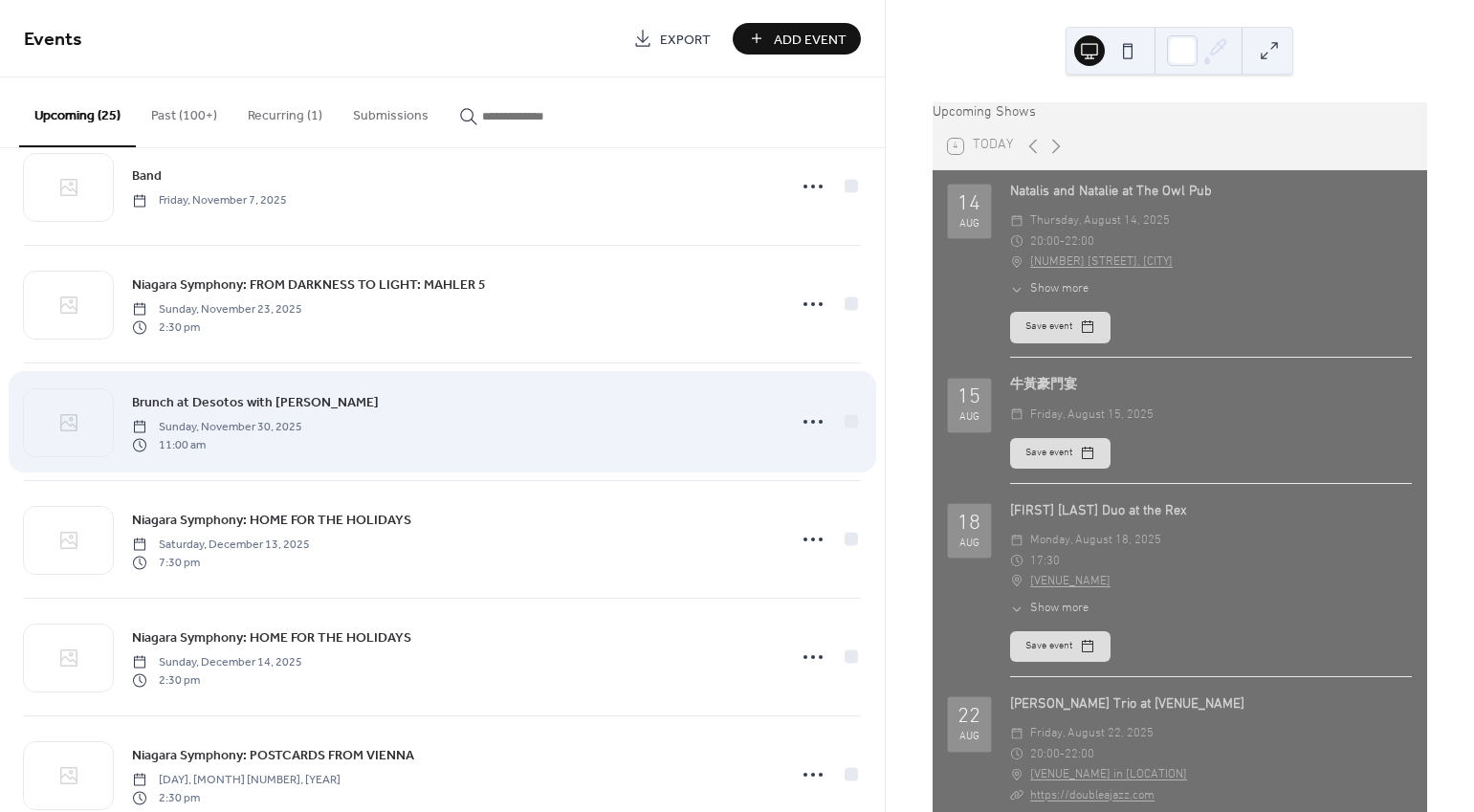 scroll, scrollTop: 1437, scrollLeft: 0, axis: vertical 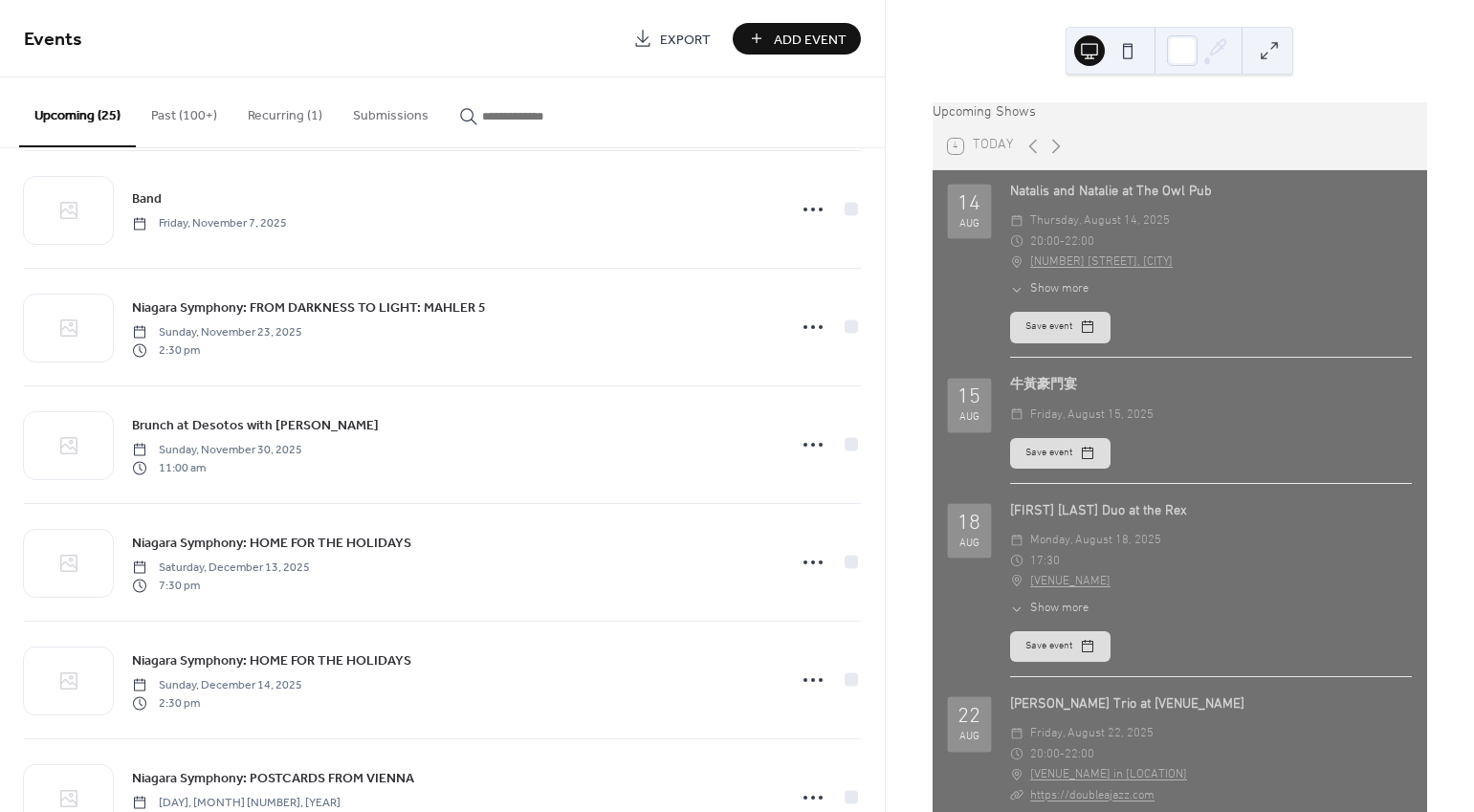click at bounding box center (539, 116) 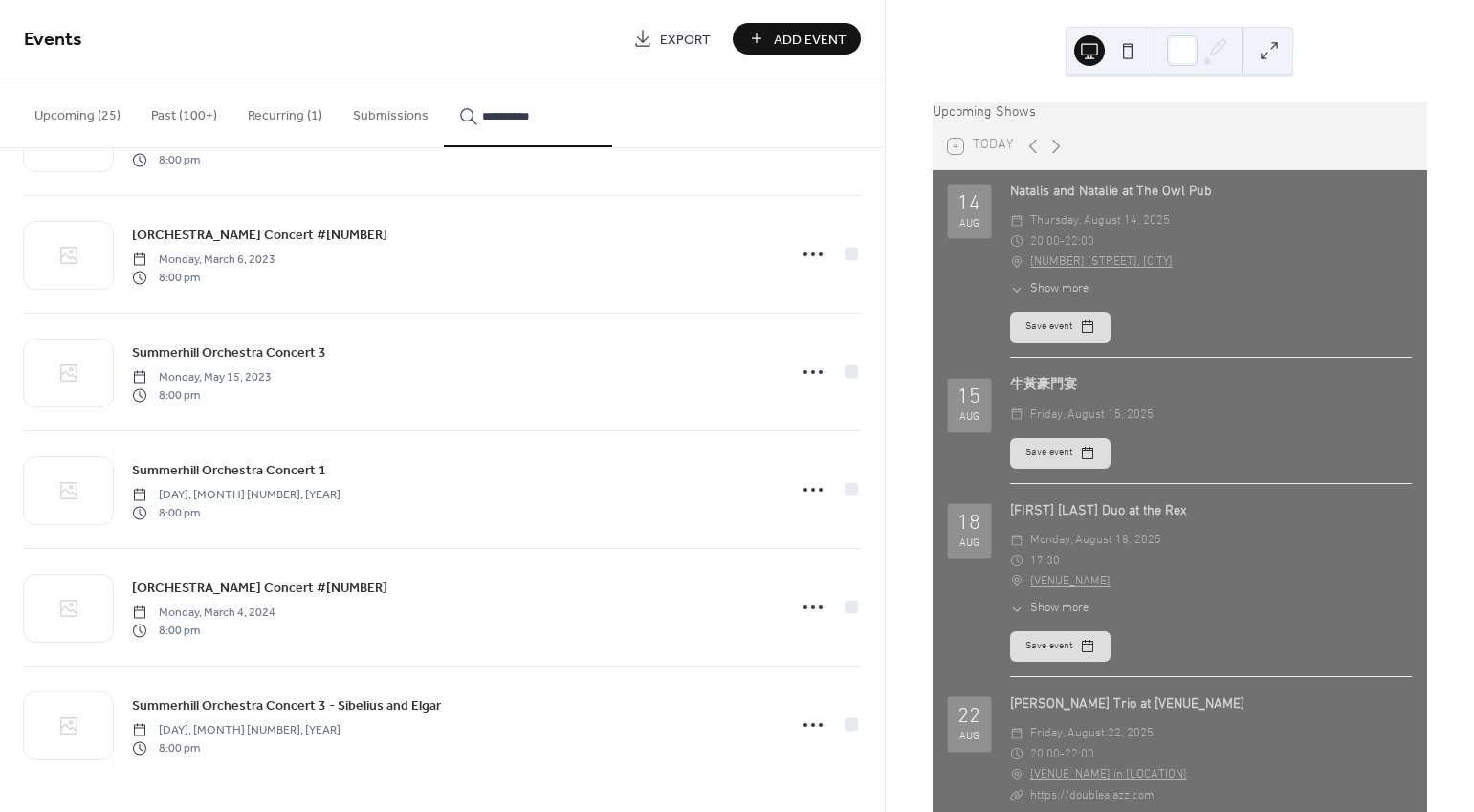 scroll, scrollTop: 1042, scrollLeft: 0, axis: vertical 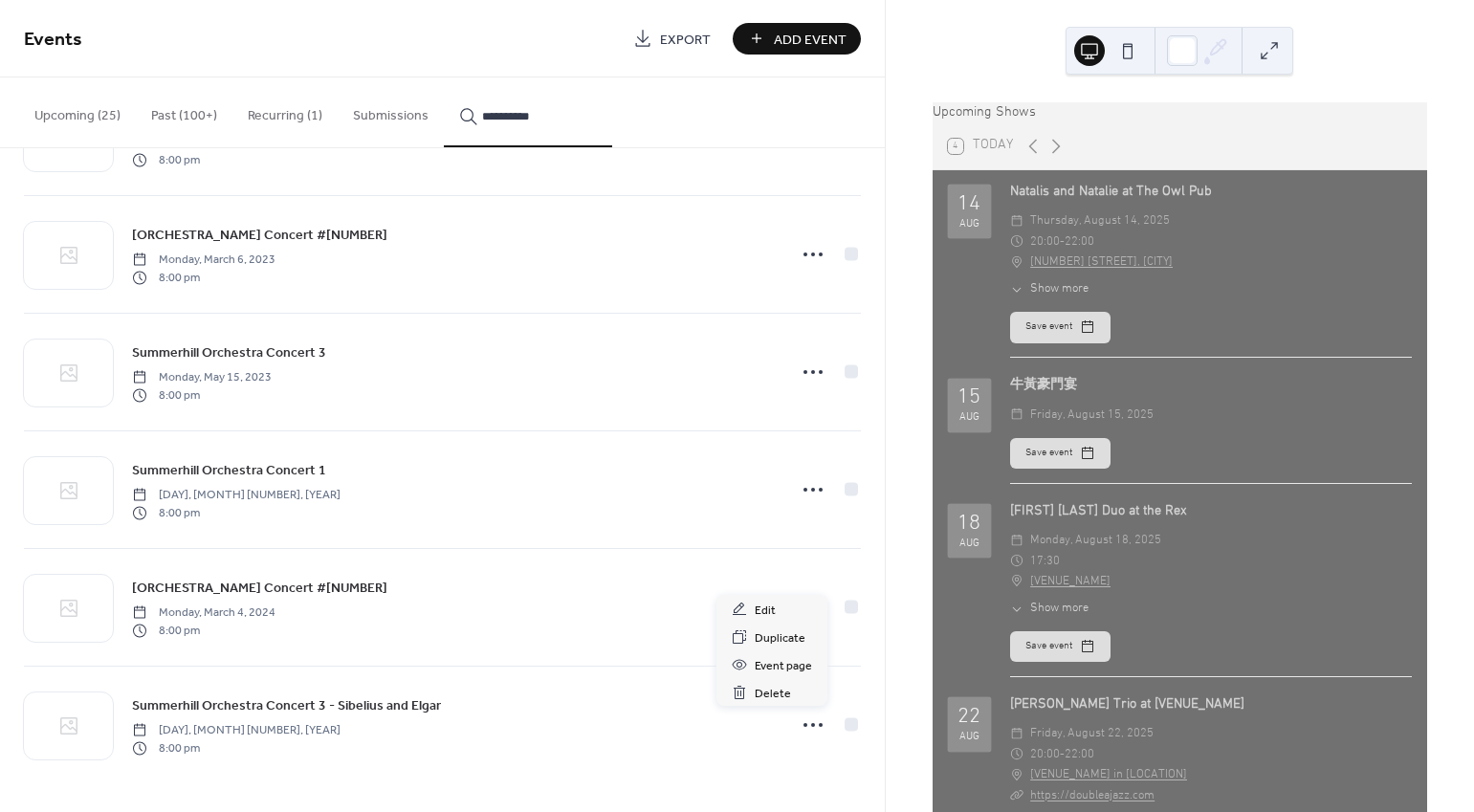 click 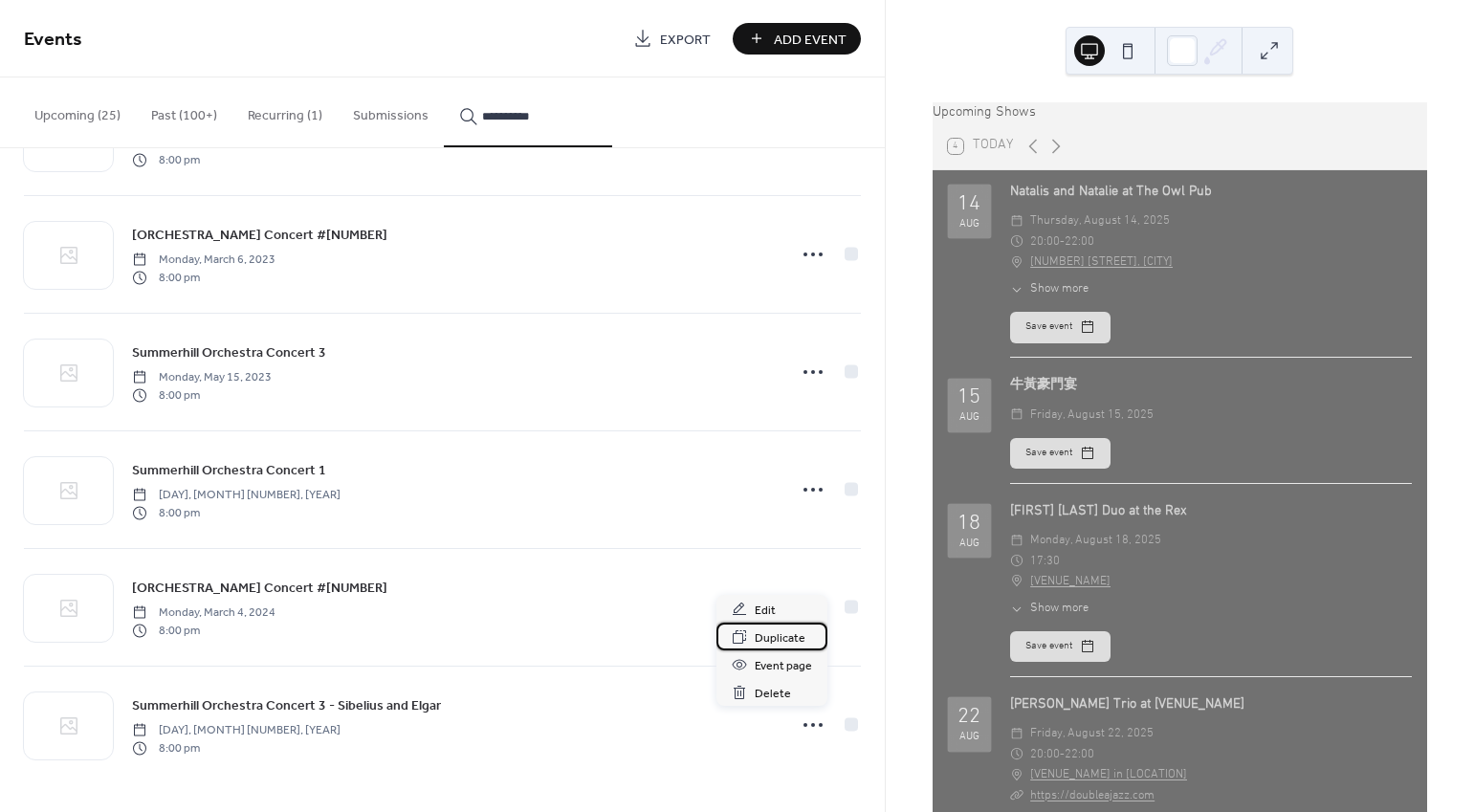 click on "Duplicate" at bounding box center [780, 638] 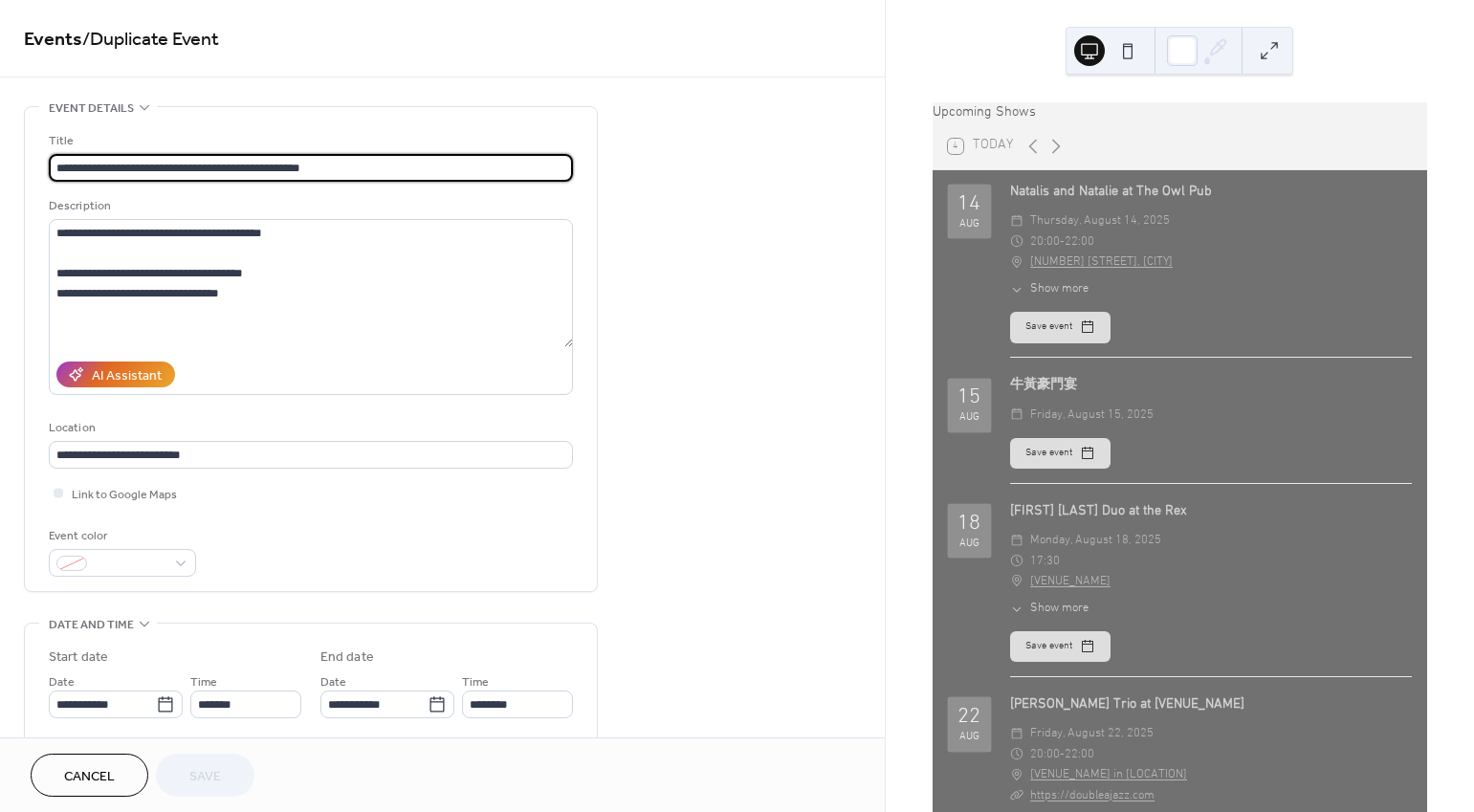 drag, startPoint x: 211, startPoint y: 164, endPoint x: 404, endPoint y: 164, distance: 193 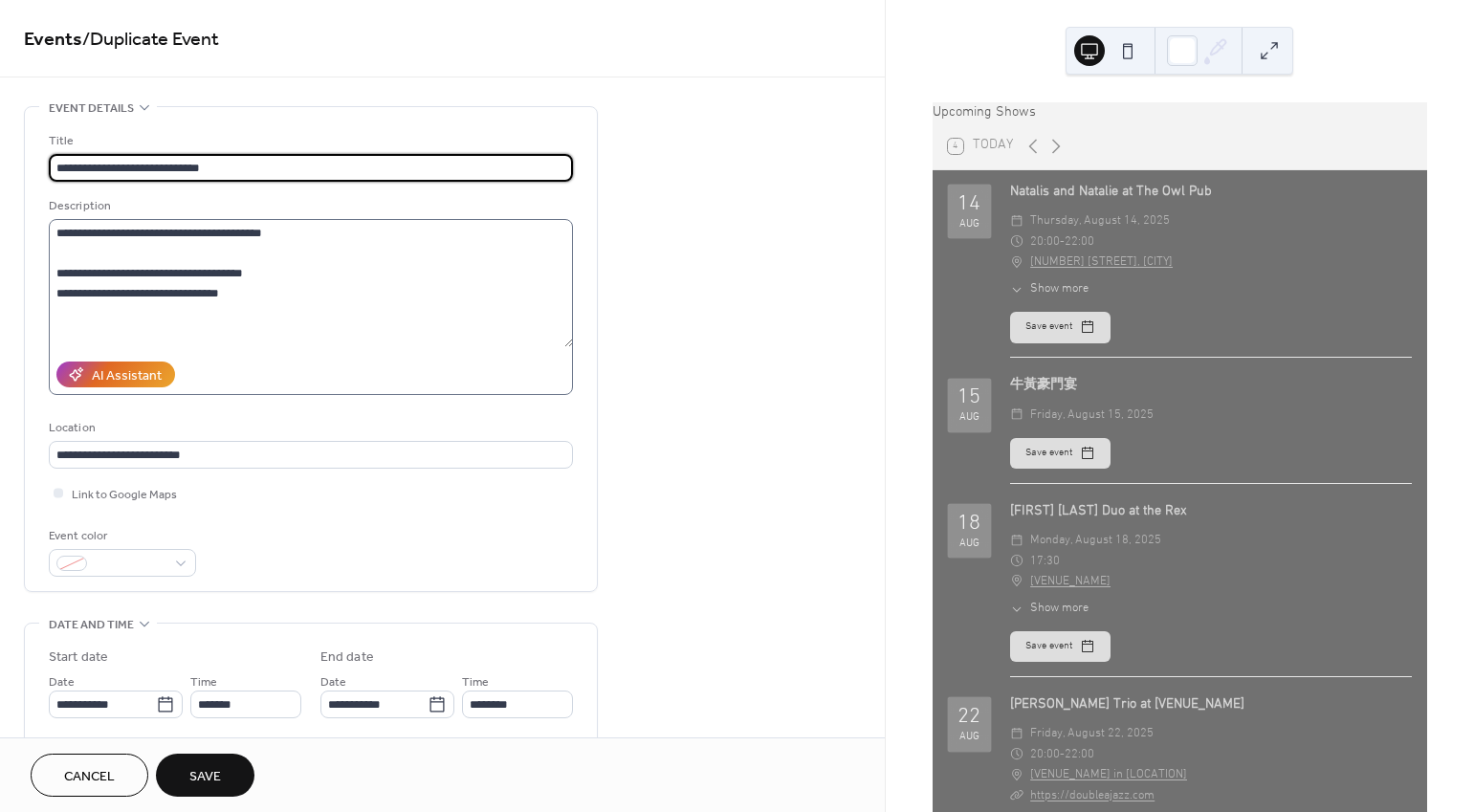 type on "**********" 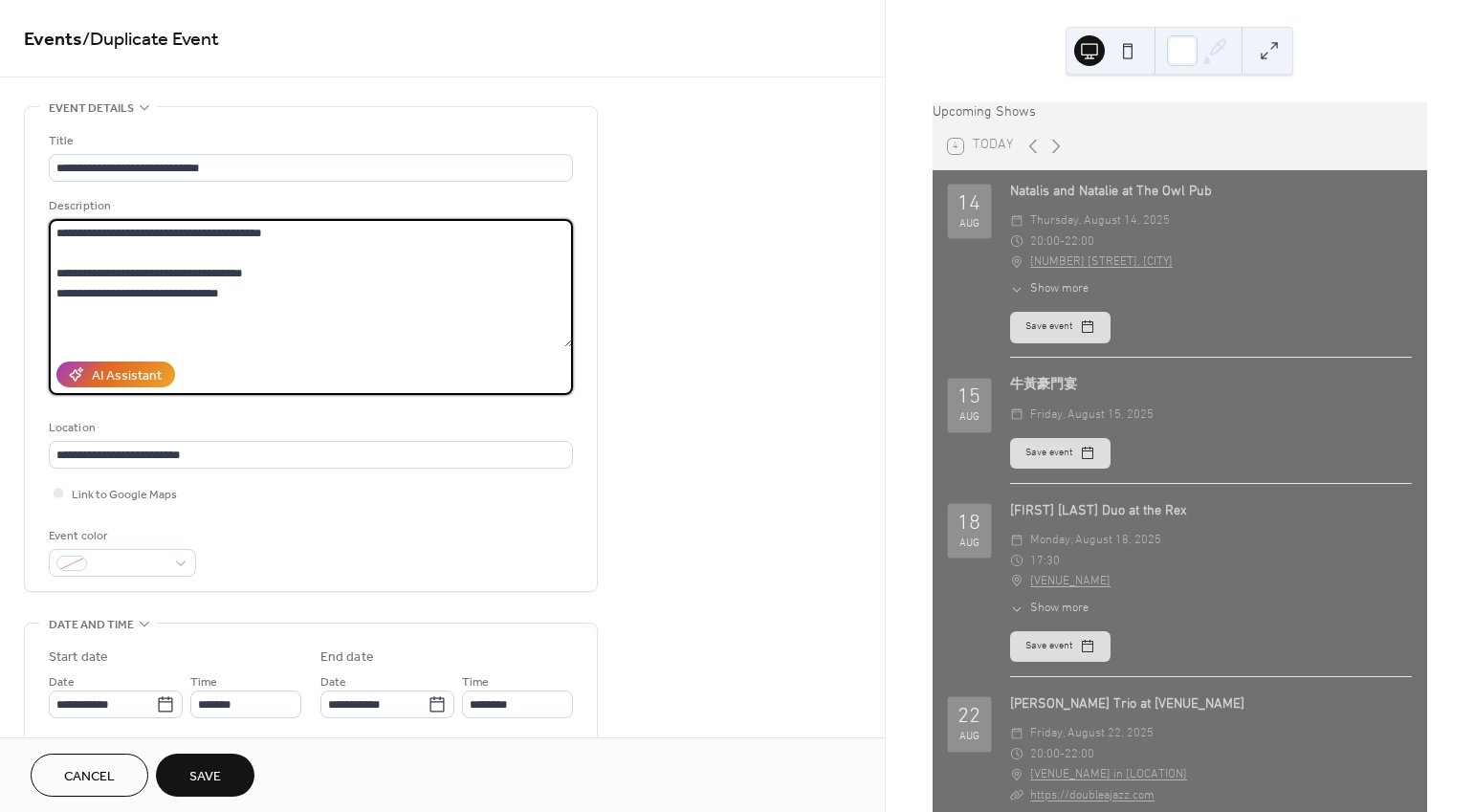 drag, startPoint x: 252, startPoint y: 301, endPoint x: -6, endPoint y: 219, distance: 270.7176 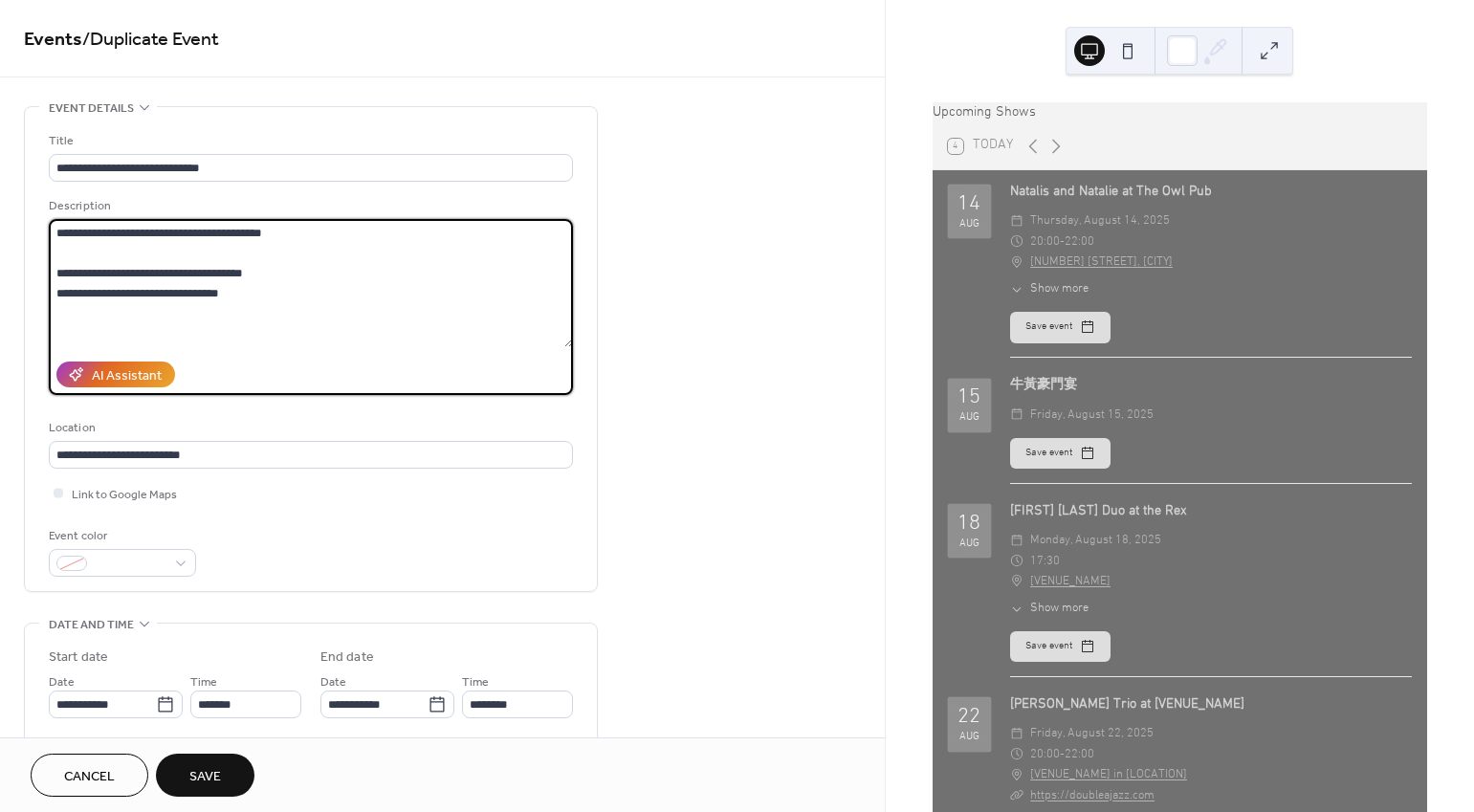 click on "**********" at bounding box center [737, 406] 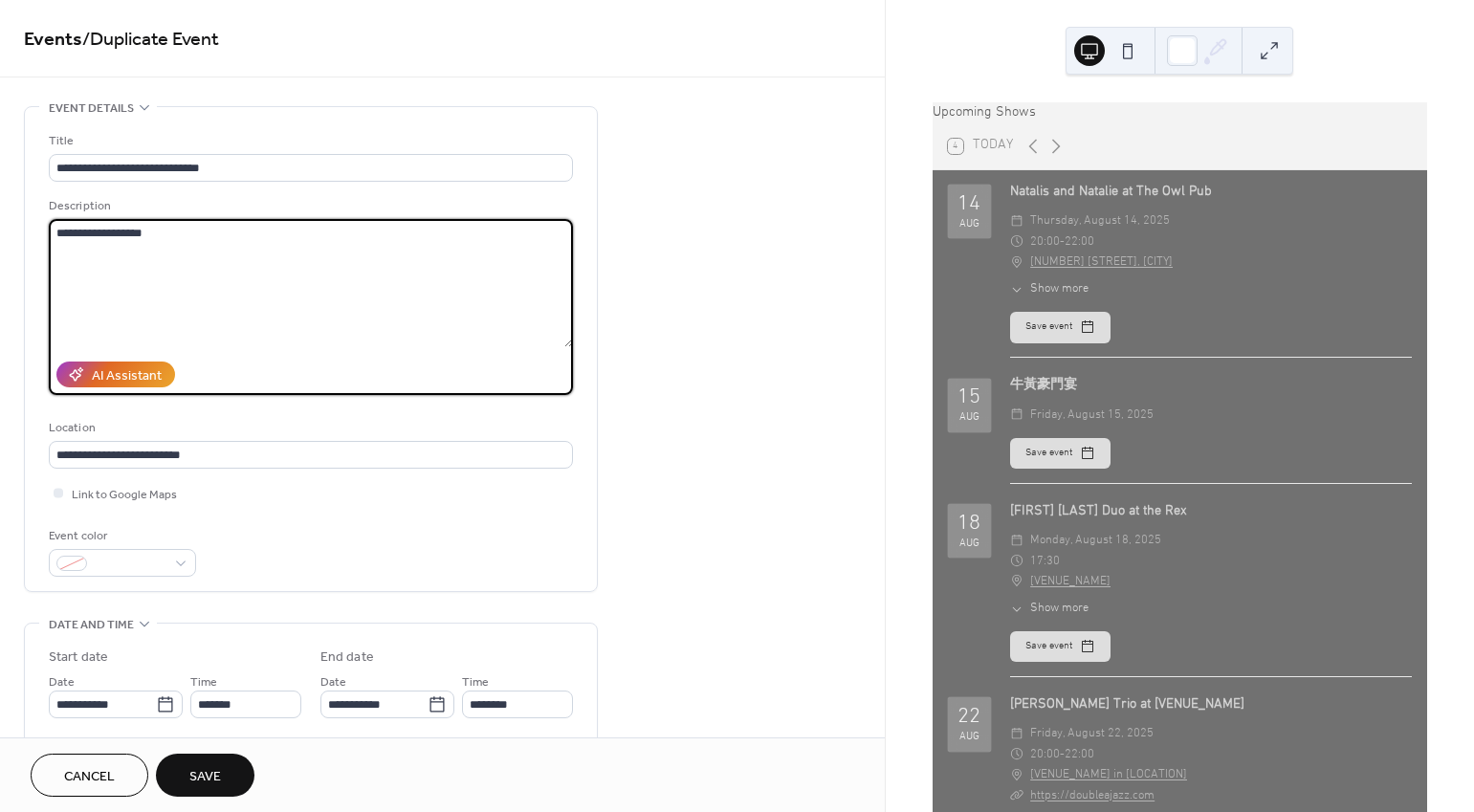 type on "**********" 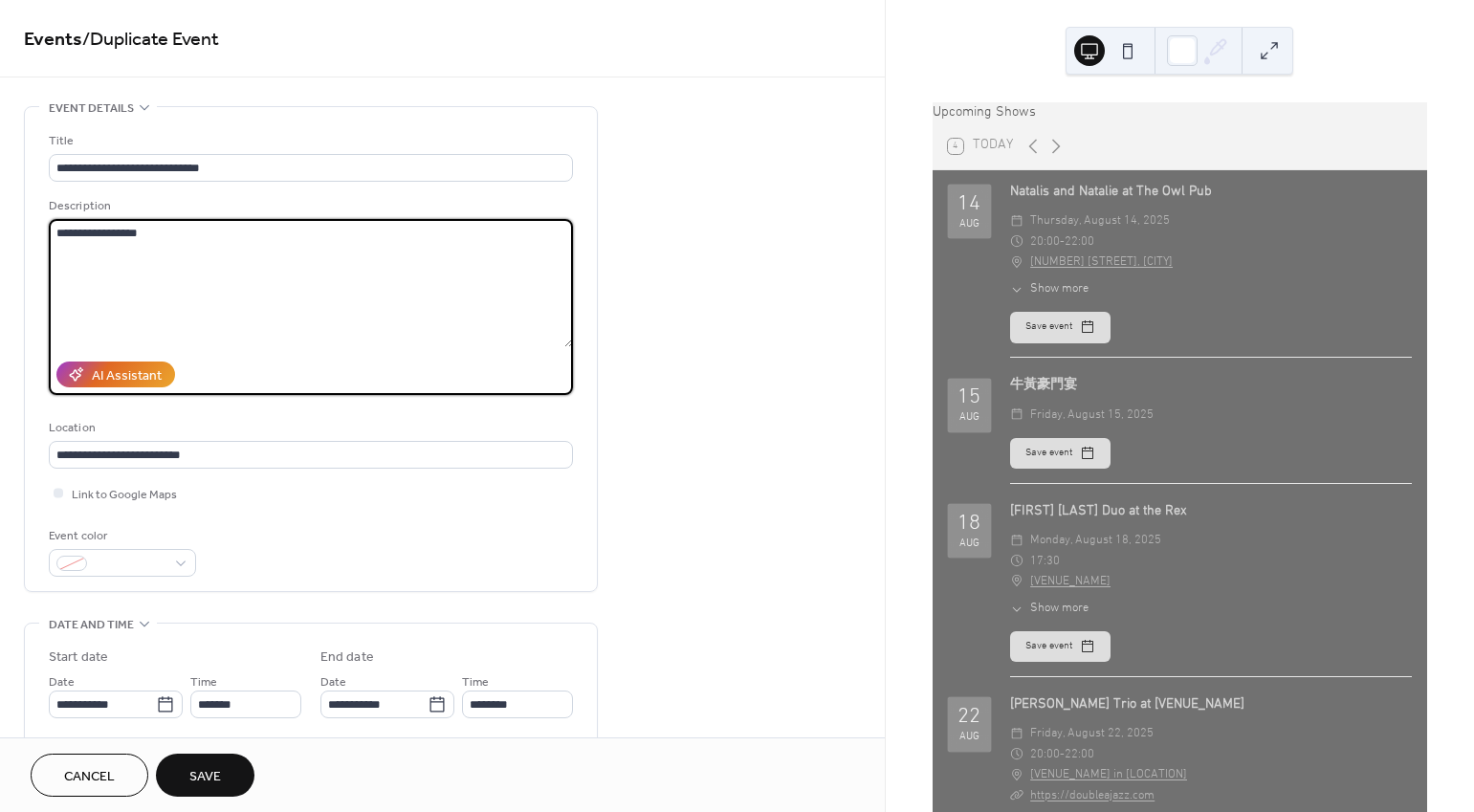 drag, startPoint x: 166, startPoint y: 234, endPoint x: -11, endPoint y: 227, distance: 177.1384 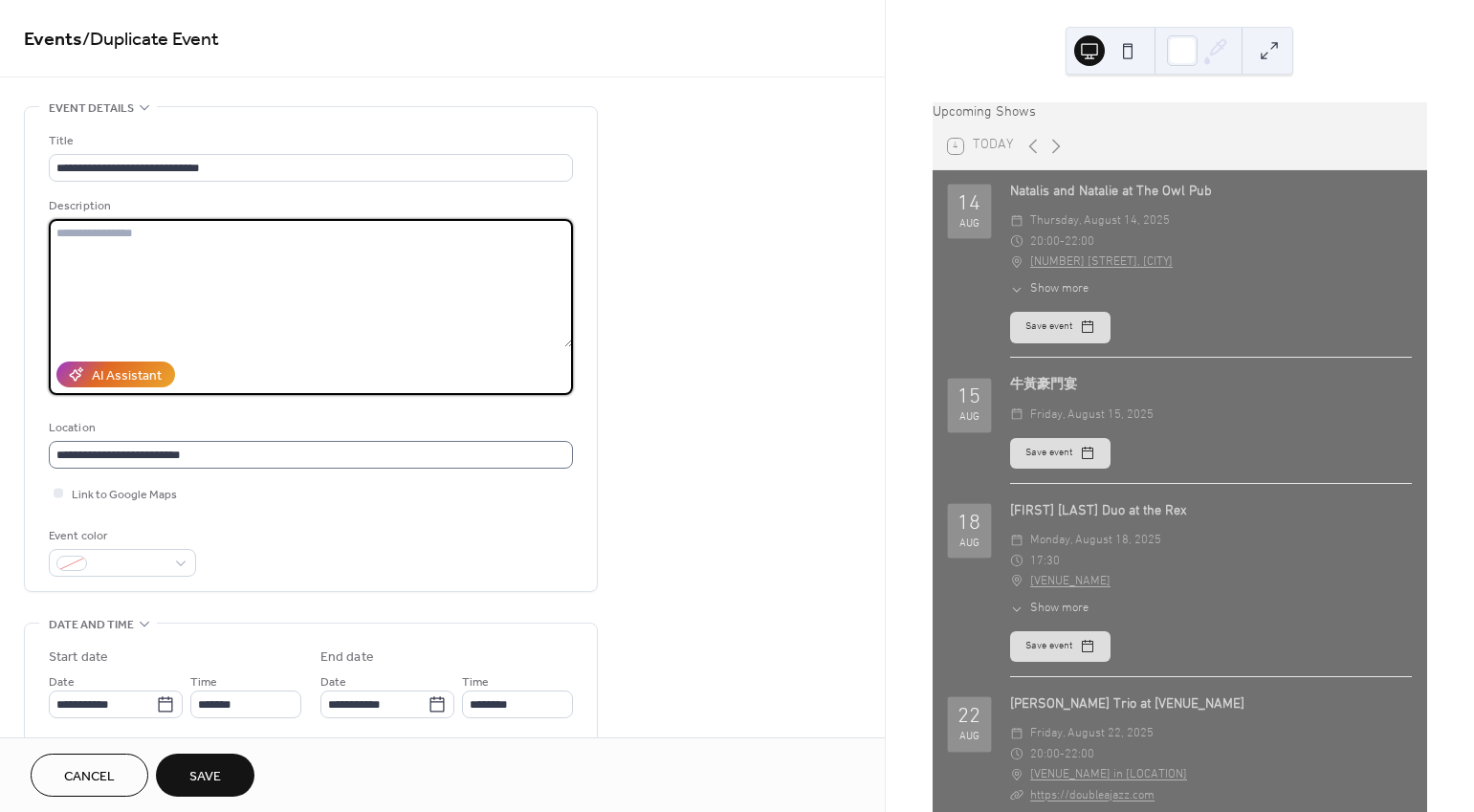 type 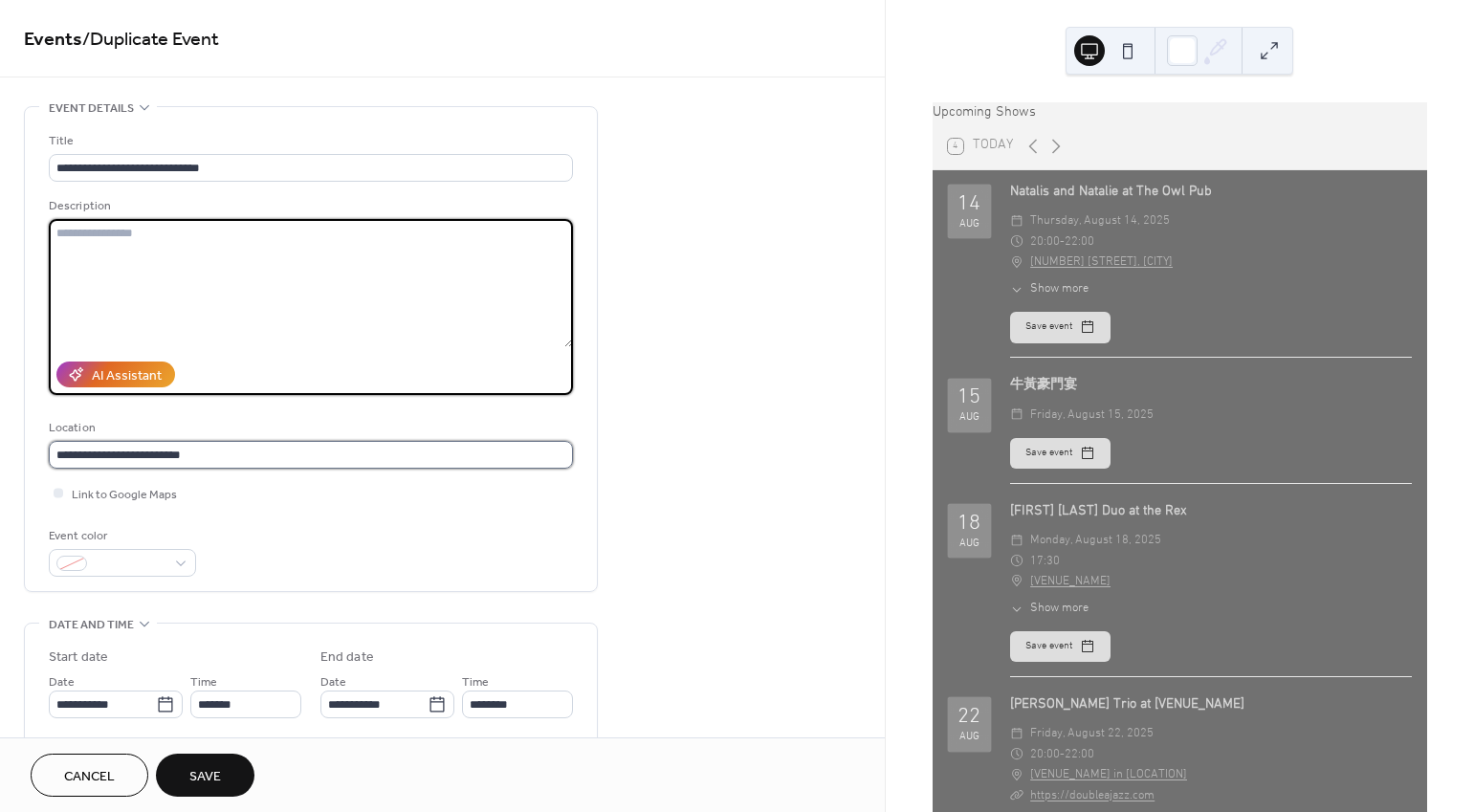 click on "**********" at bounding box center (311, 454) 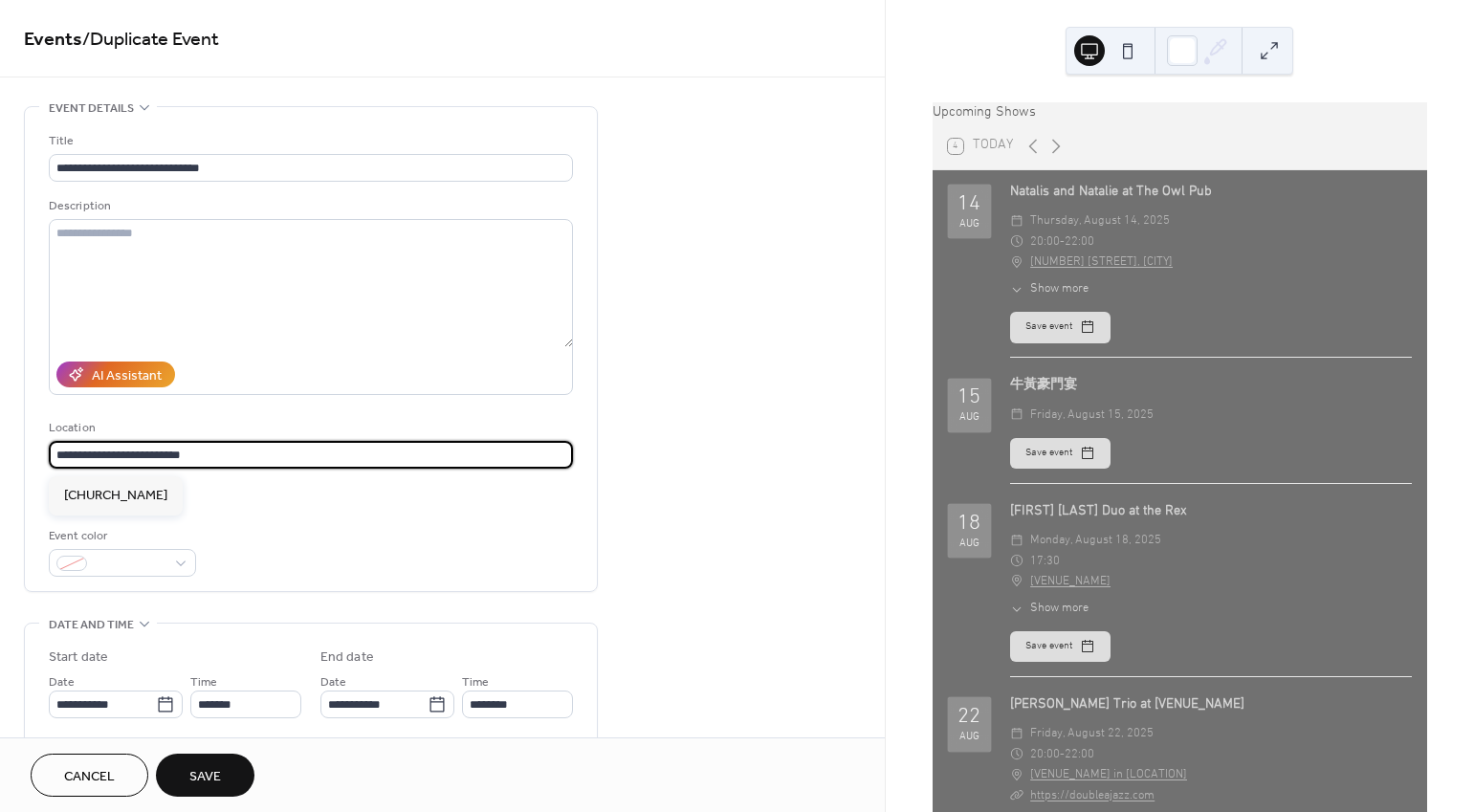drag, startPoint x: 199, startPoint y: 451, endPoint x: -4, endPoint y: 449, distance: 203.00985 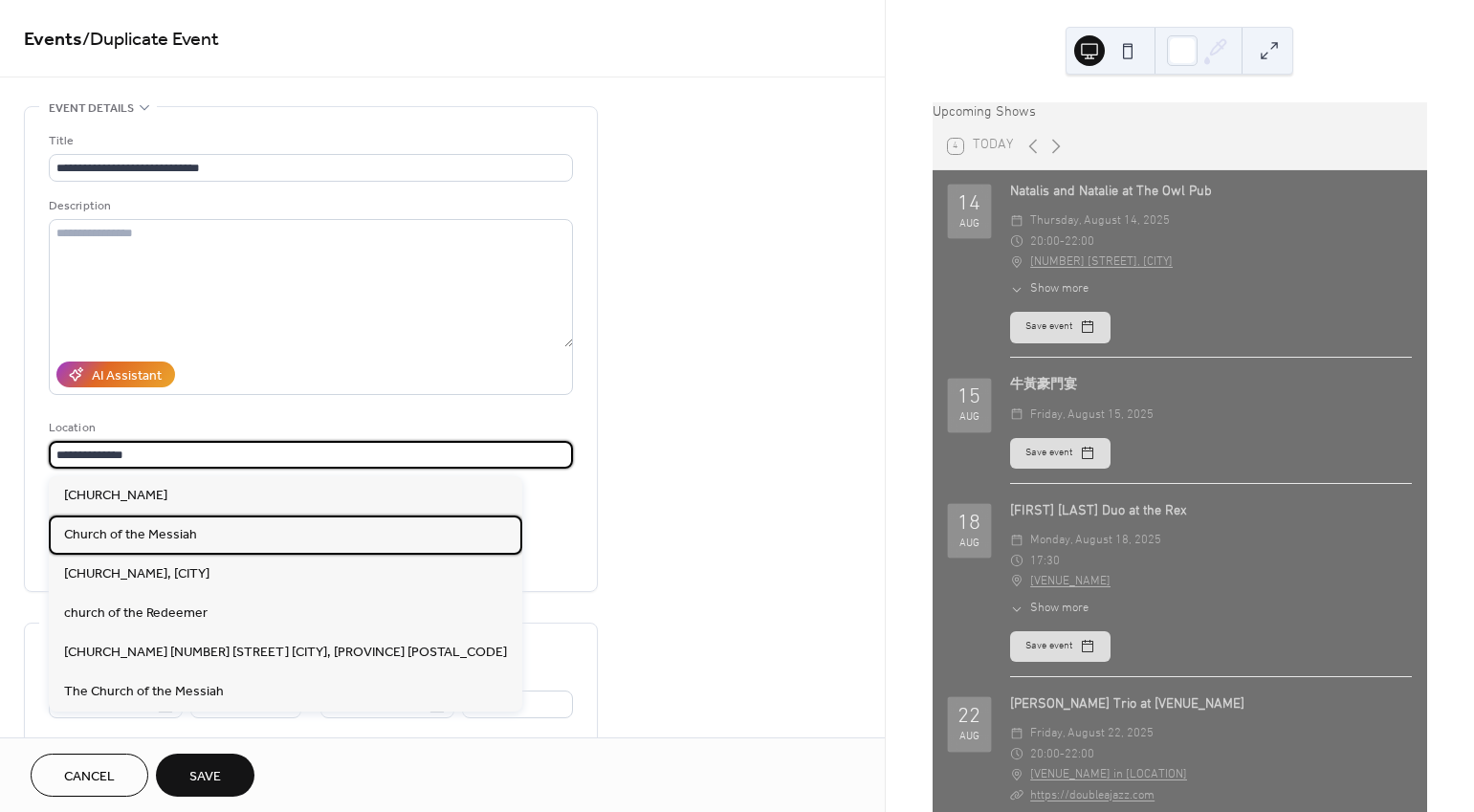 click on "Church of the Messiah" at bounding box center [285, 535] 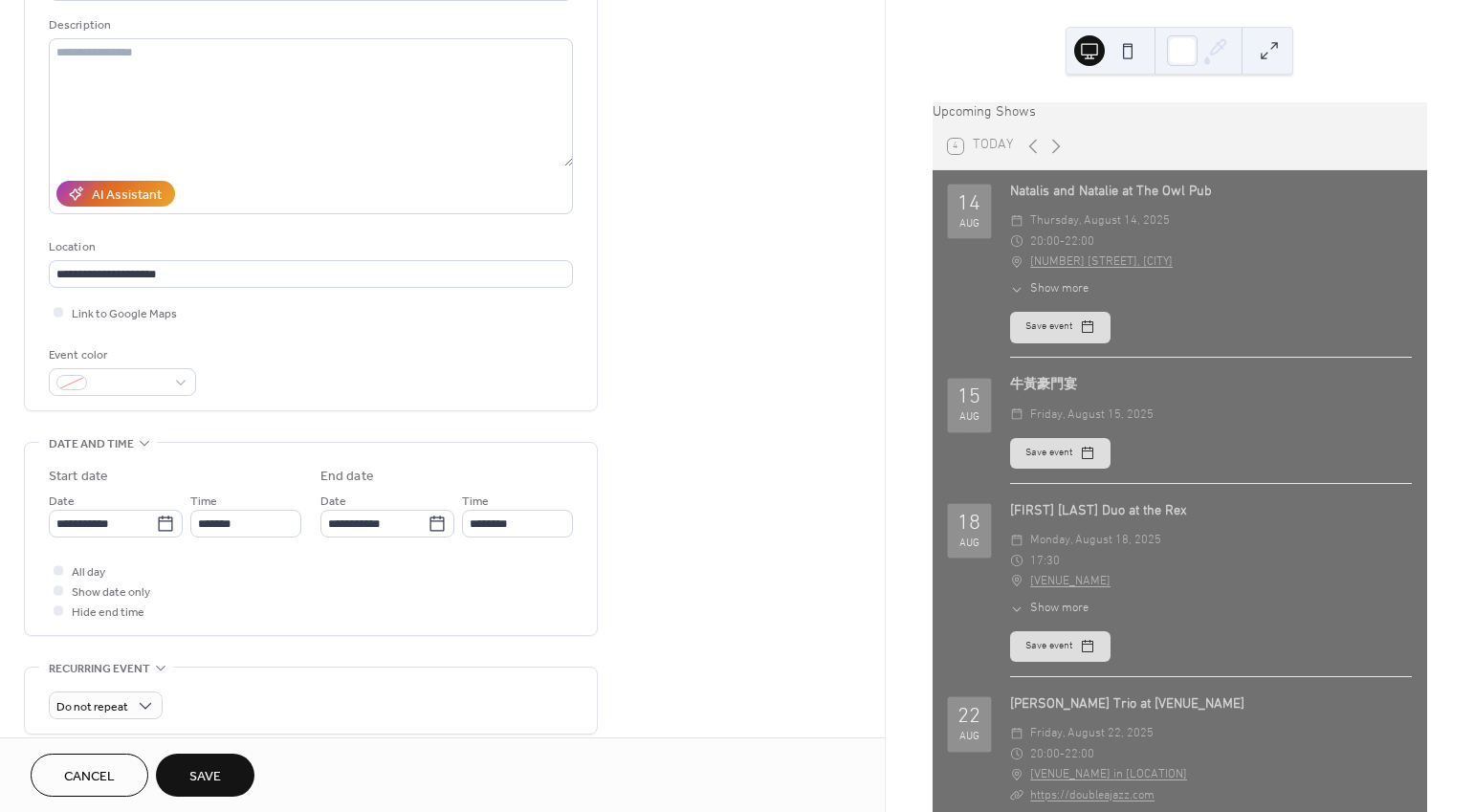 scroll, scrollTop: 183, scrollLeft: 0, axis: vertical 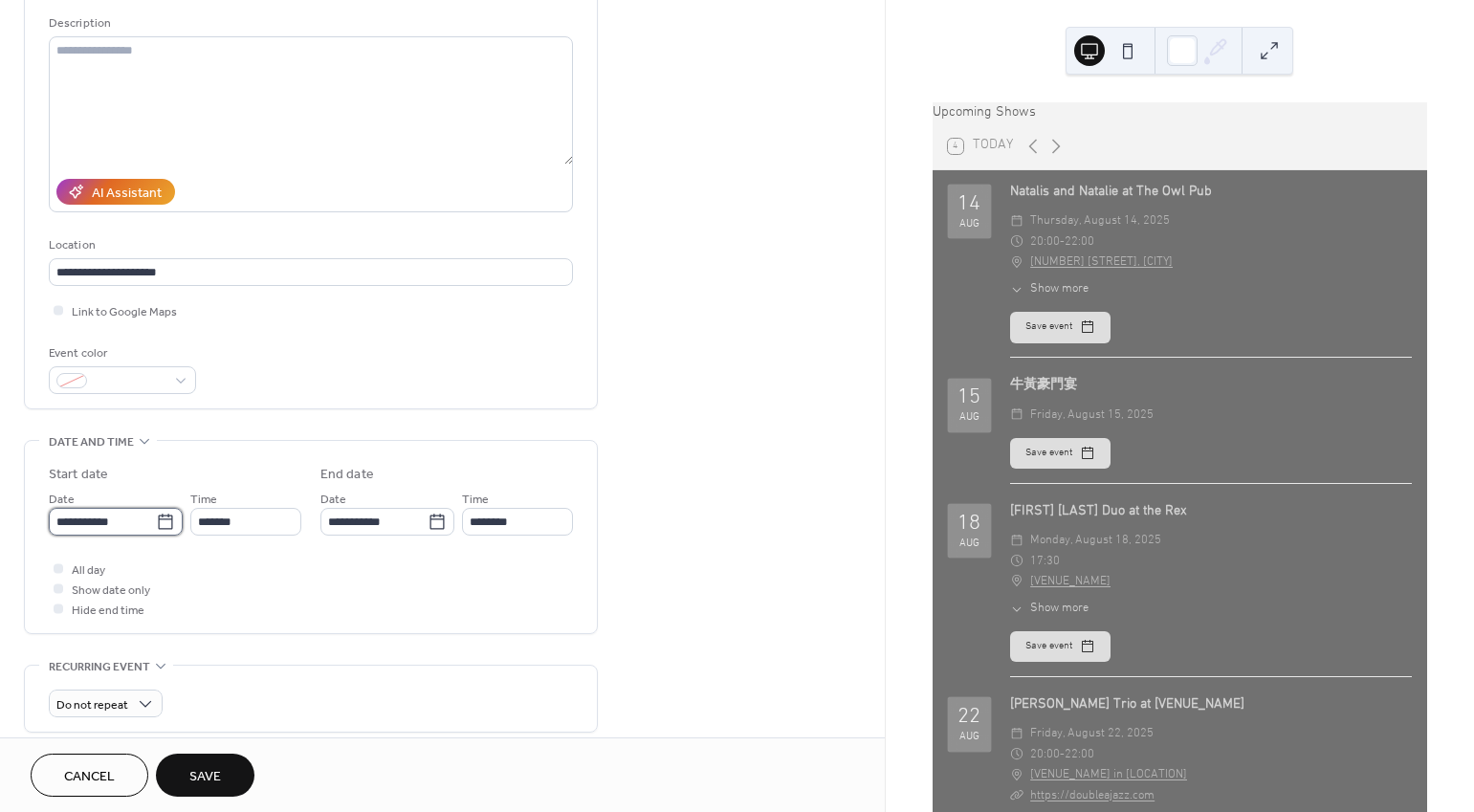 click on "**********" at bounding box center [102, 521] 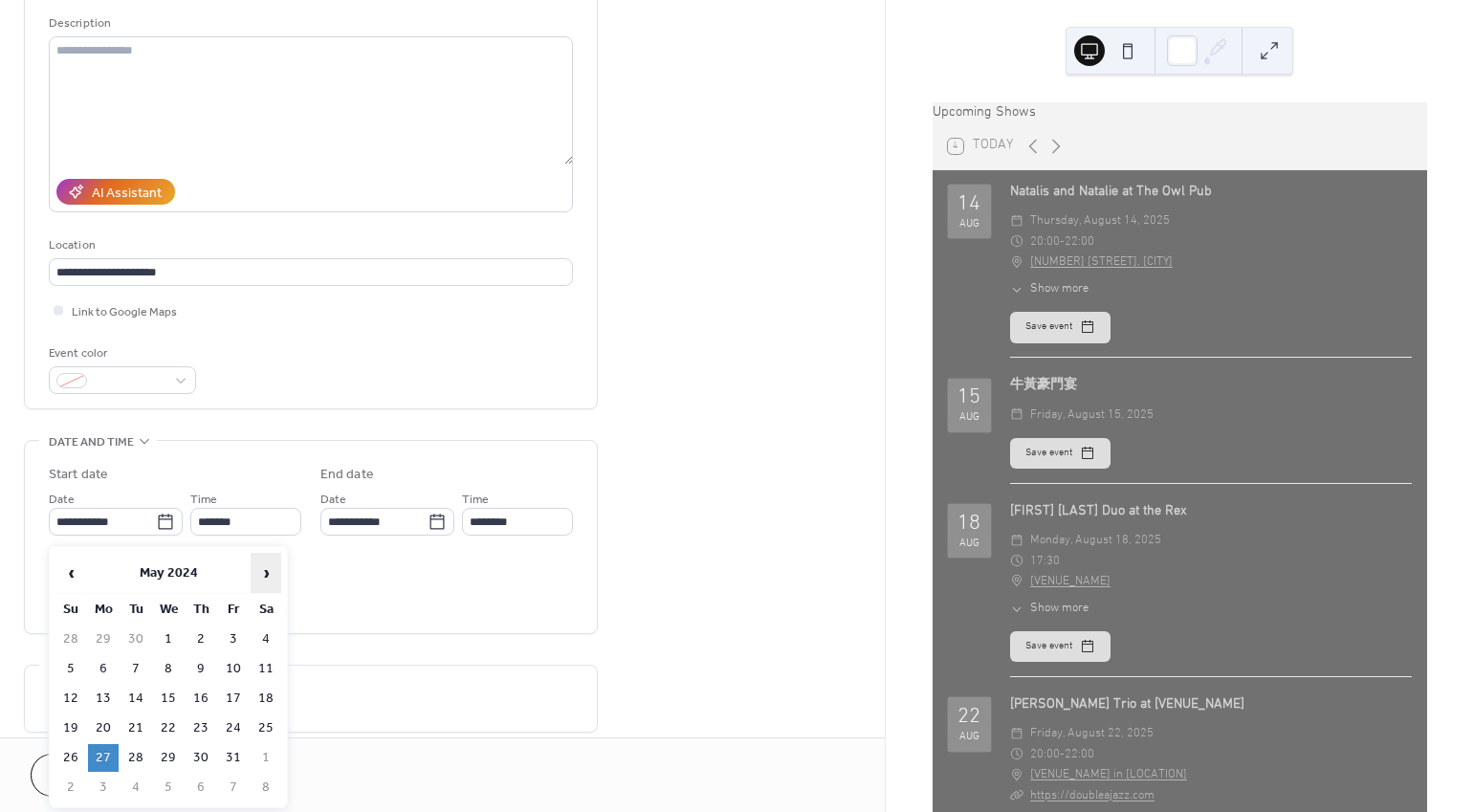 click on "›" at bounding box center [266, 573] 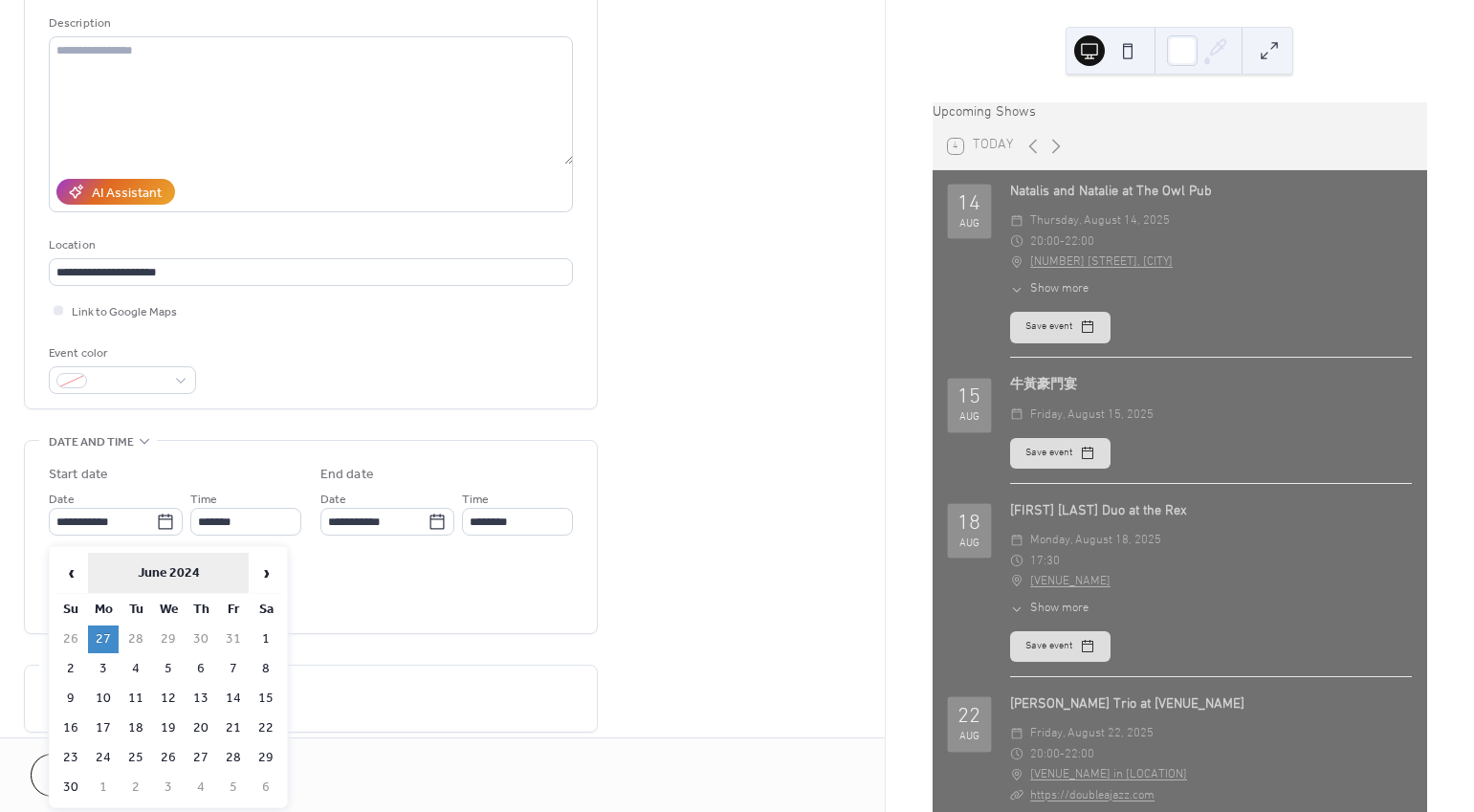 click on "June 2024" at bounding box center [168, 573] 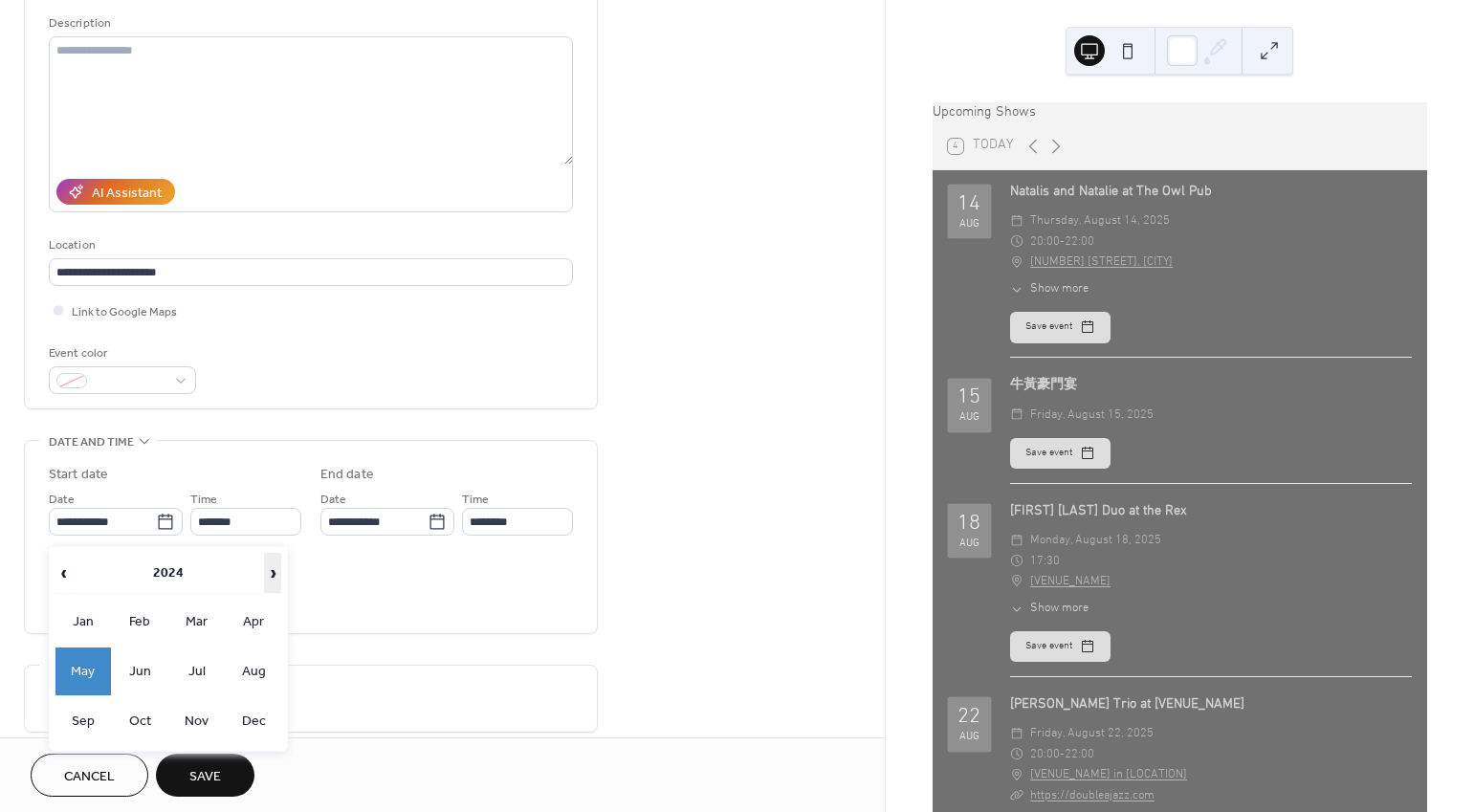 click on "›" at bounding box center [273, 573] 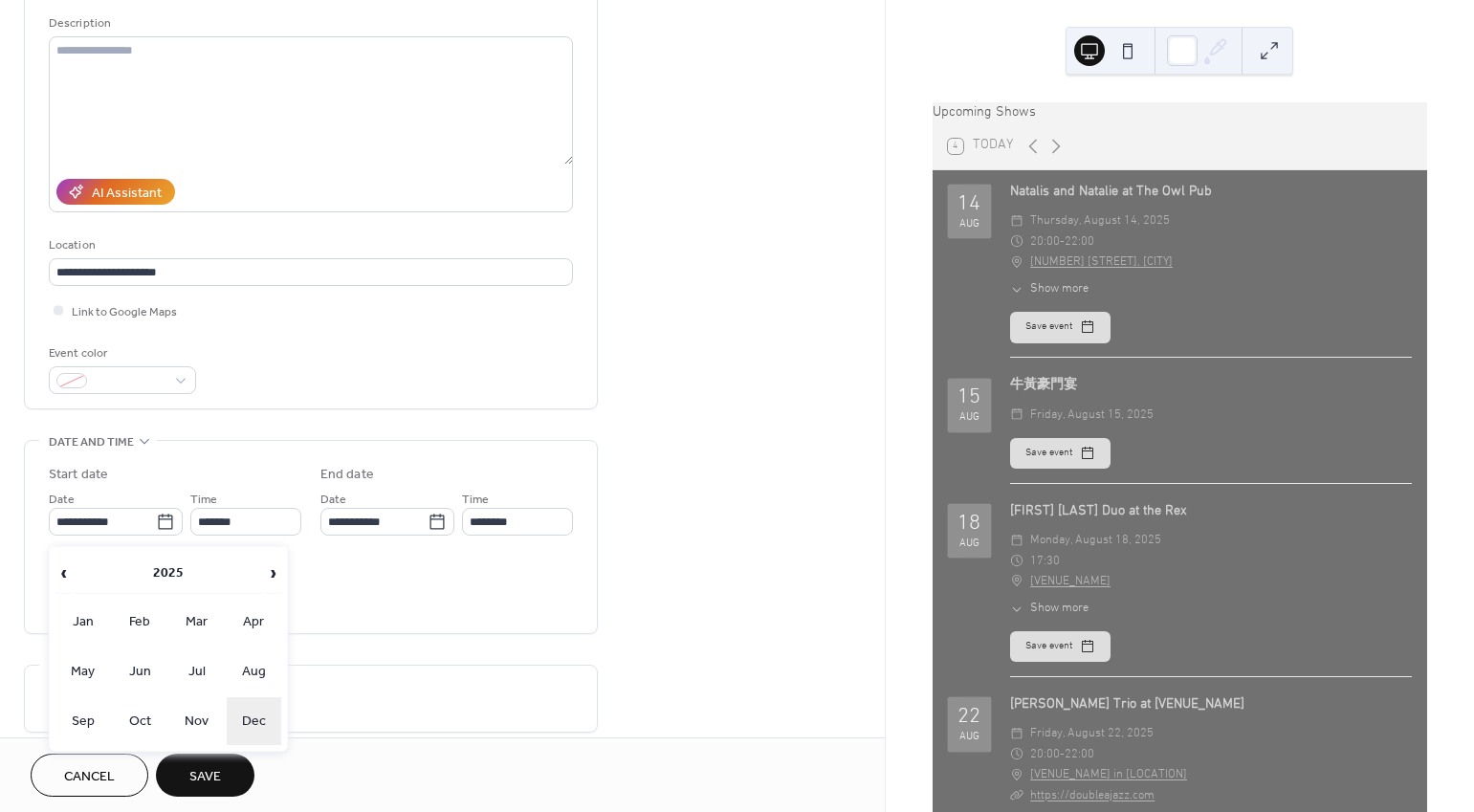 click on "Dec" at bounding box center (254, 721) 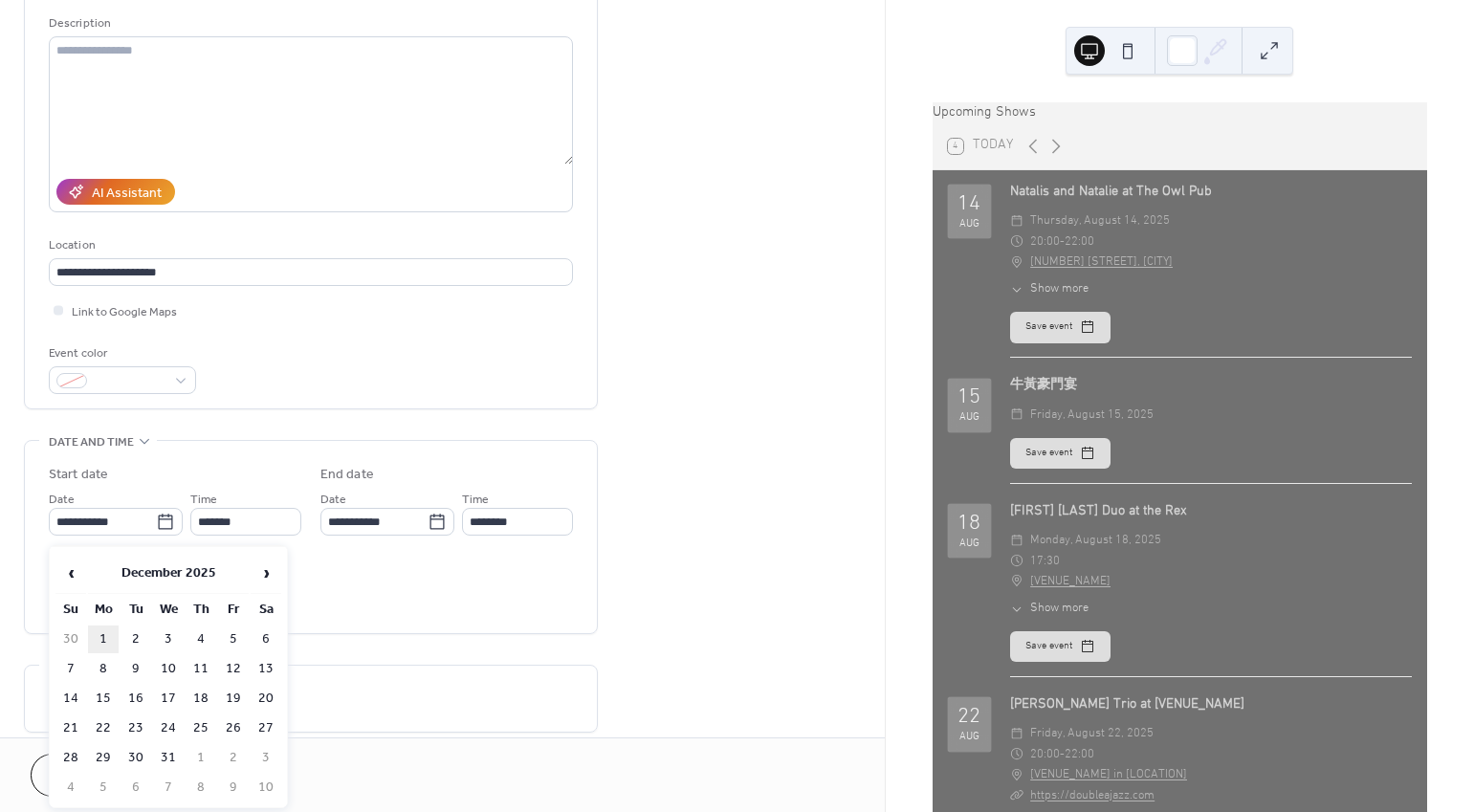 click on "1" at bounding box center (103, 639) 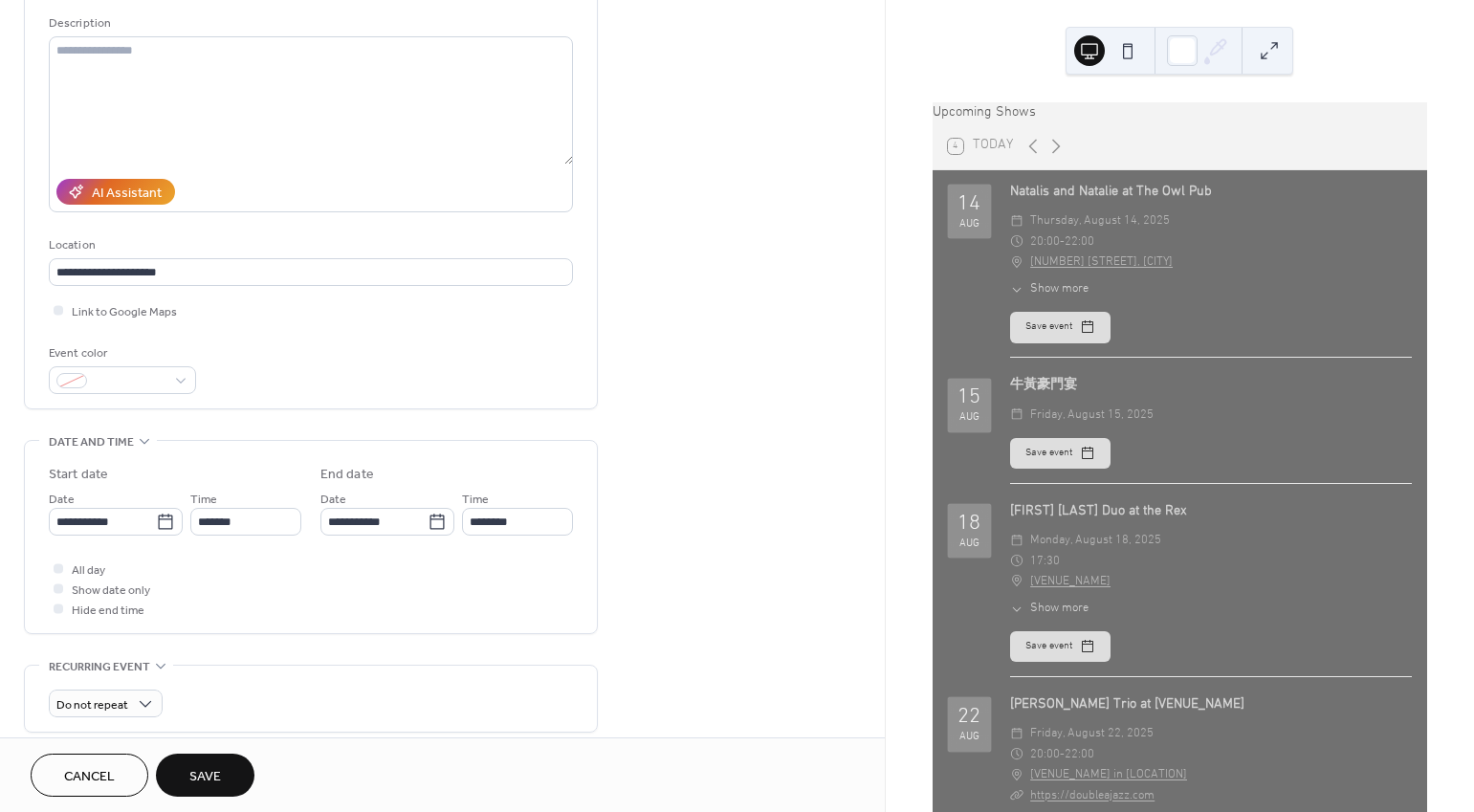 click on "Save" at bounding box center [205, 777] 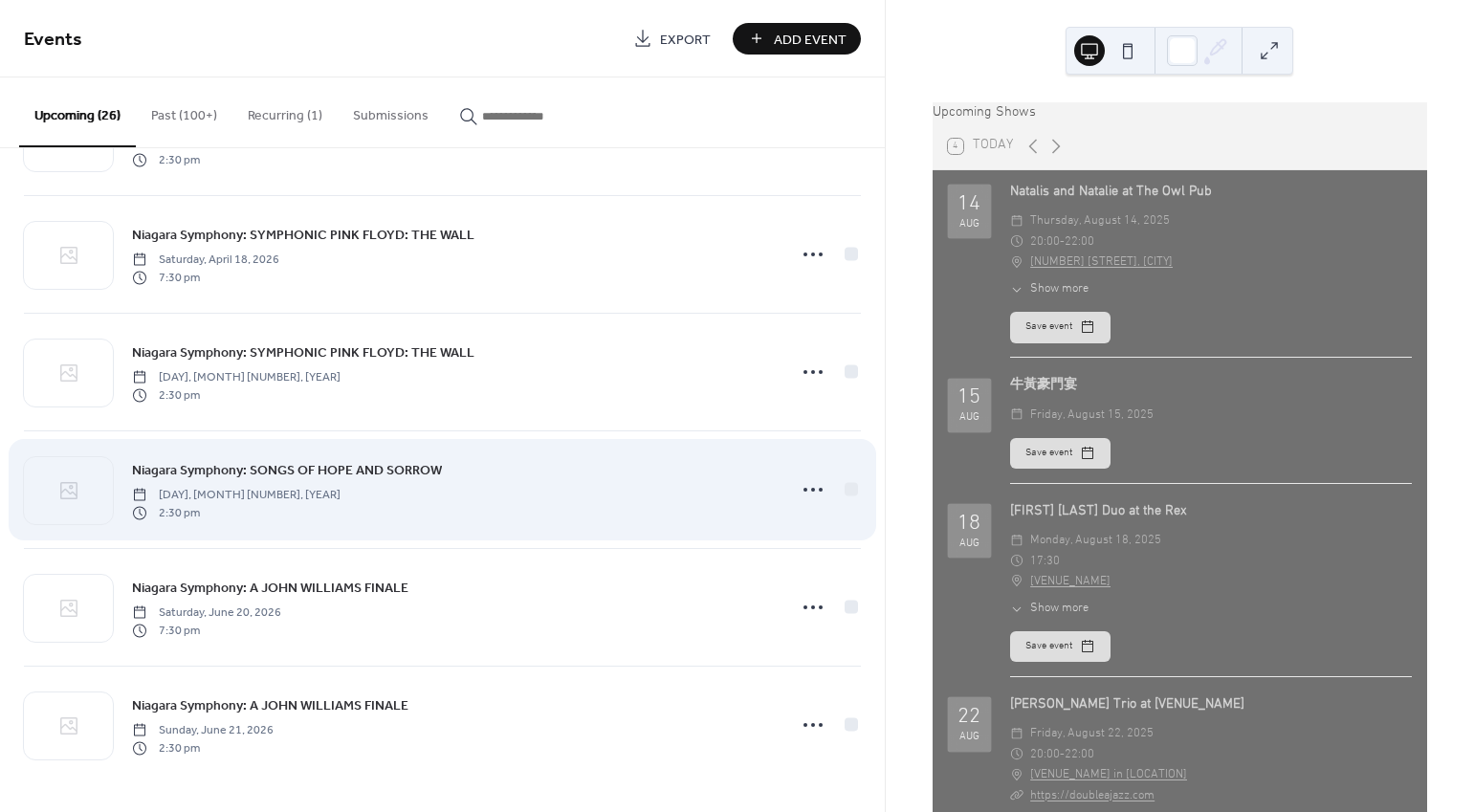 scroll, scrollTop: 2451, scrollLeft: 0, axis: vertical 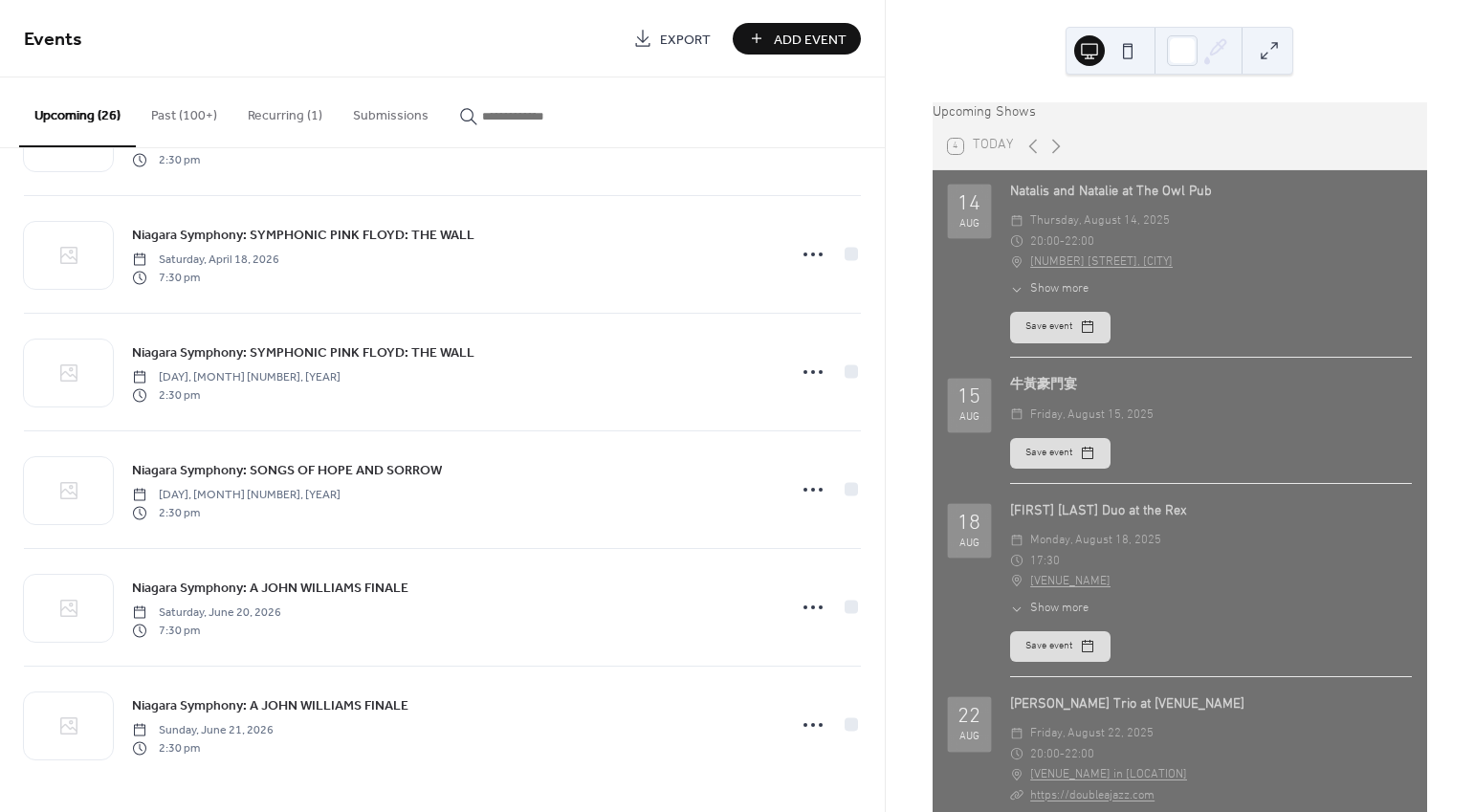 click at bounding box center [539, 116] 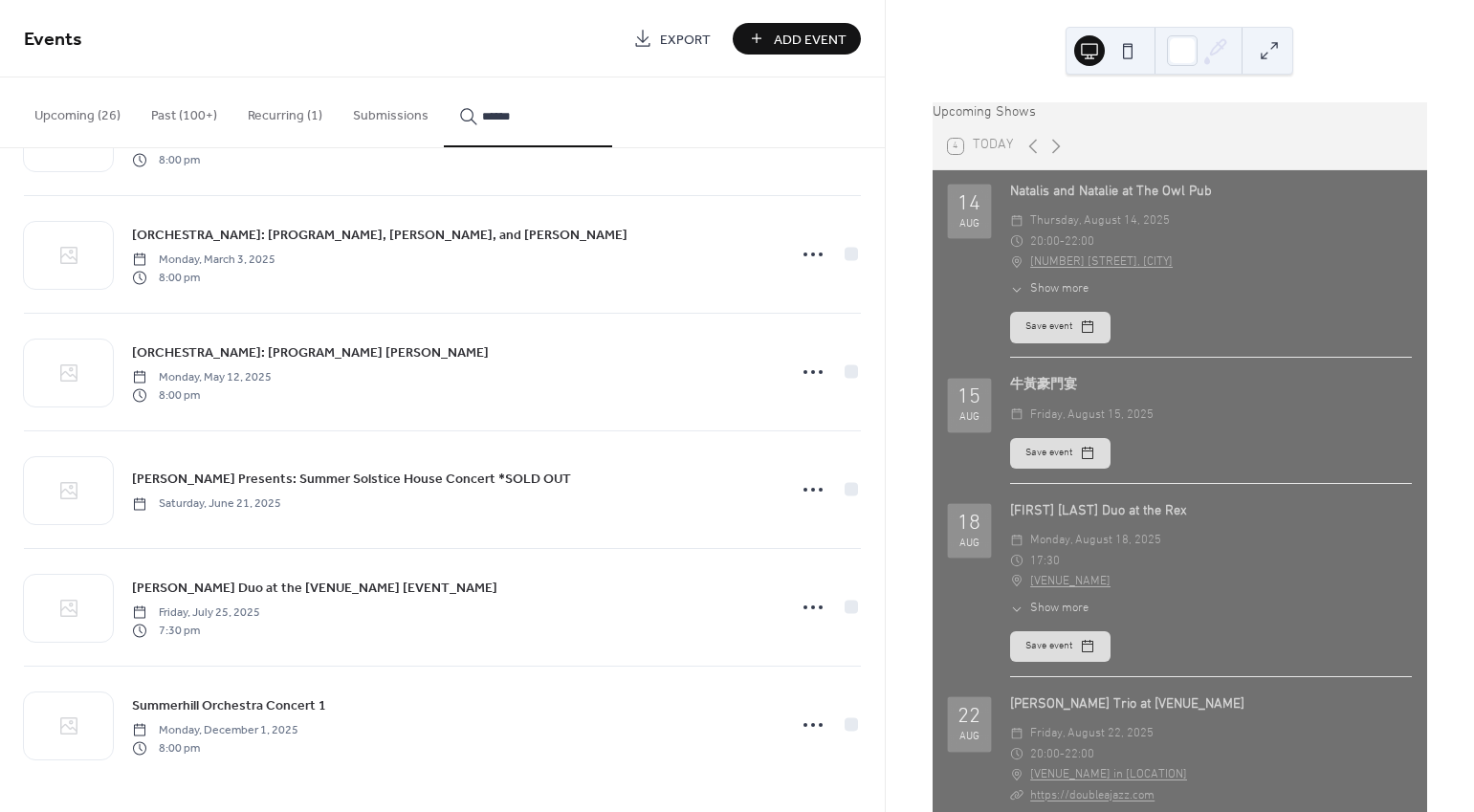 scroll, scrollTop: 2218, scrollLeft: 0, axis: vertical 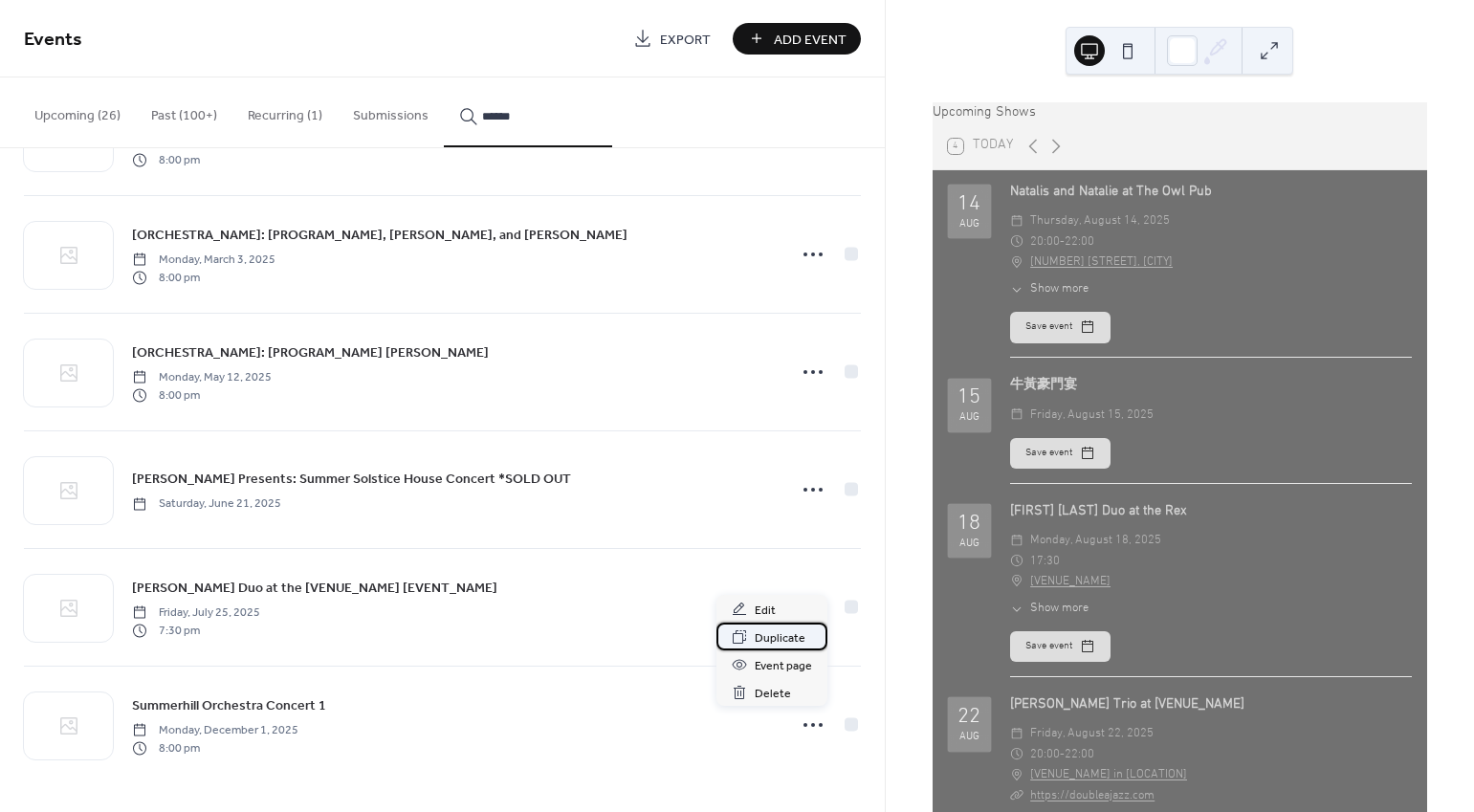click on "Duplicate" at bounding box center (780, 638) 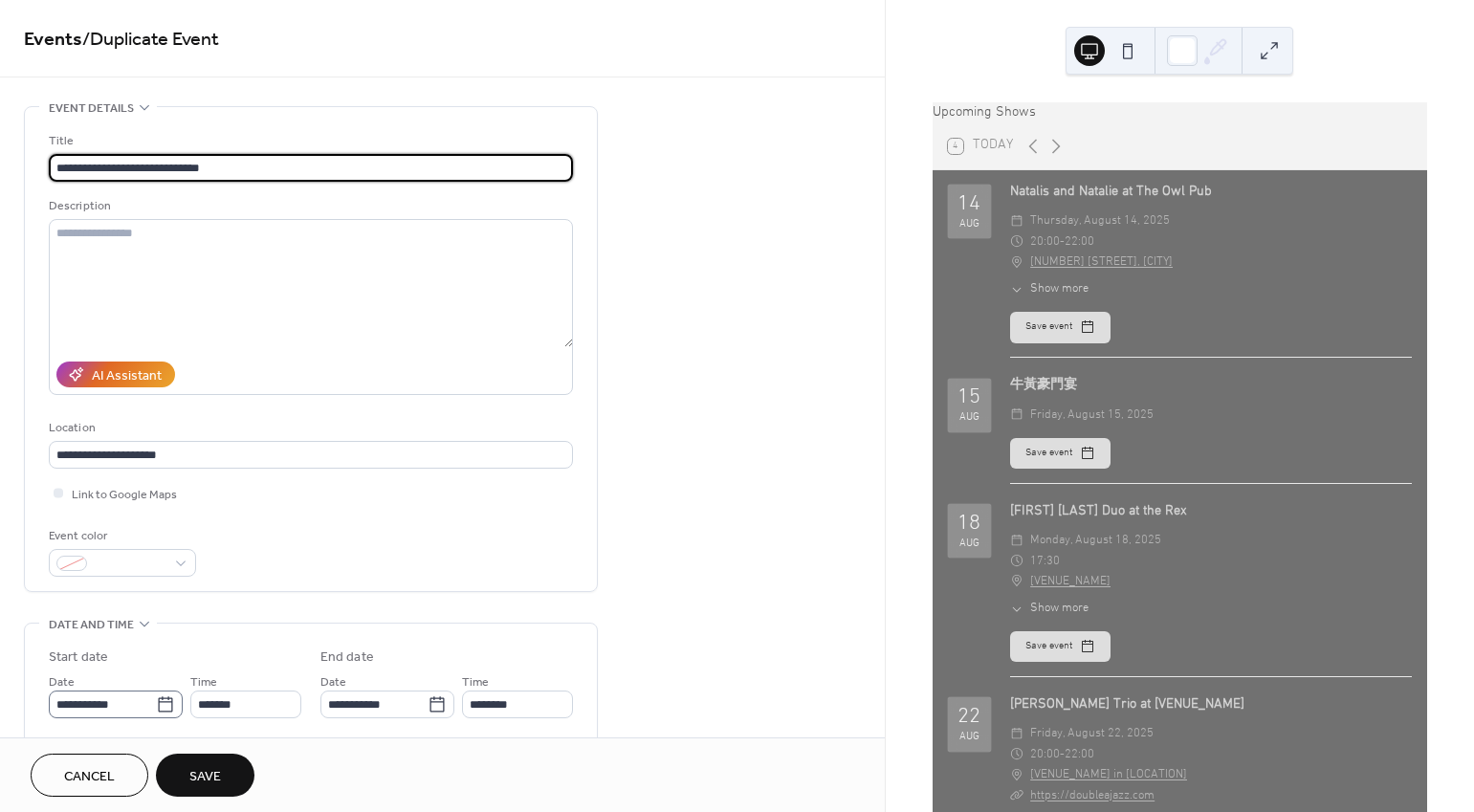 type on "**********" 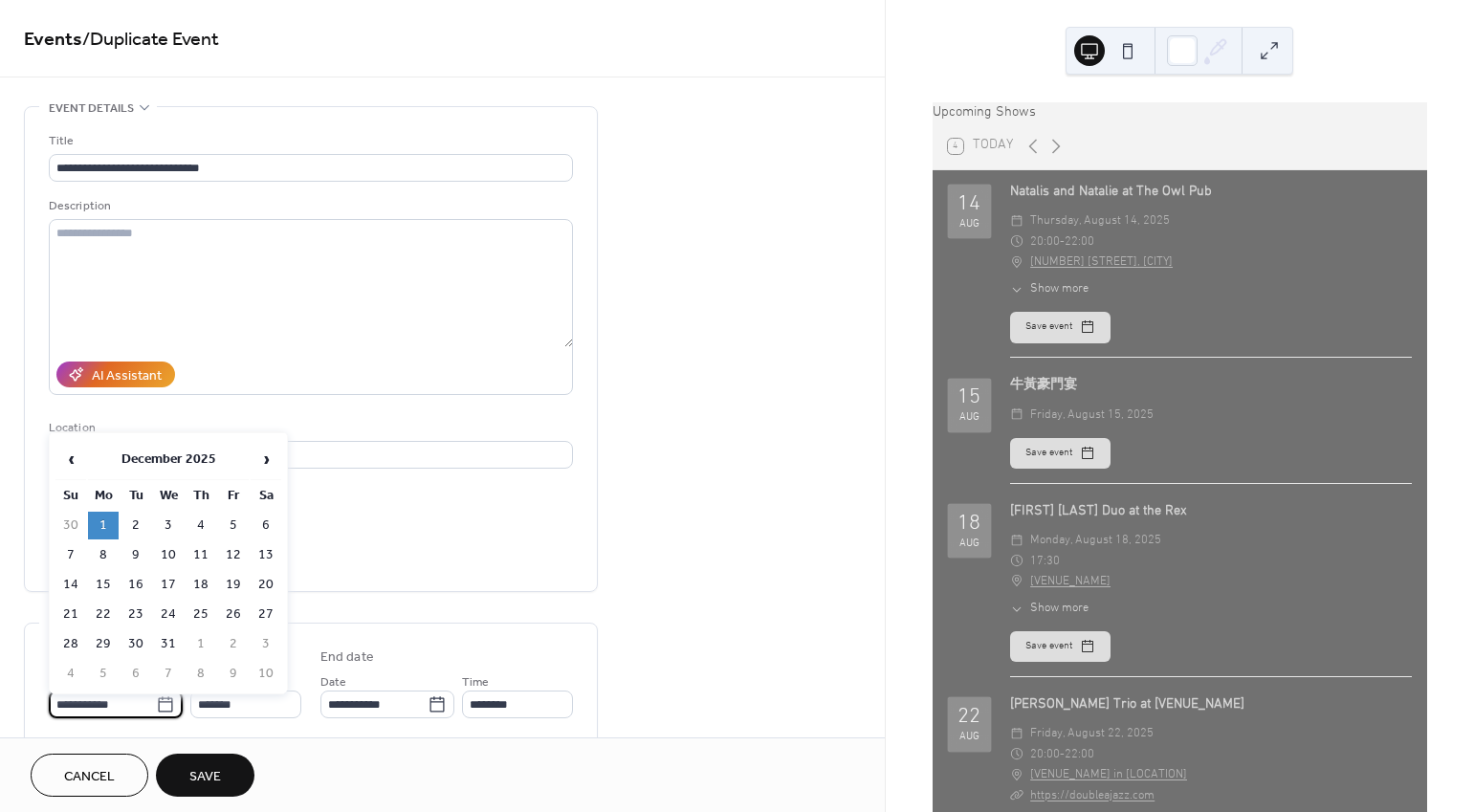 click on "**********" at bounding box center (102, 704) 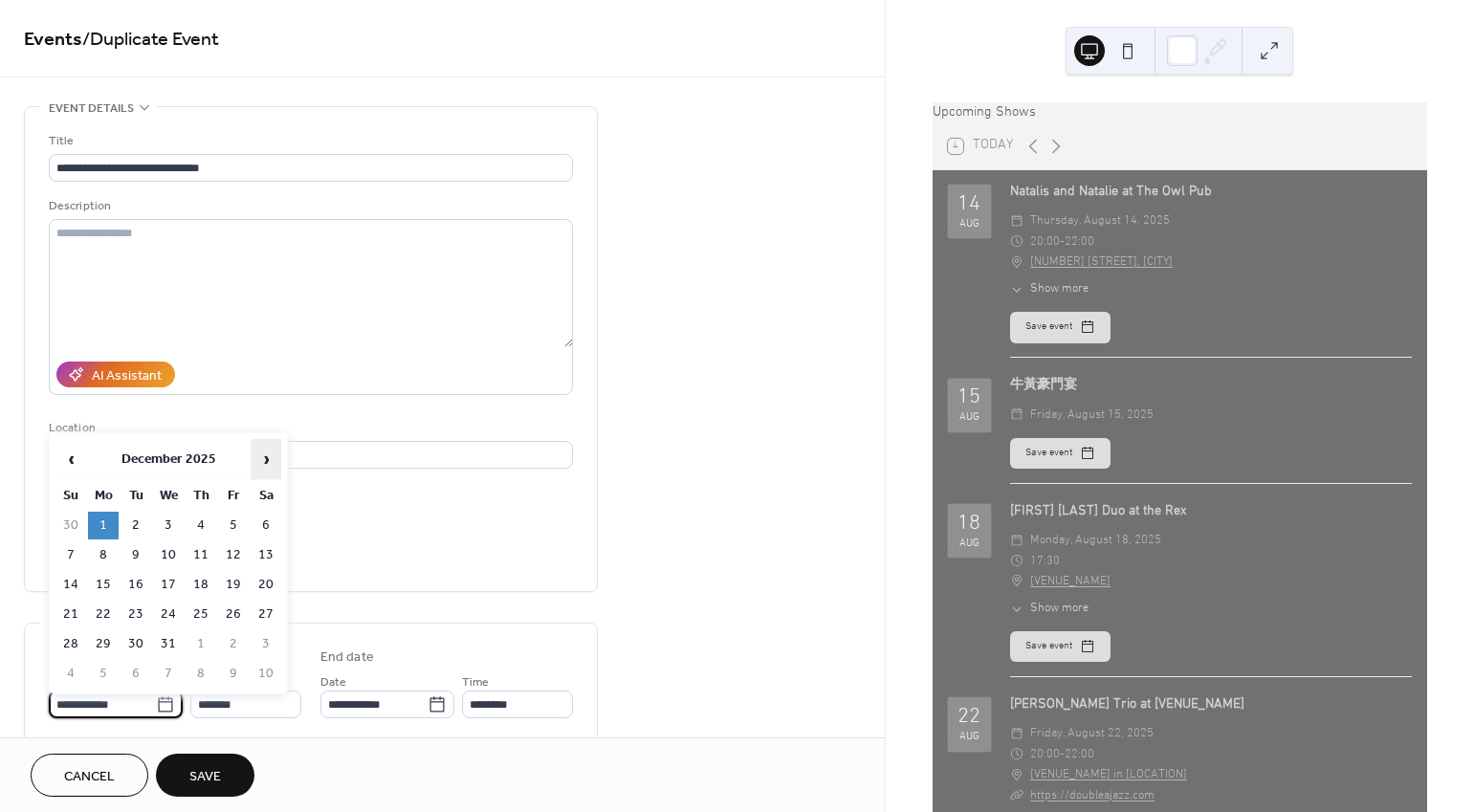 click on "›" at bounding box center [266, 459] 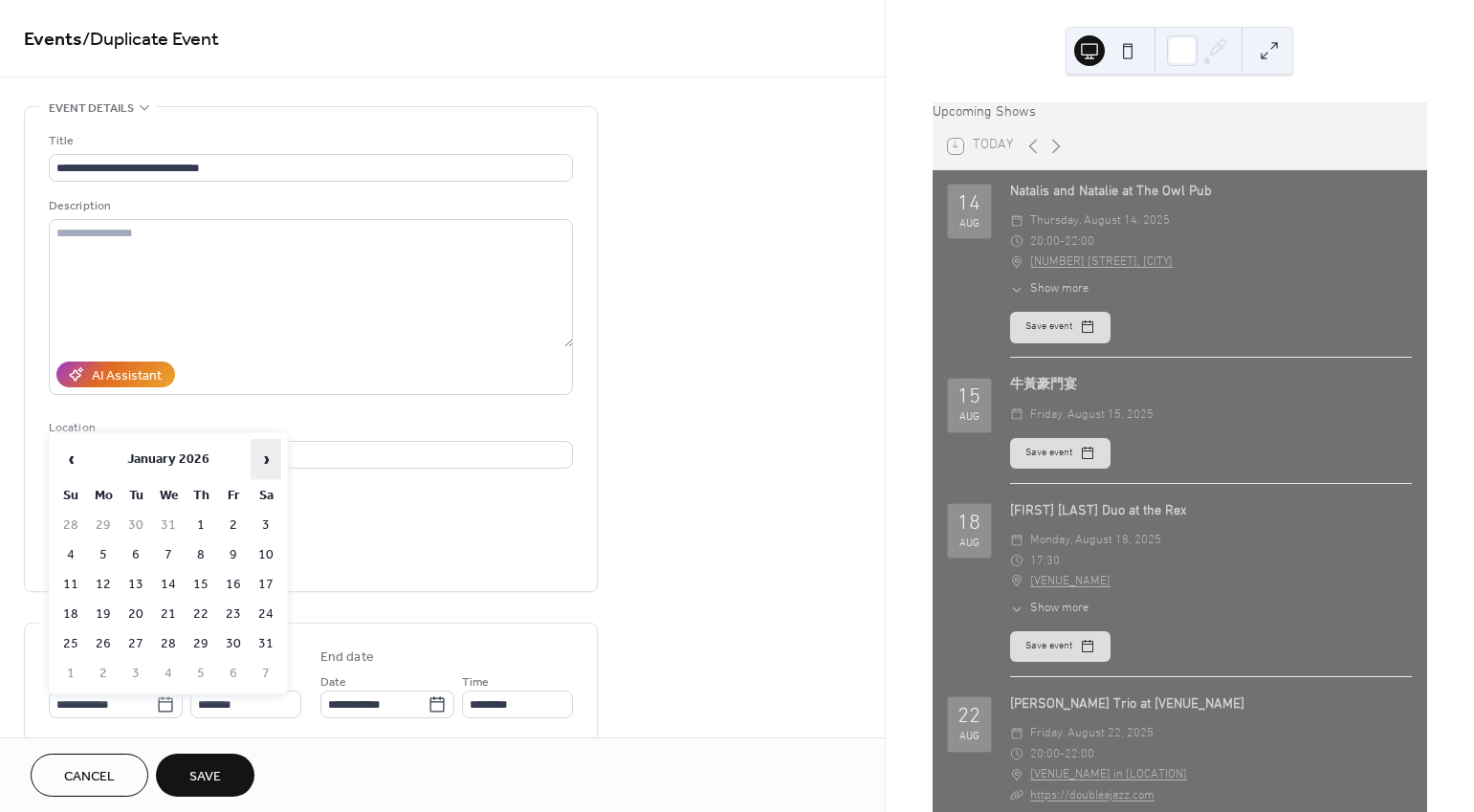 click on "›" at bounding box center [266, 459] 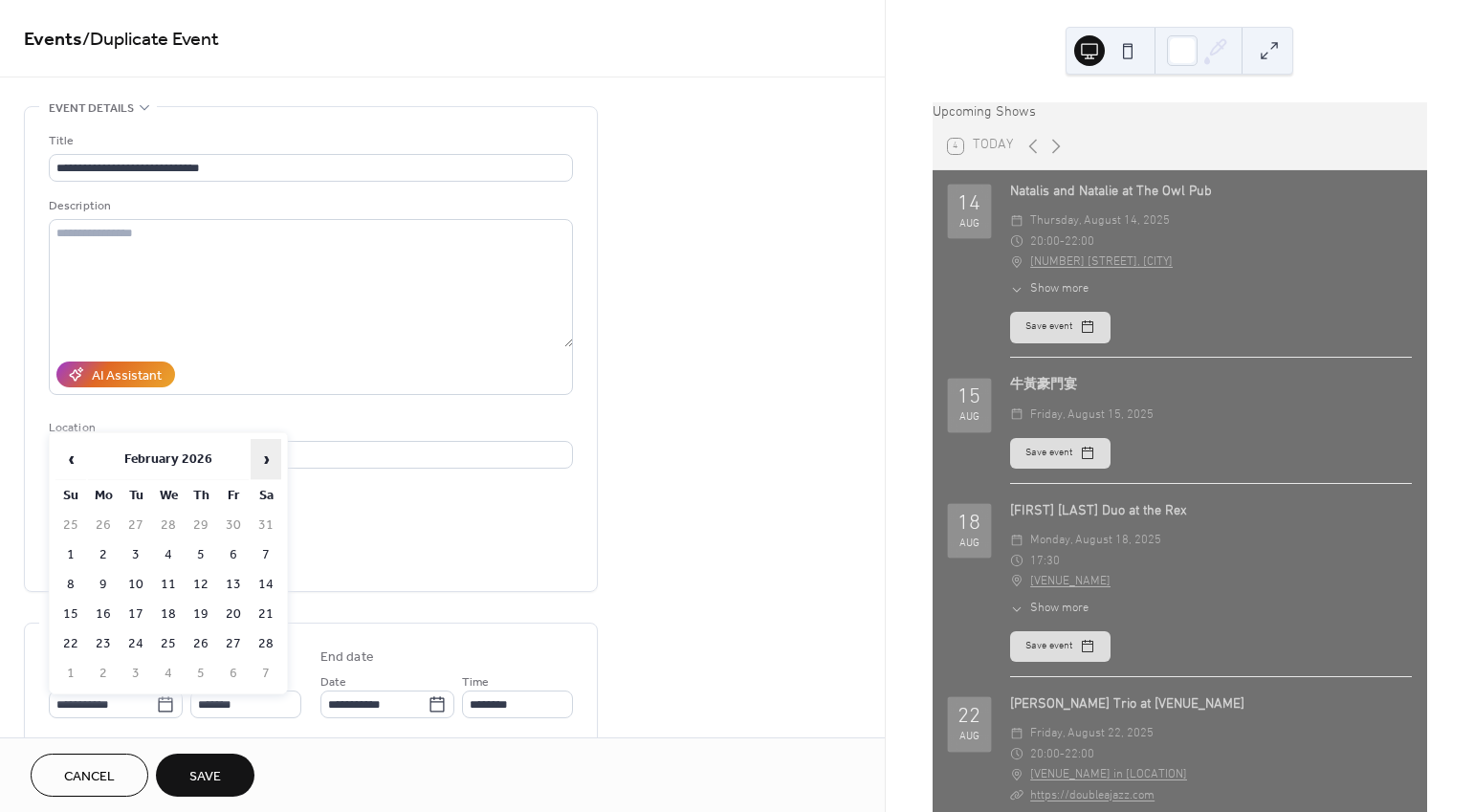click on "›" at bounding box center [266, 459] 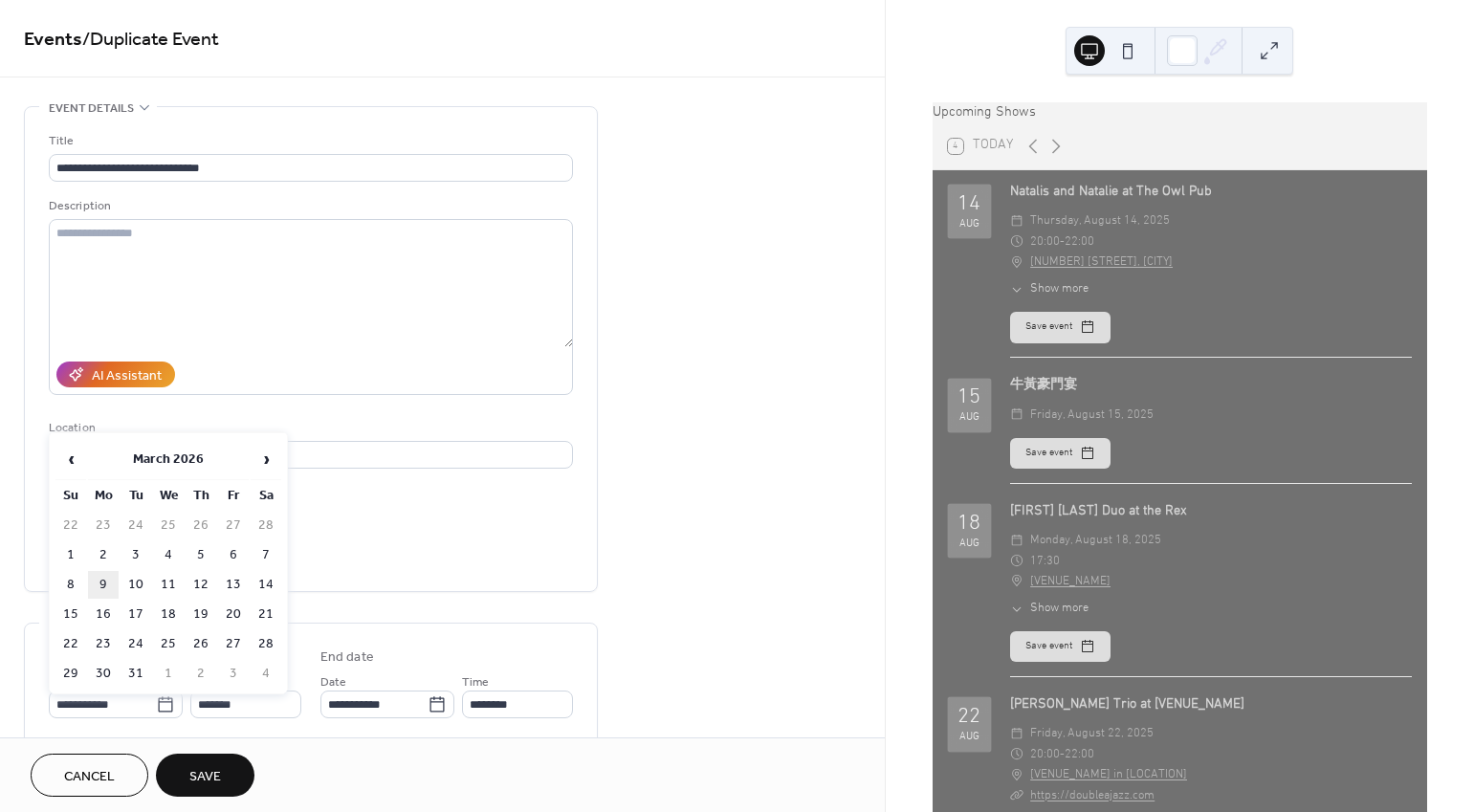click on "9" at bounding box center [103, 584] 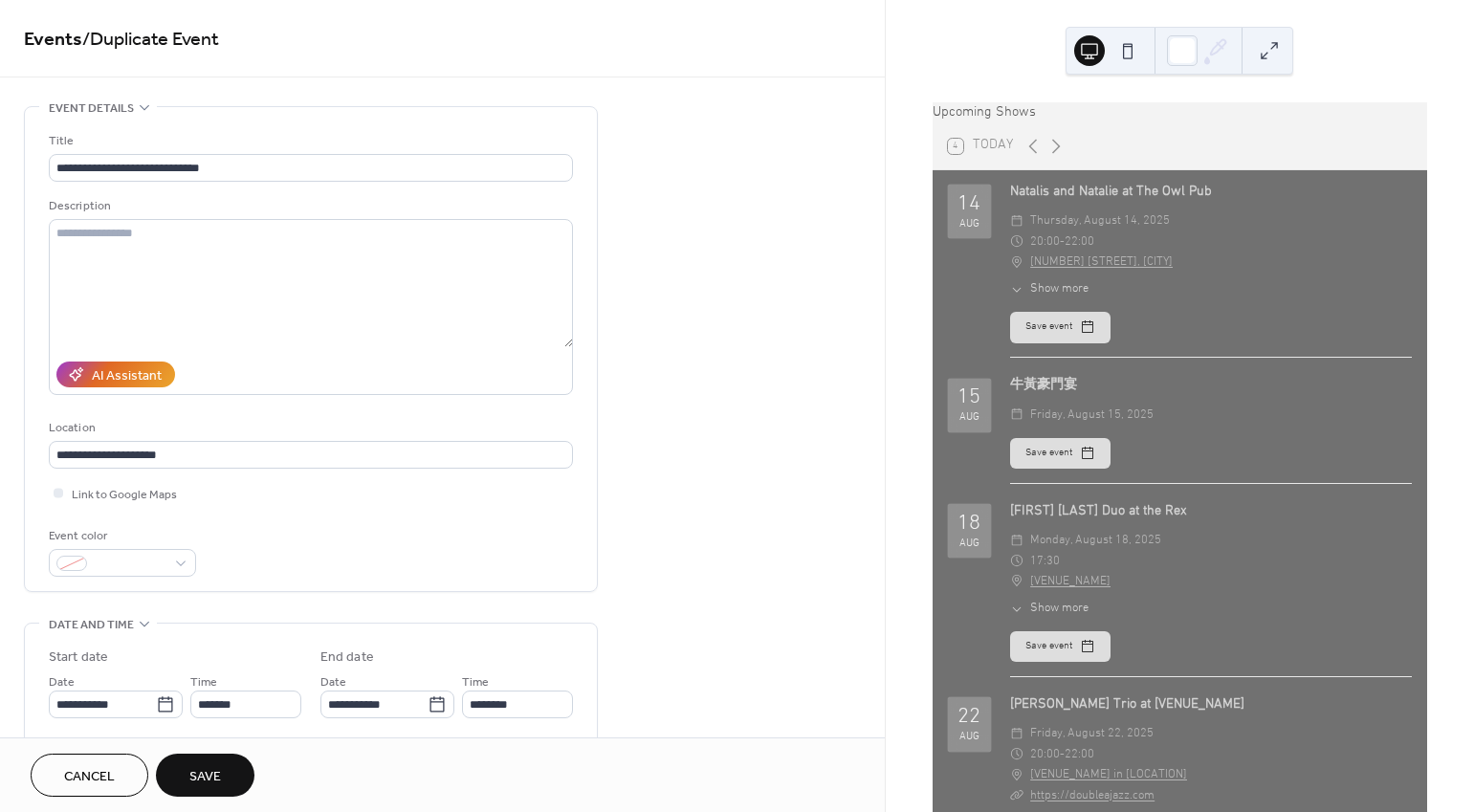 click on "Save" at bounding box center (205, 775) 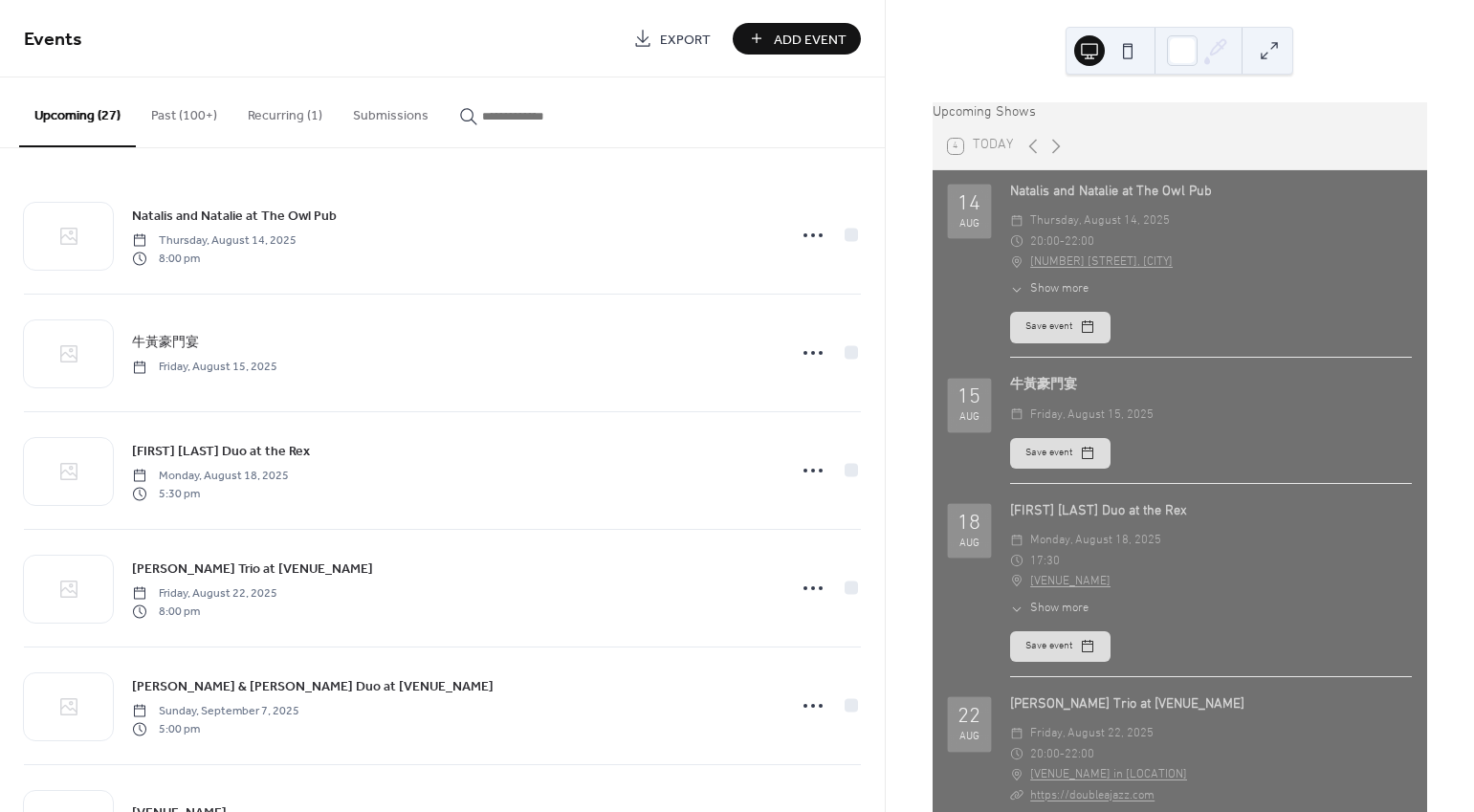 click at bounding box center (539, 116) 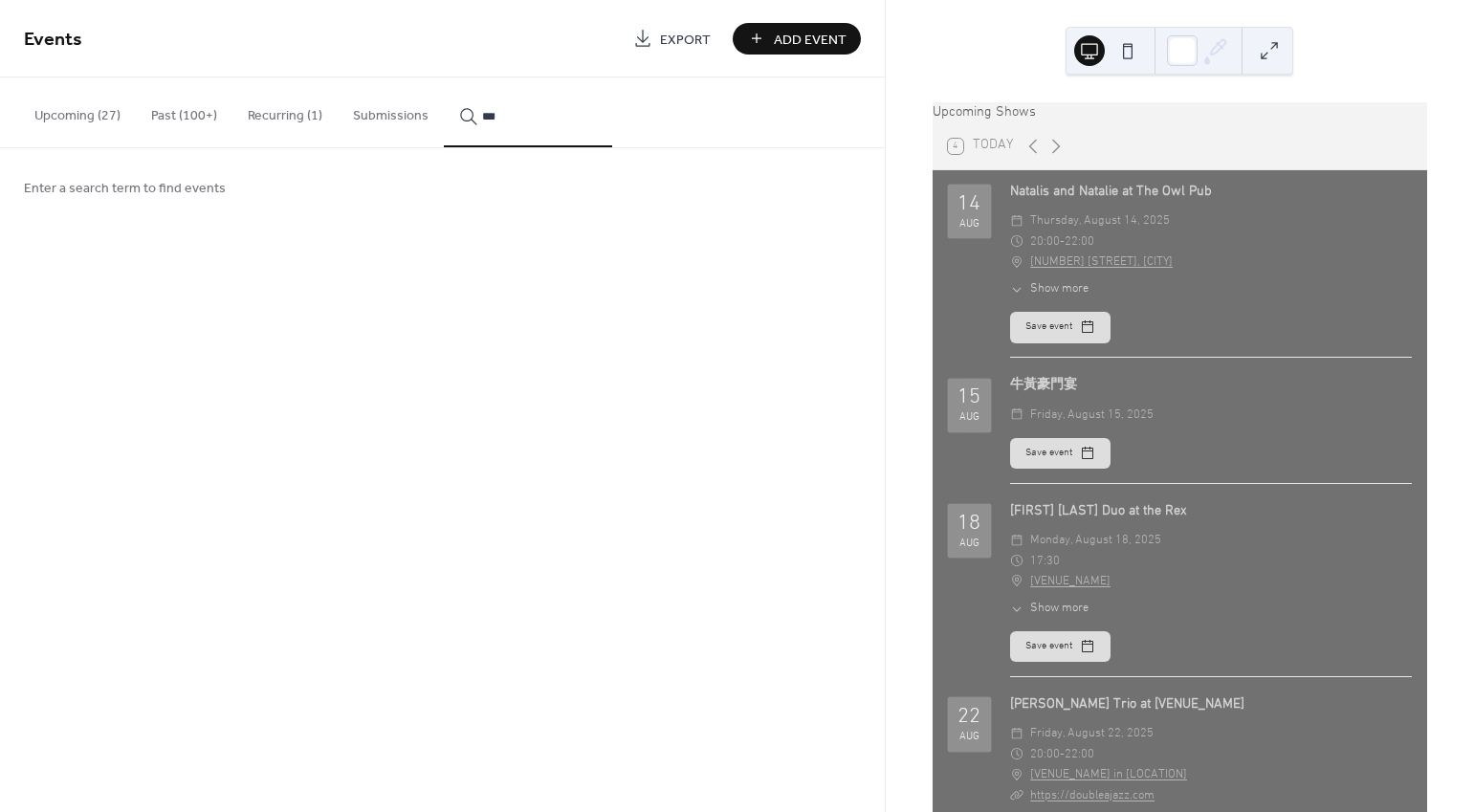 click on "***" at bounding box center [528, 112] 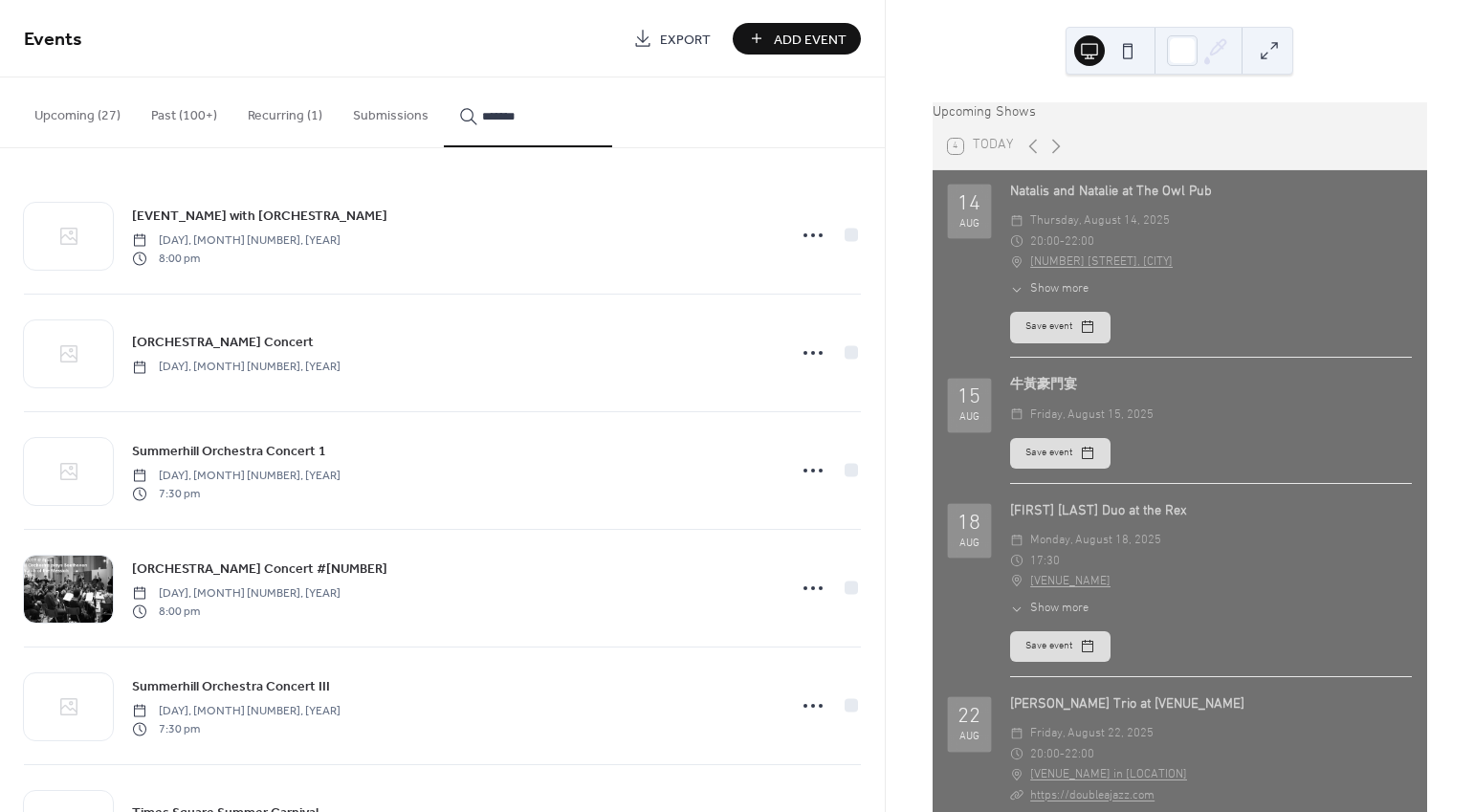 click on "******" at bounding box center [528, 112] 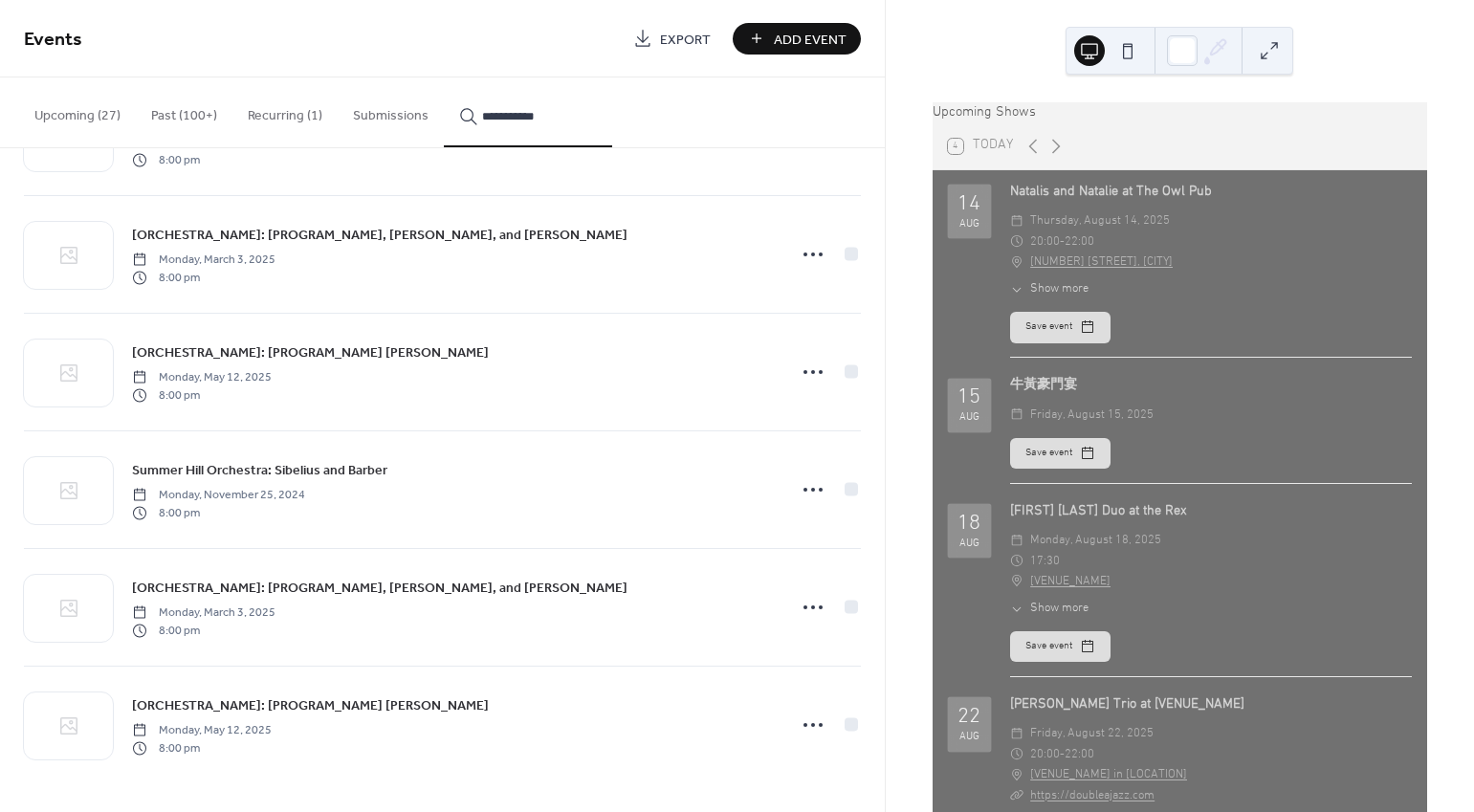 scroll, scrollTop: 3041, scrollLeft: 0, axis: vertical 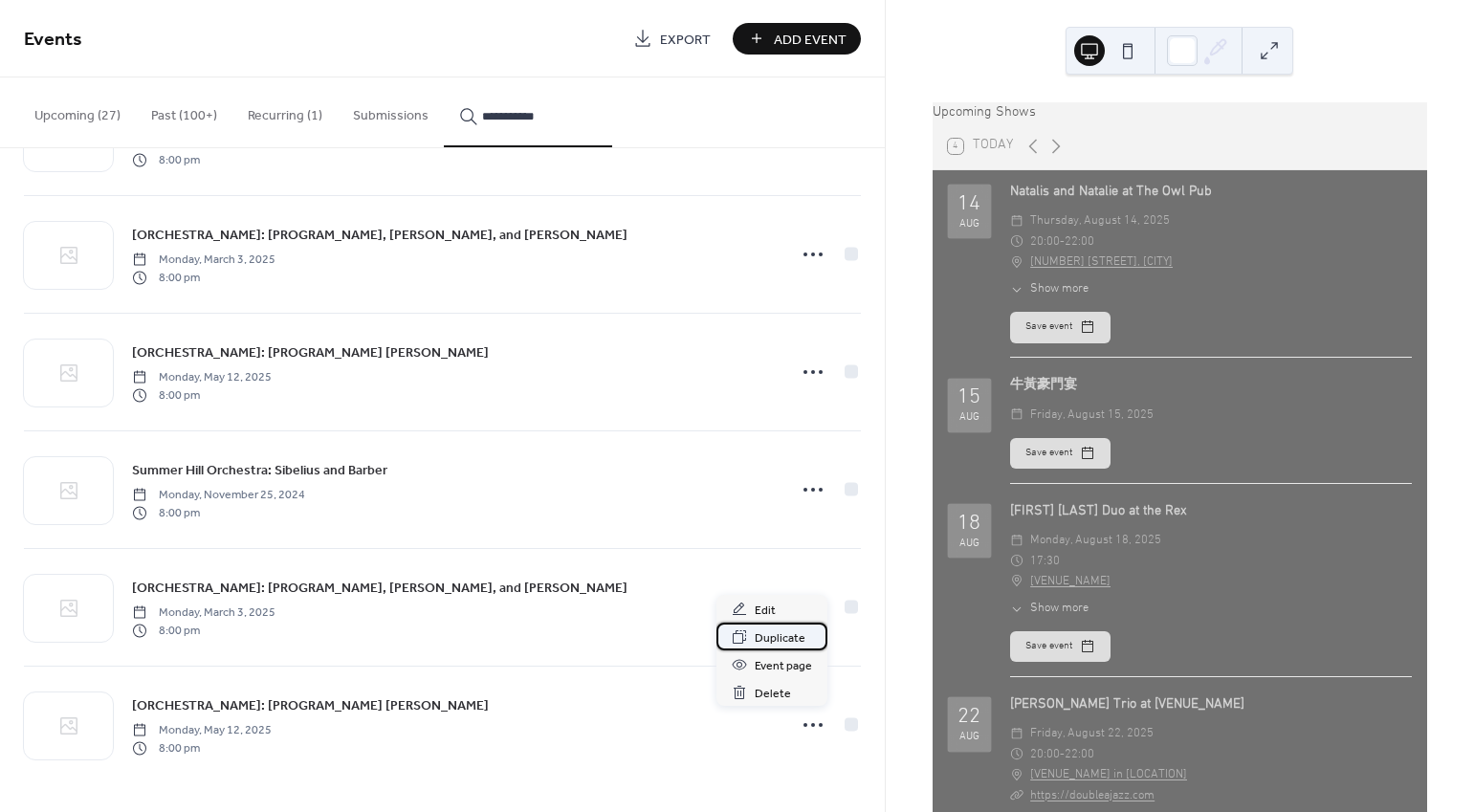 click on "Duplicate" at bounding box center (780, 638) 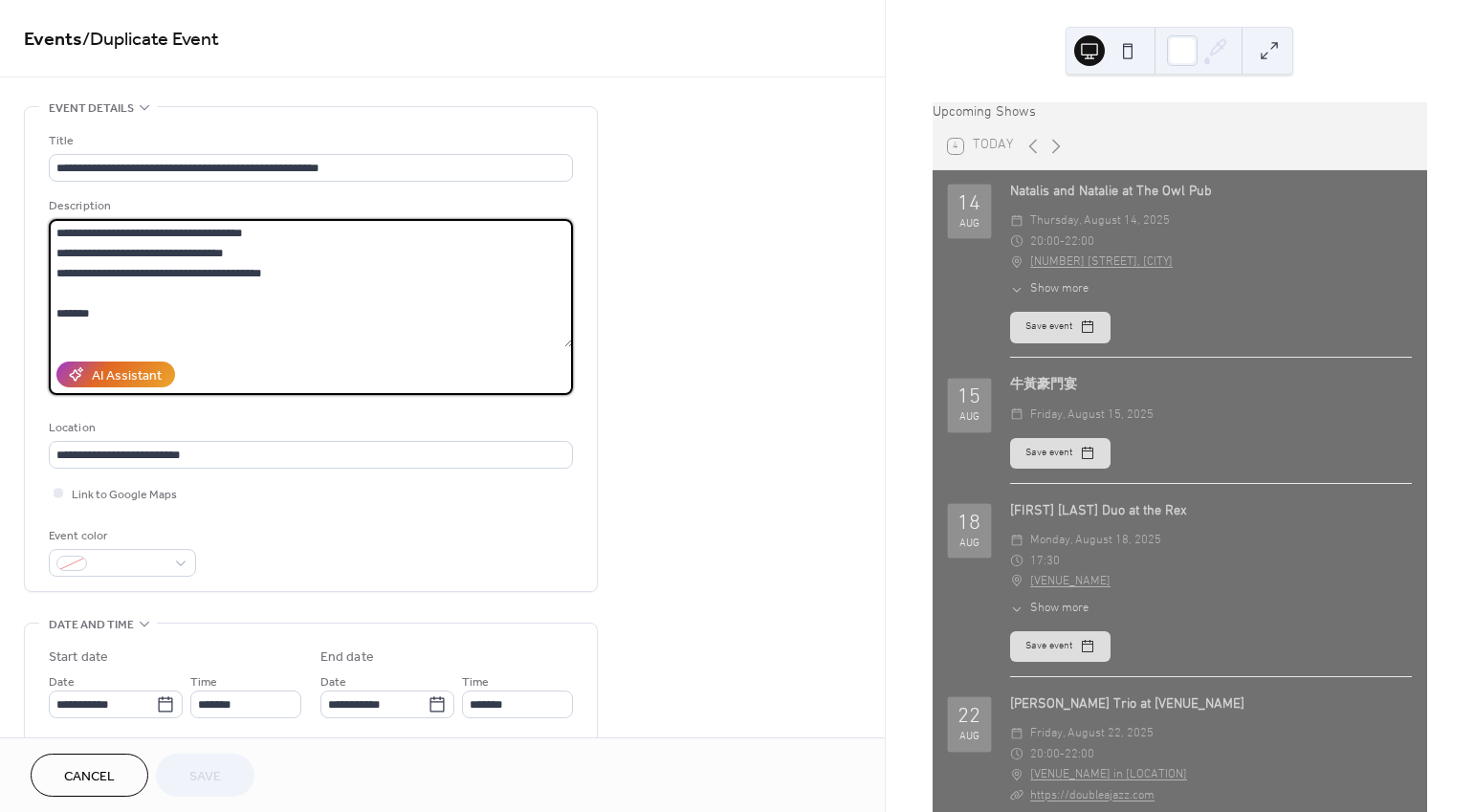 drag, startPoint x: 171, startPoint y: 323, endPoint x: 281, endPoint y: 283, distance: 117.047 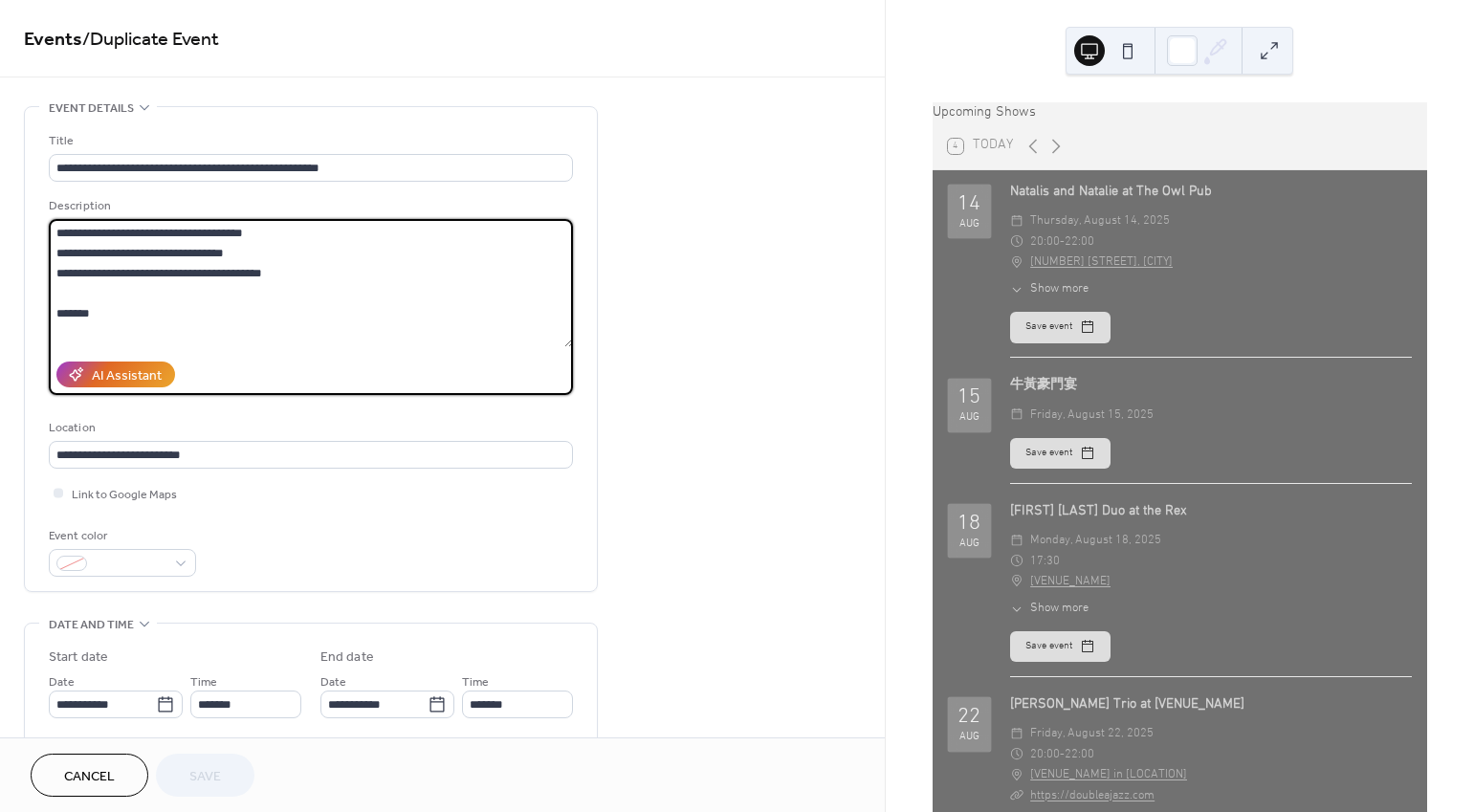 click on "**********" at bounding box center (311, 283) 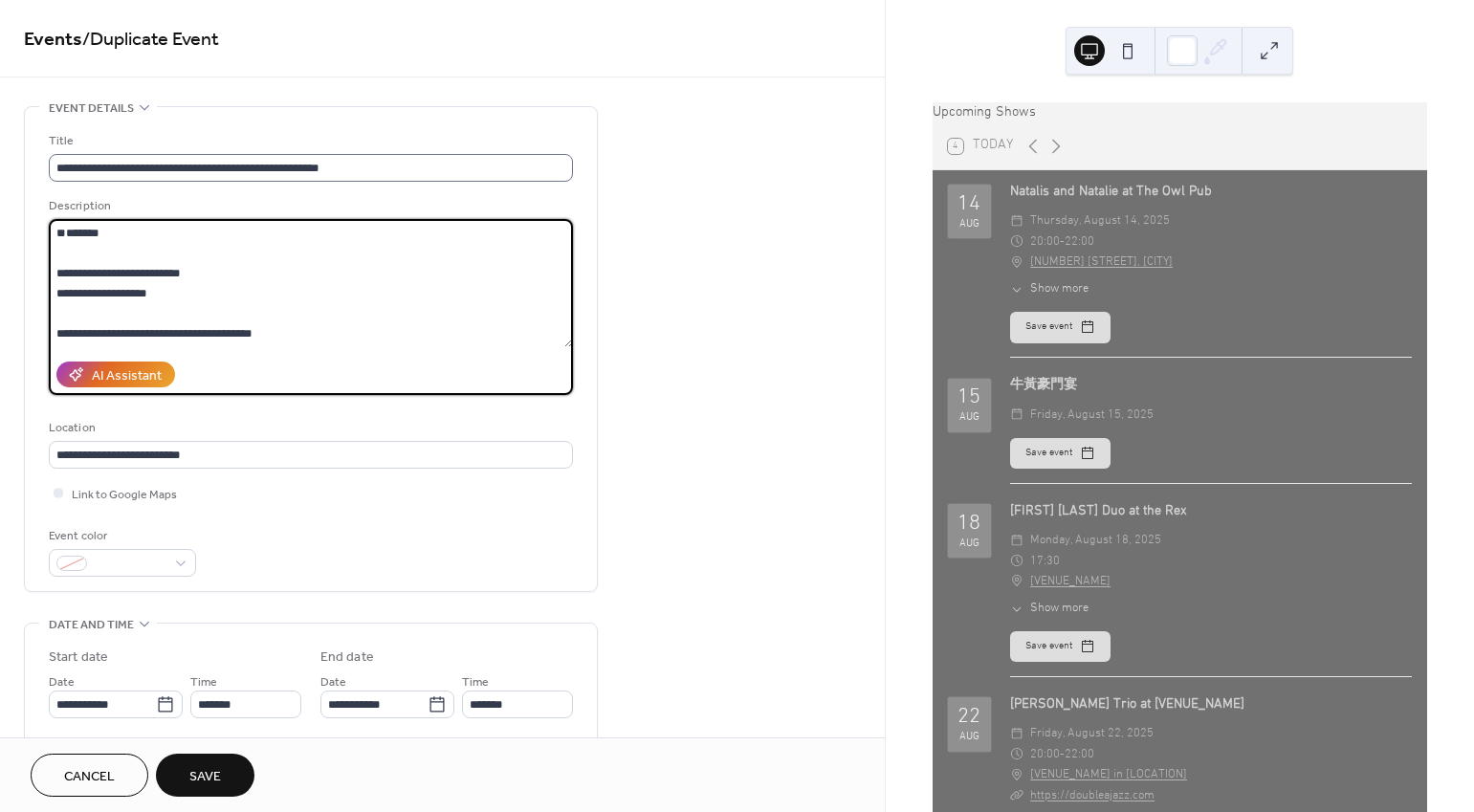 type on "**********" 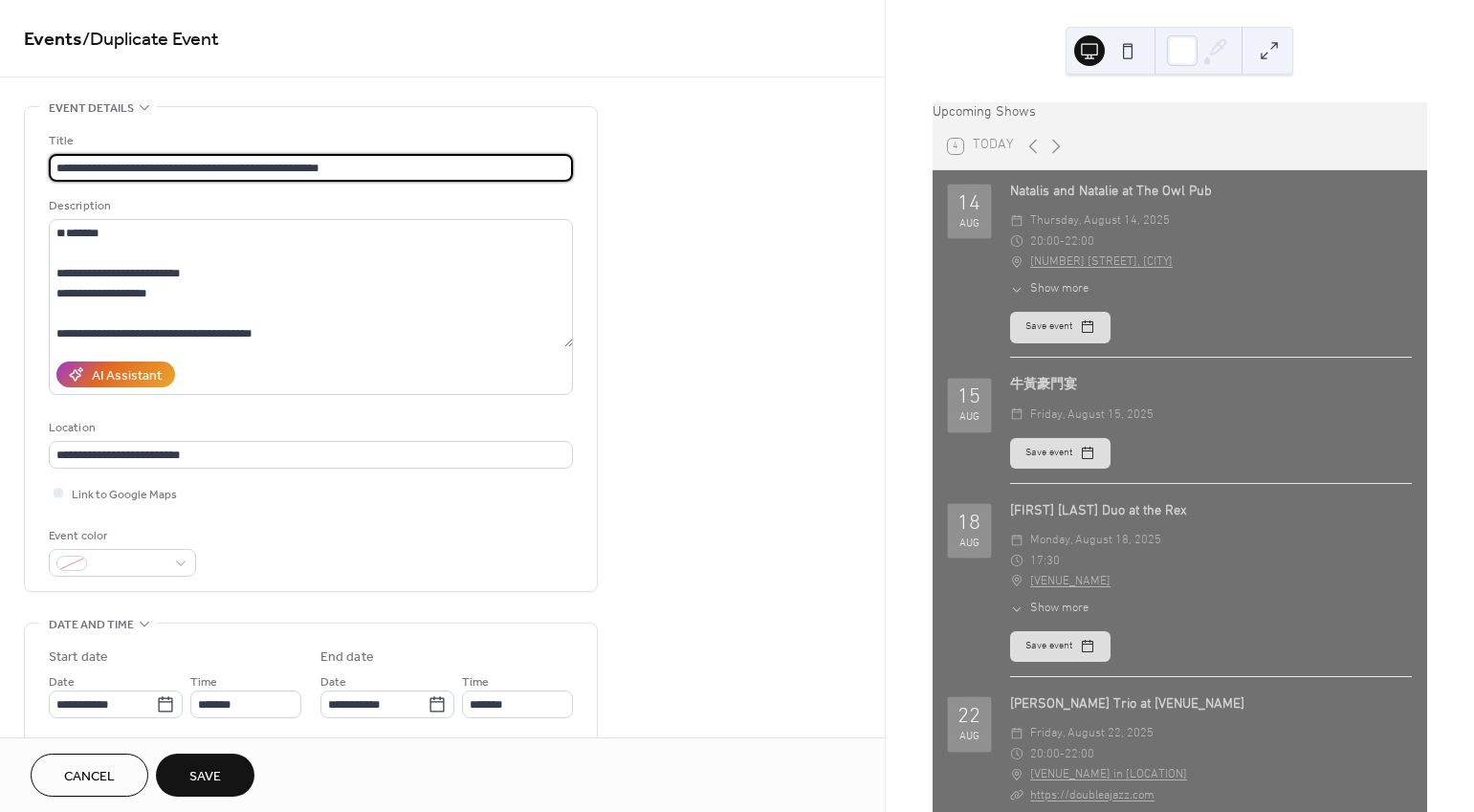 drag, startPoint x: 176, startPoint y: 169, endPoint x: 419, endPoint y: 175, distance: 243.07406 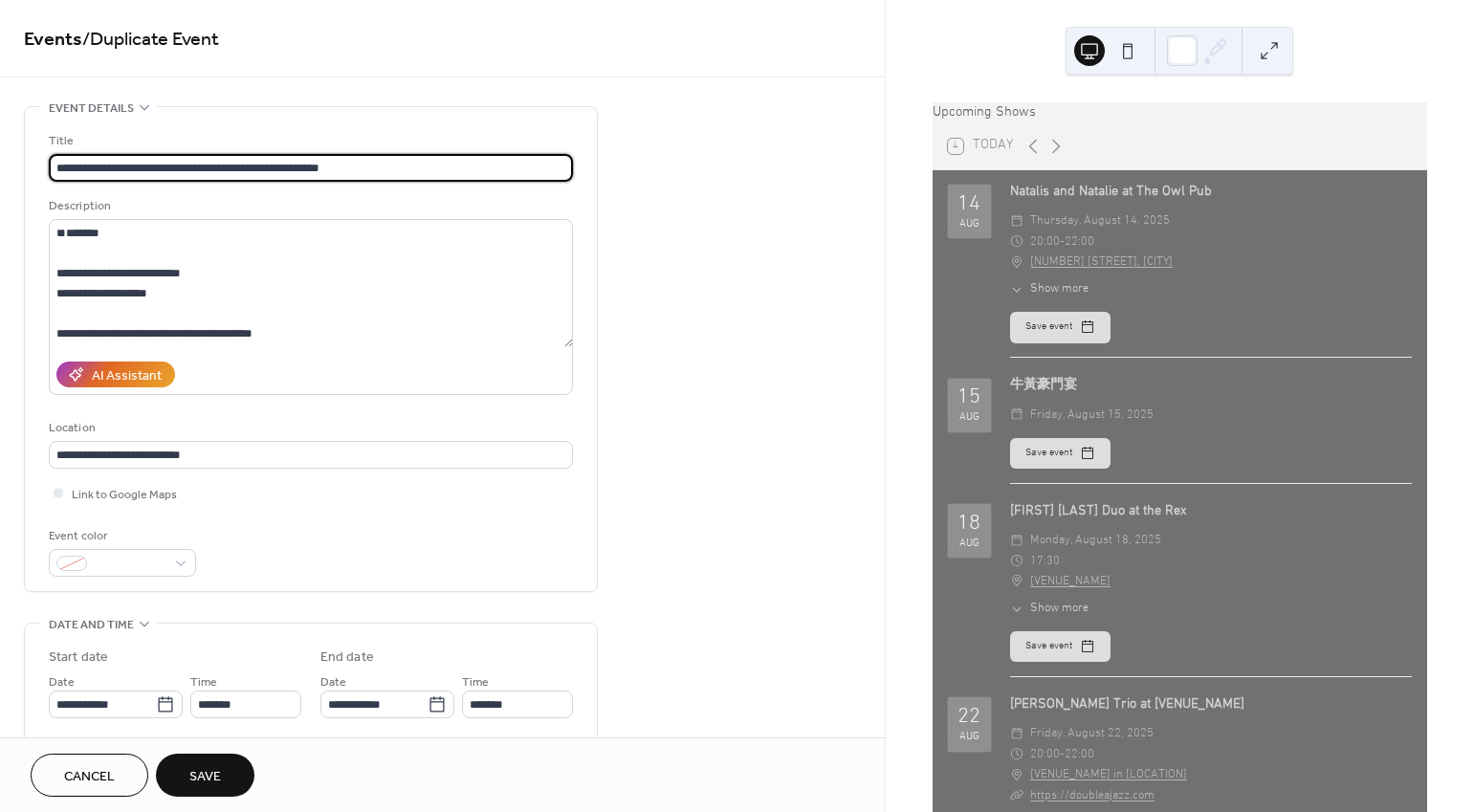 click on "**********" at bounding box center [311, 167] 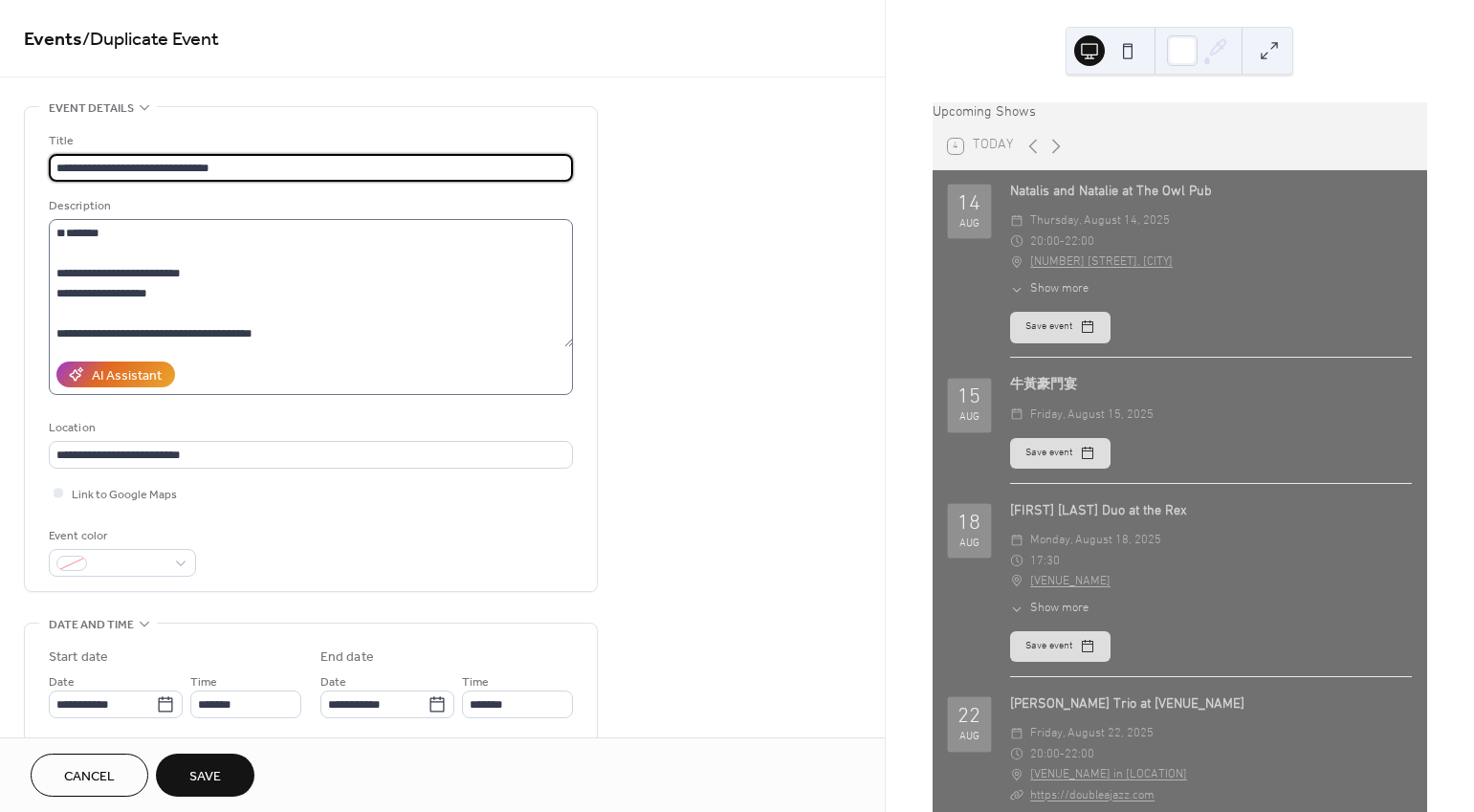 type on "**********" 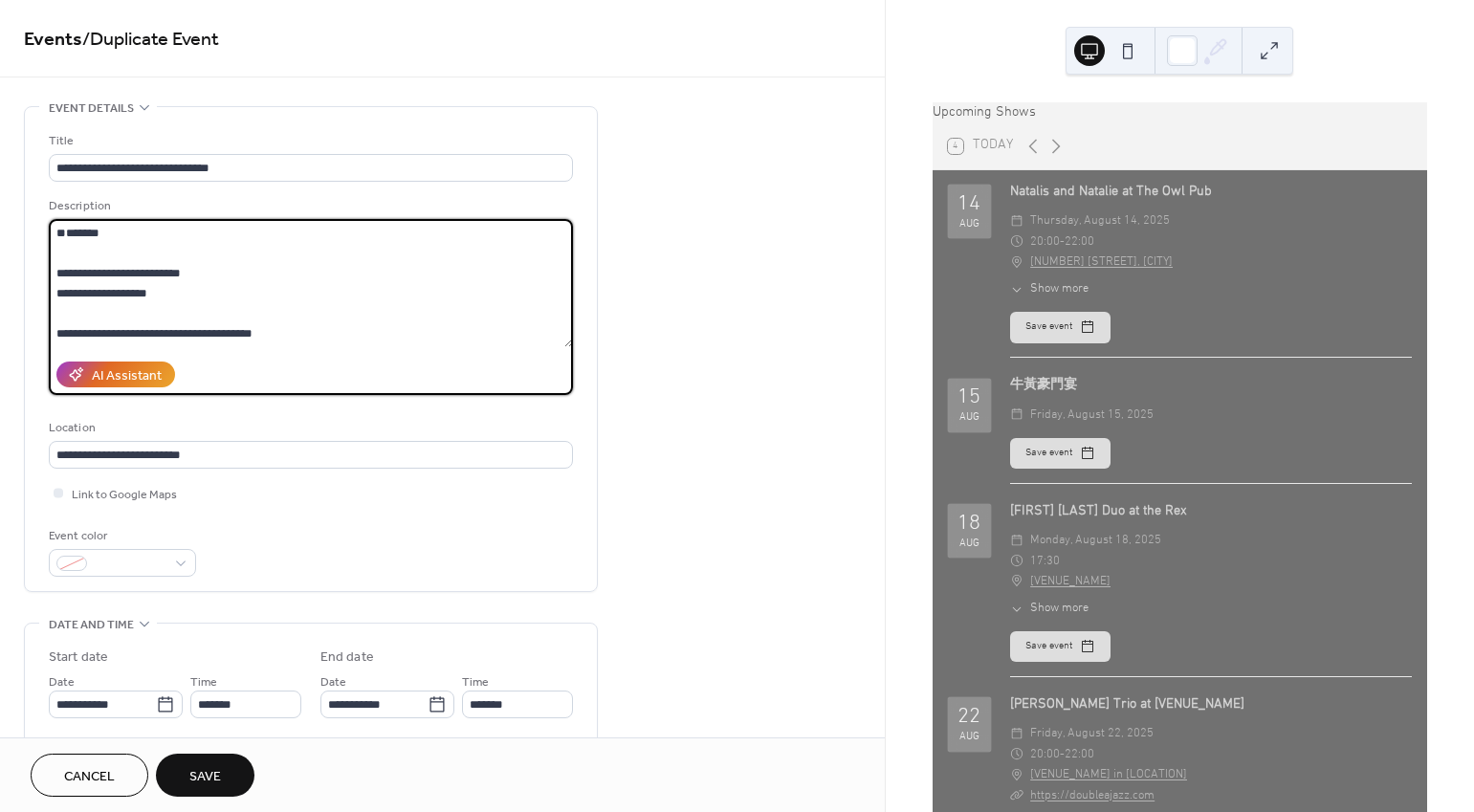 drag, startPoint x: 157, startPoint y: 316, endPoint x: 51, endPoint y: 324, distance: 106.301458 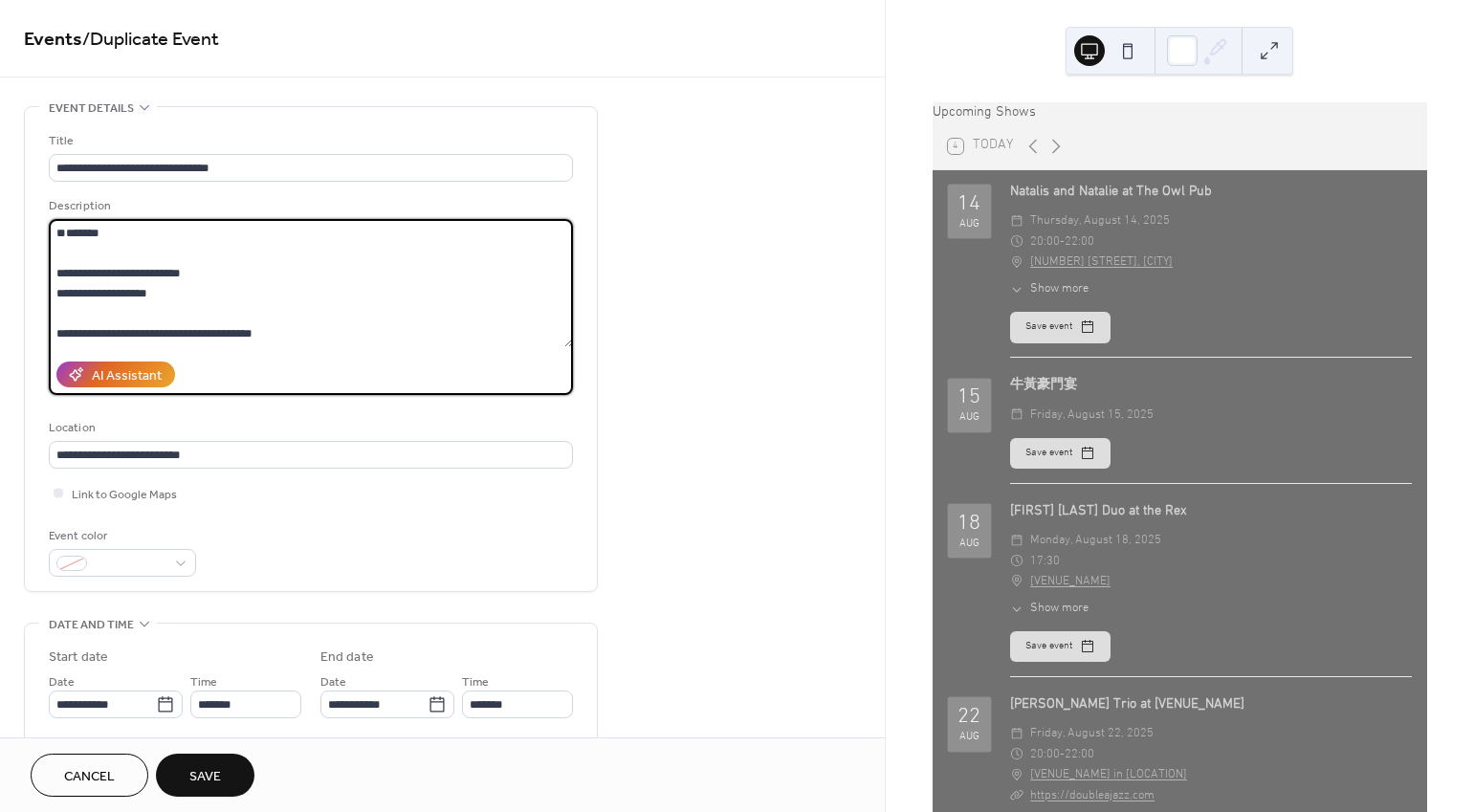 click on "**********" at bounding box center [311, 283] 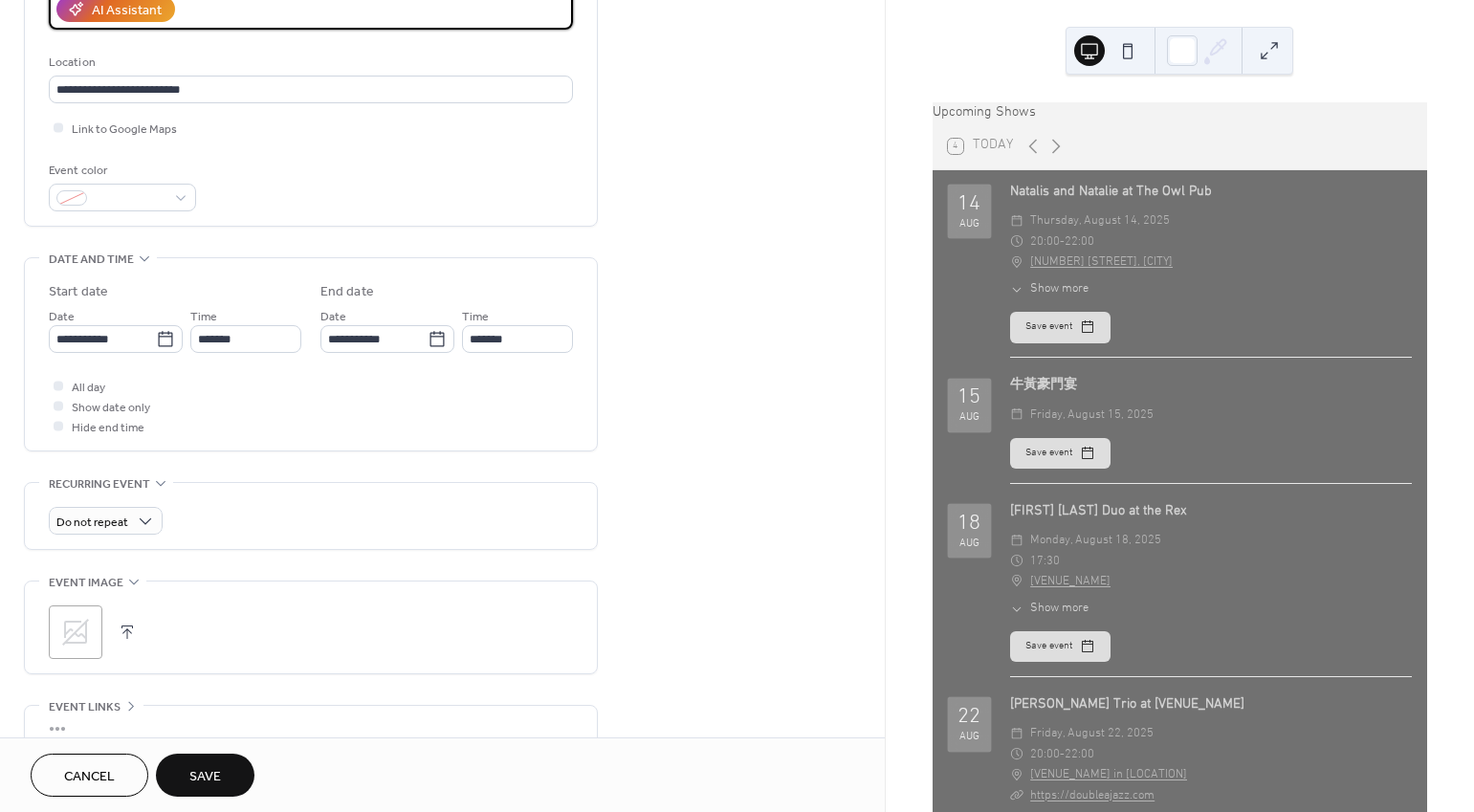 scroll, scrollTop: 372, scrollLeft: 0, axis: vertical 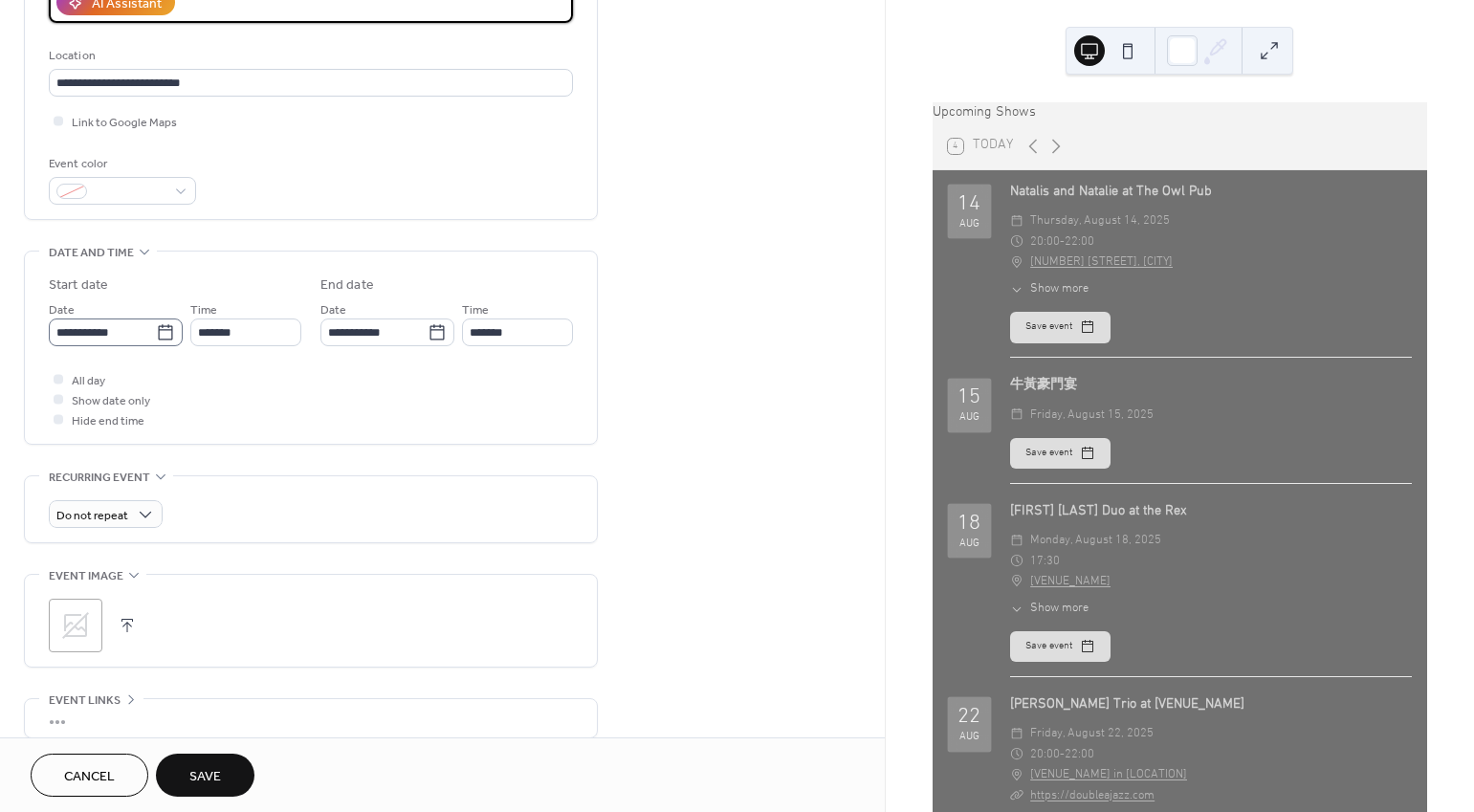 type on "**********" 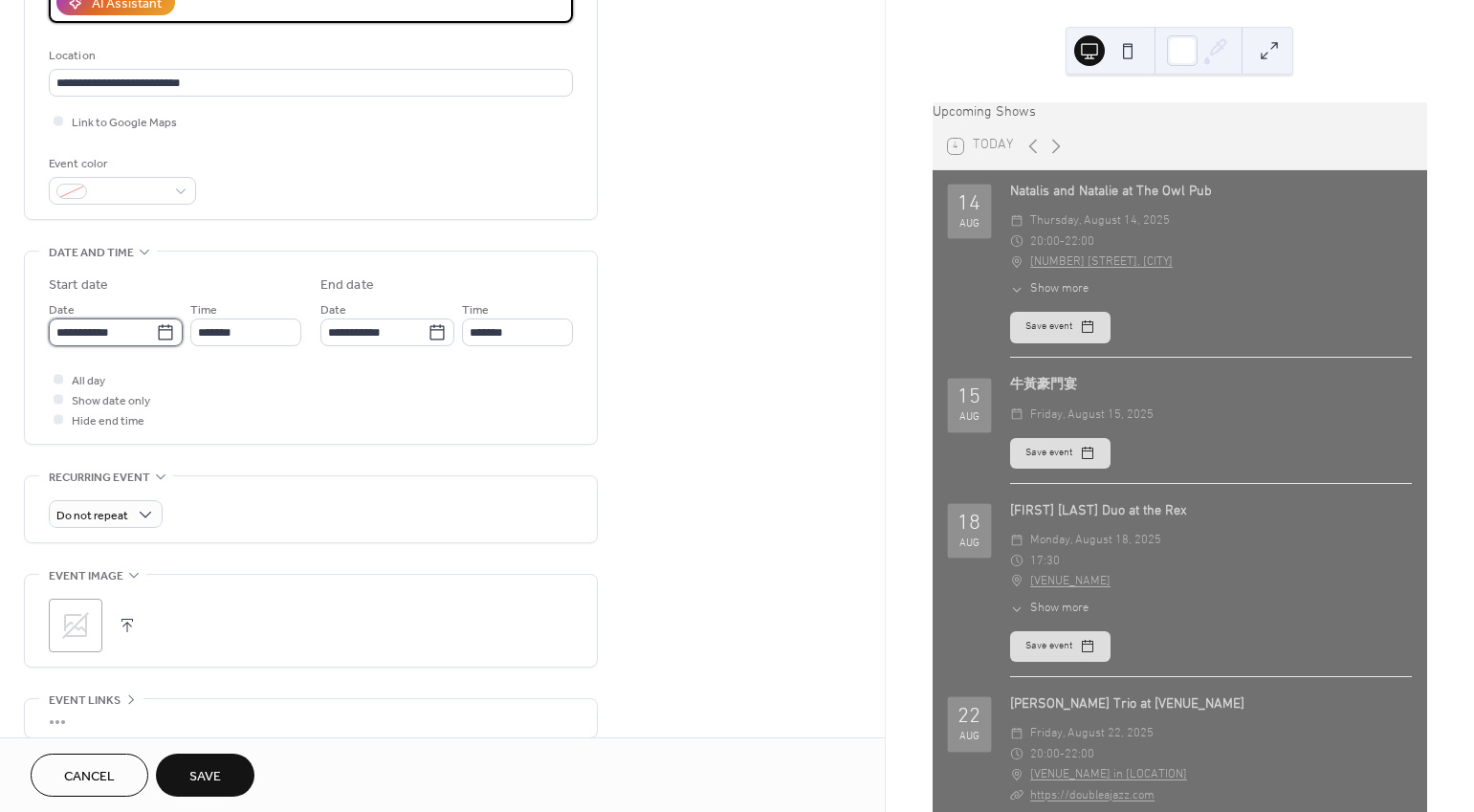 click on "**********" at bounding box center [102, 332] 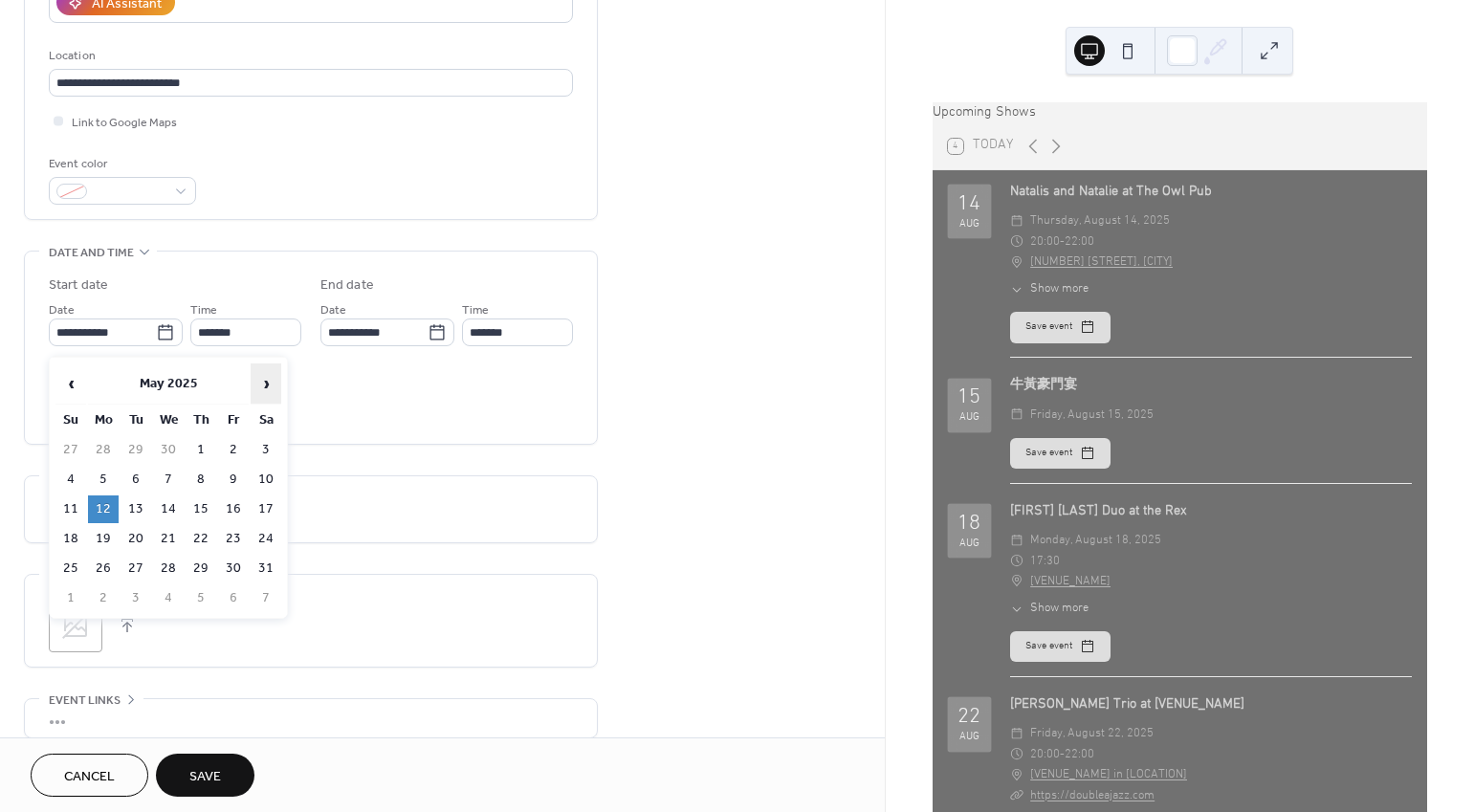 click on "›" at bounding box center [266, 384] 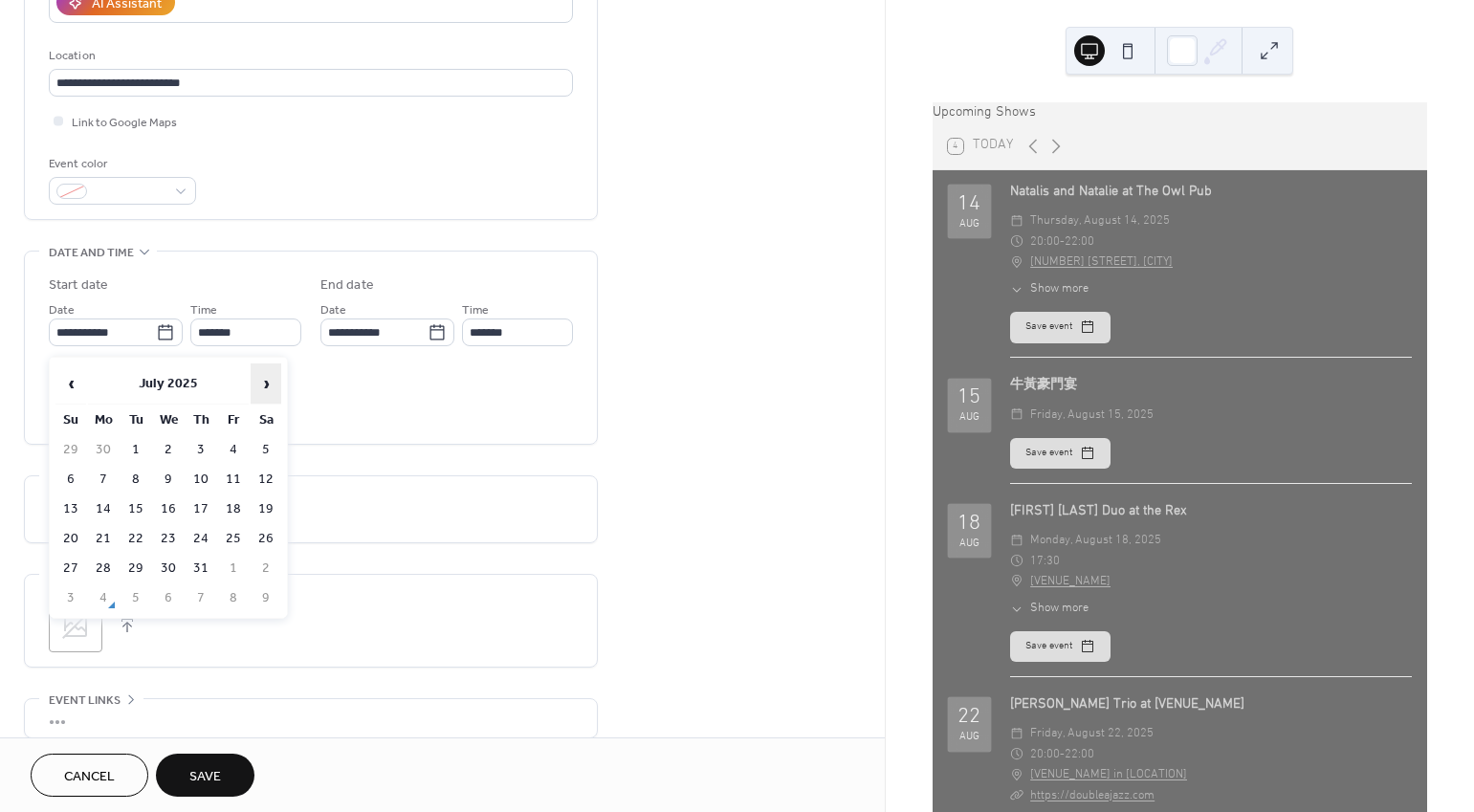 click on "›" at bounding box center [266, 384] 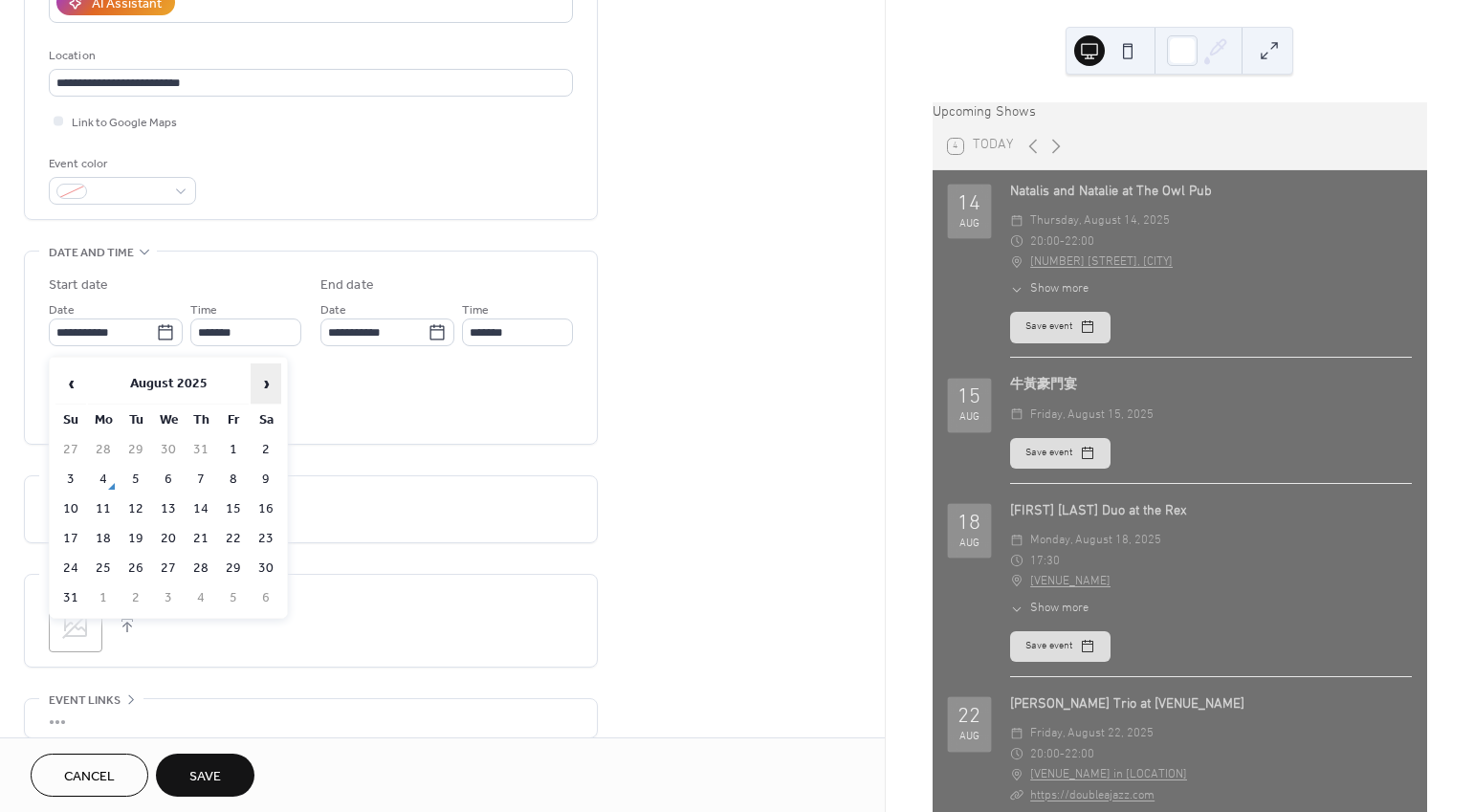 click on "›" at bounding box center [266, 384] 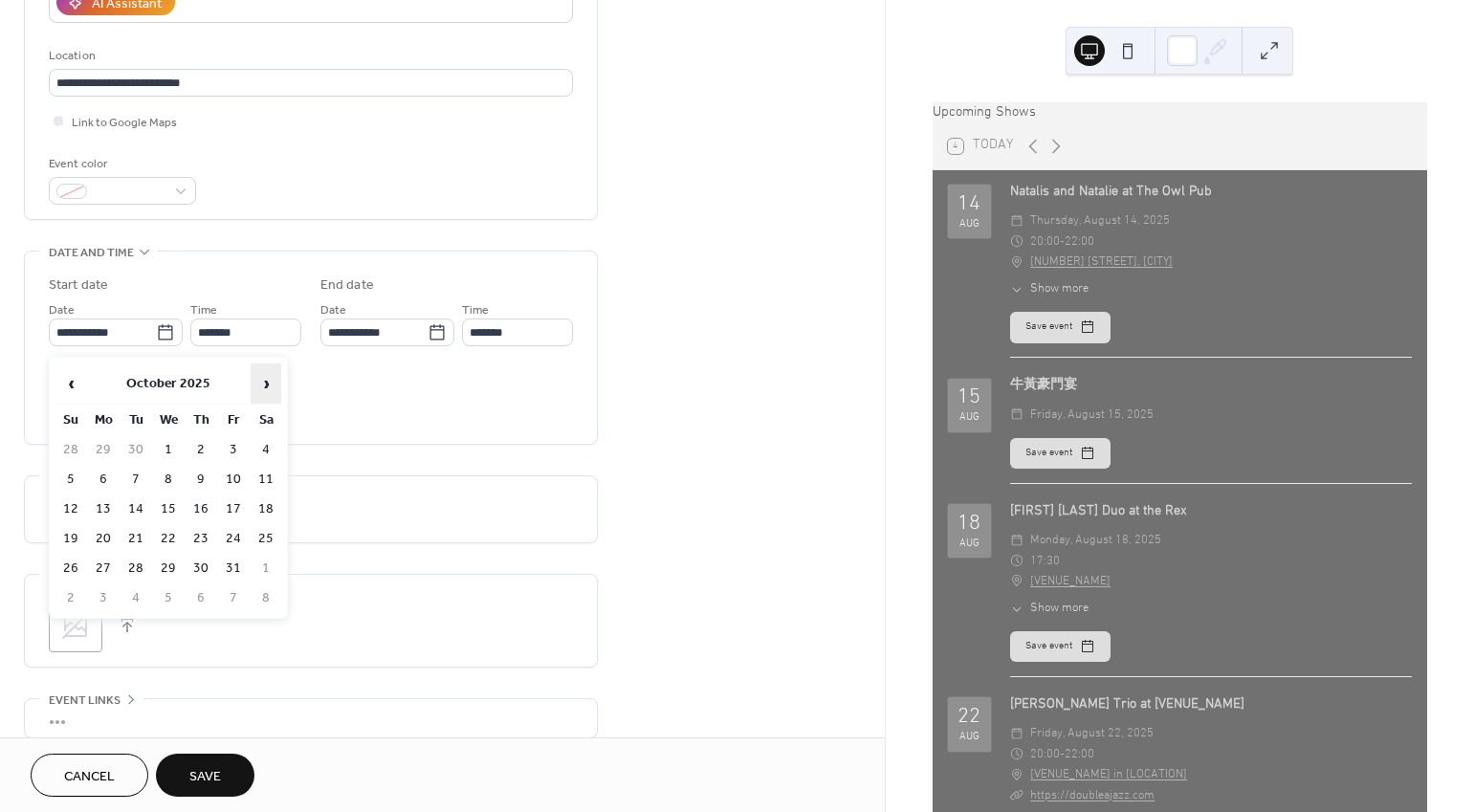 click on "›" at bounding box center [266, 384] 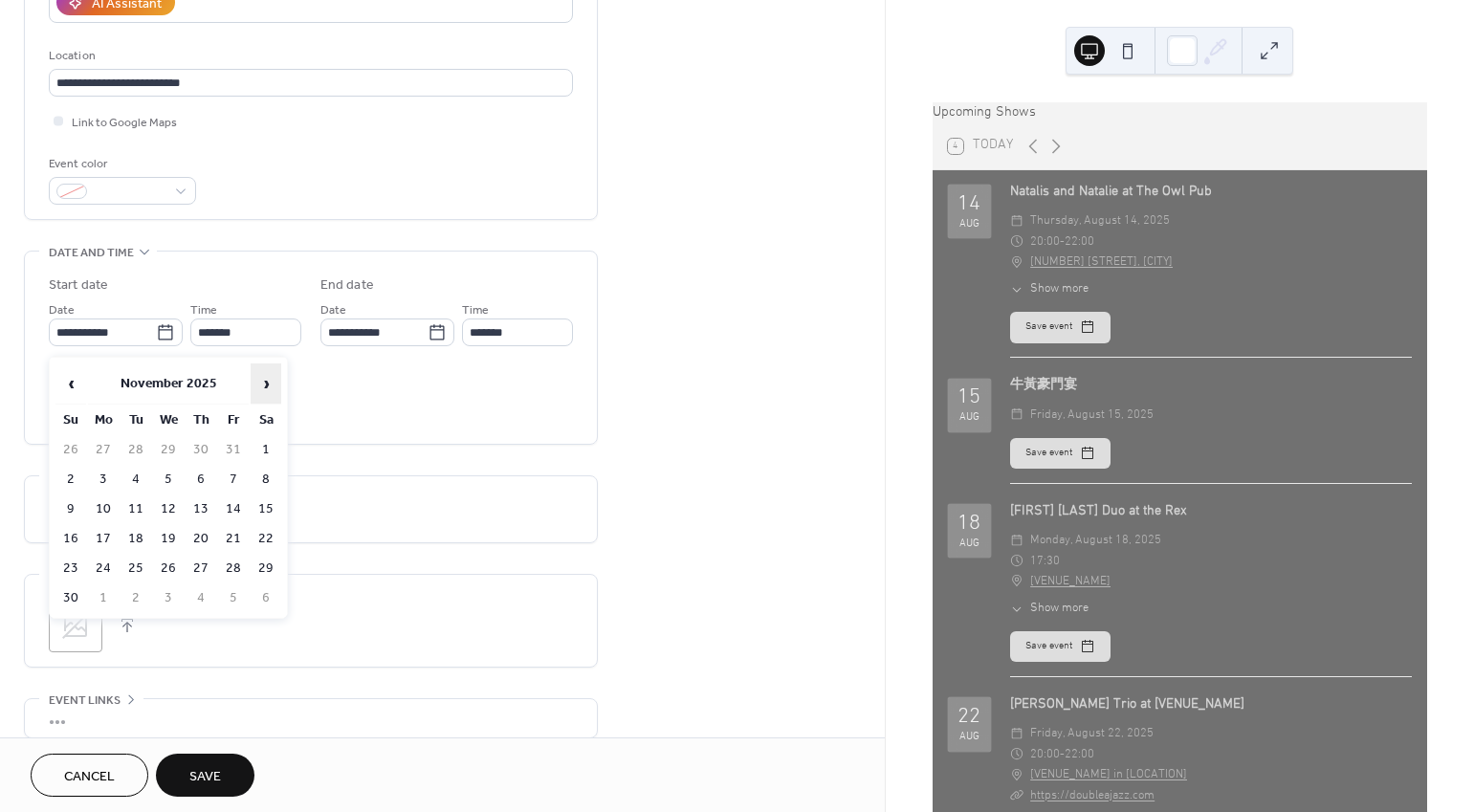 click on "›" at bounding box center (266, 384) 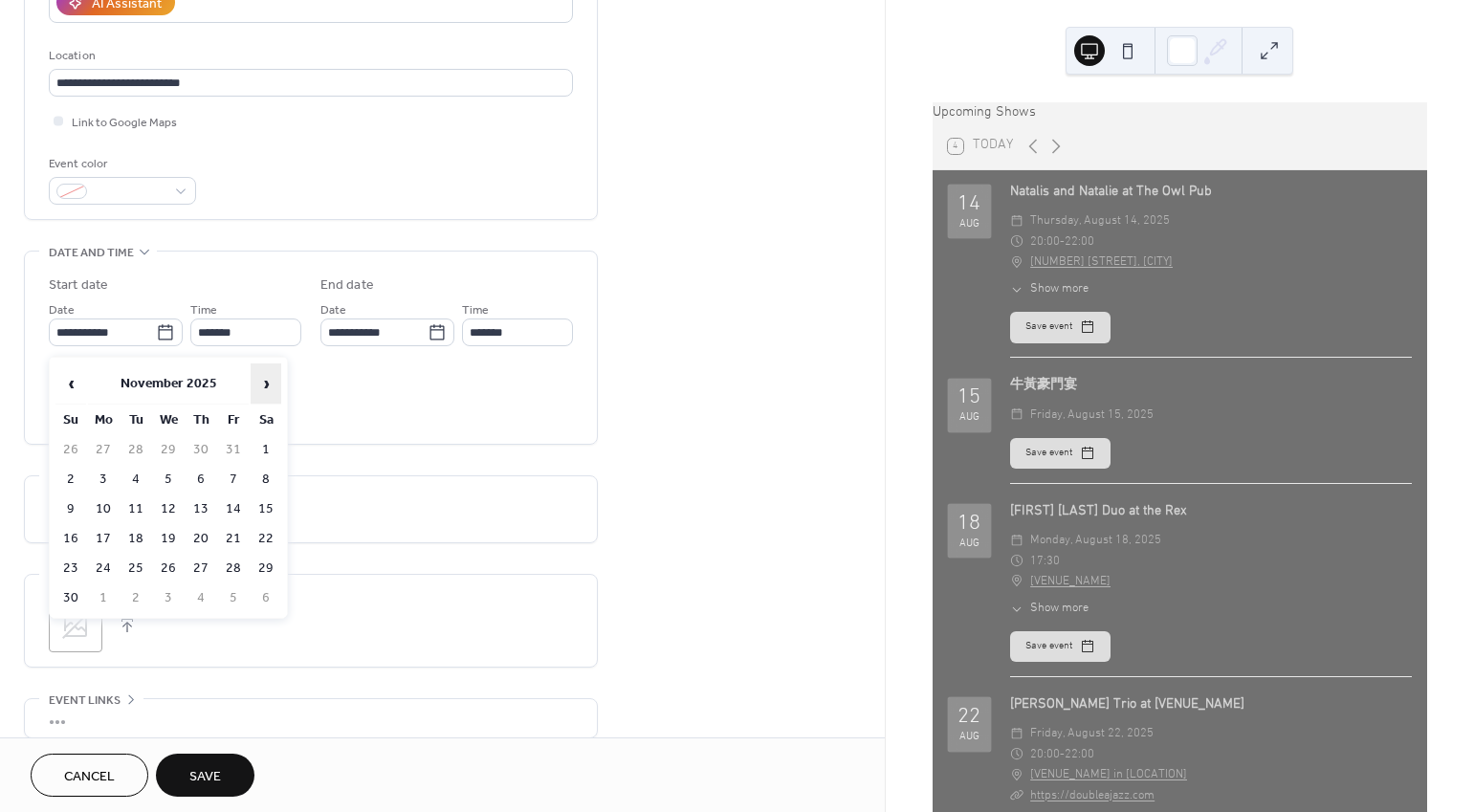 click on "›" at bounding box center (266, 384) 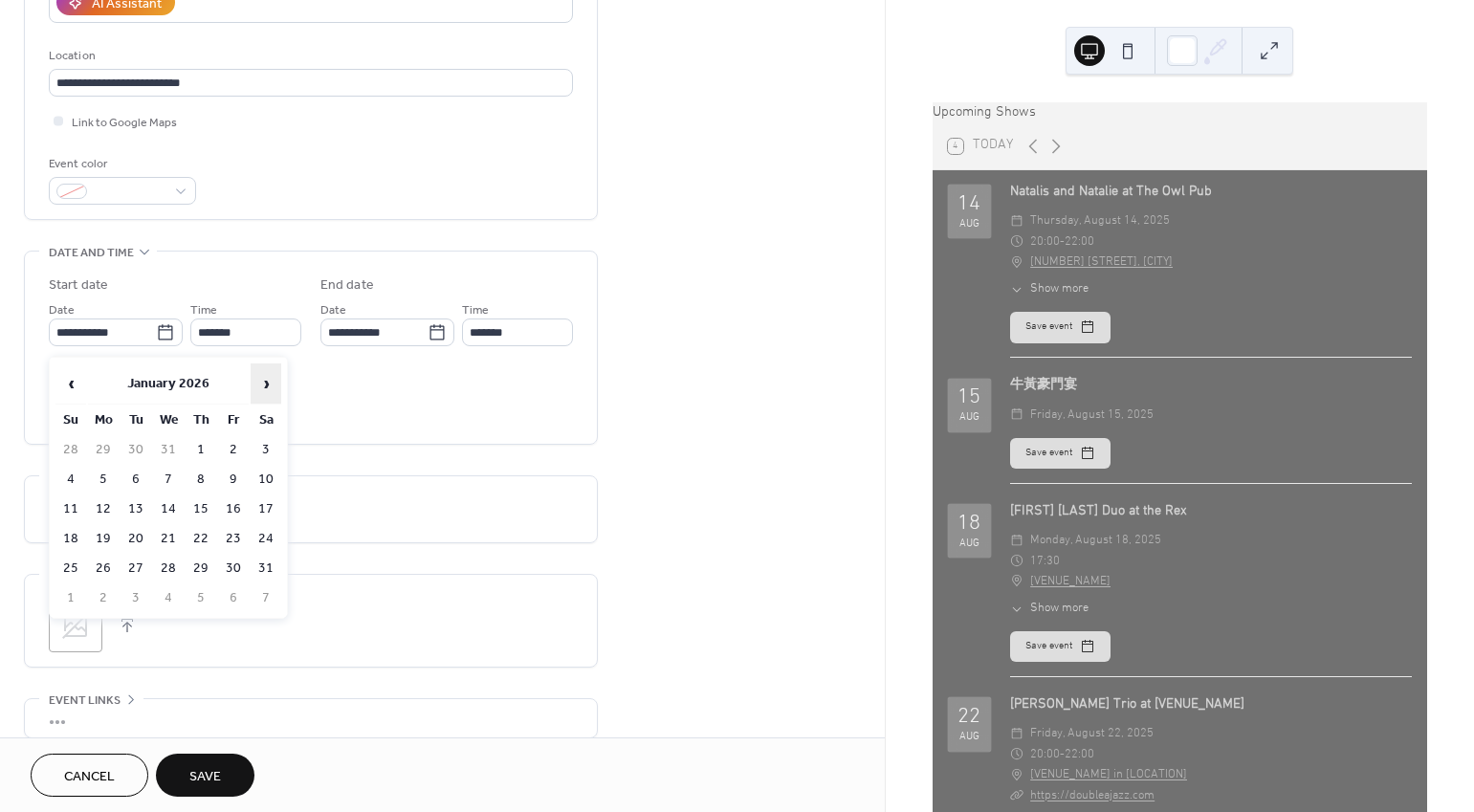 click on "›" at bounding box center (266, 384) 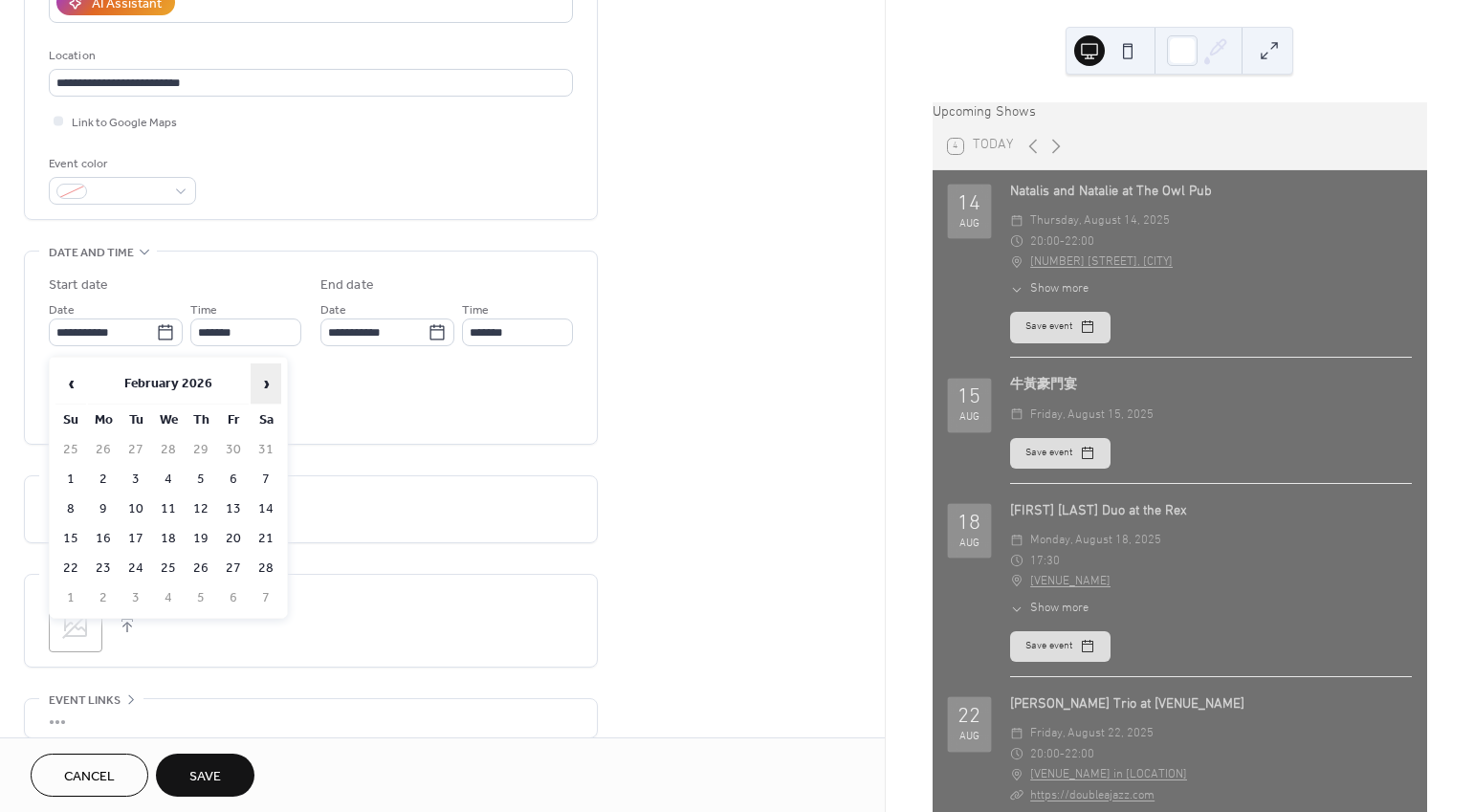click on "›" at bounding box center (266, 384) 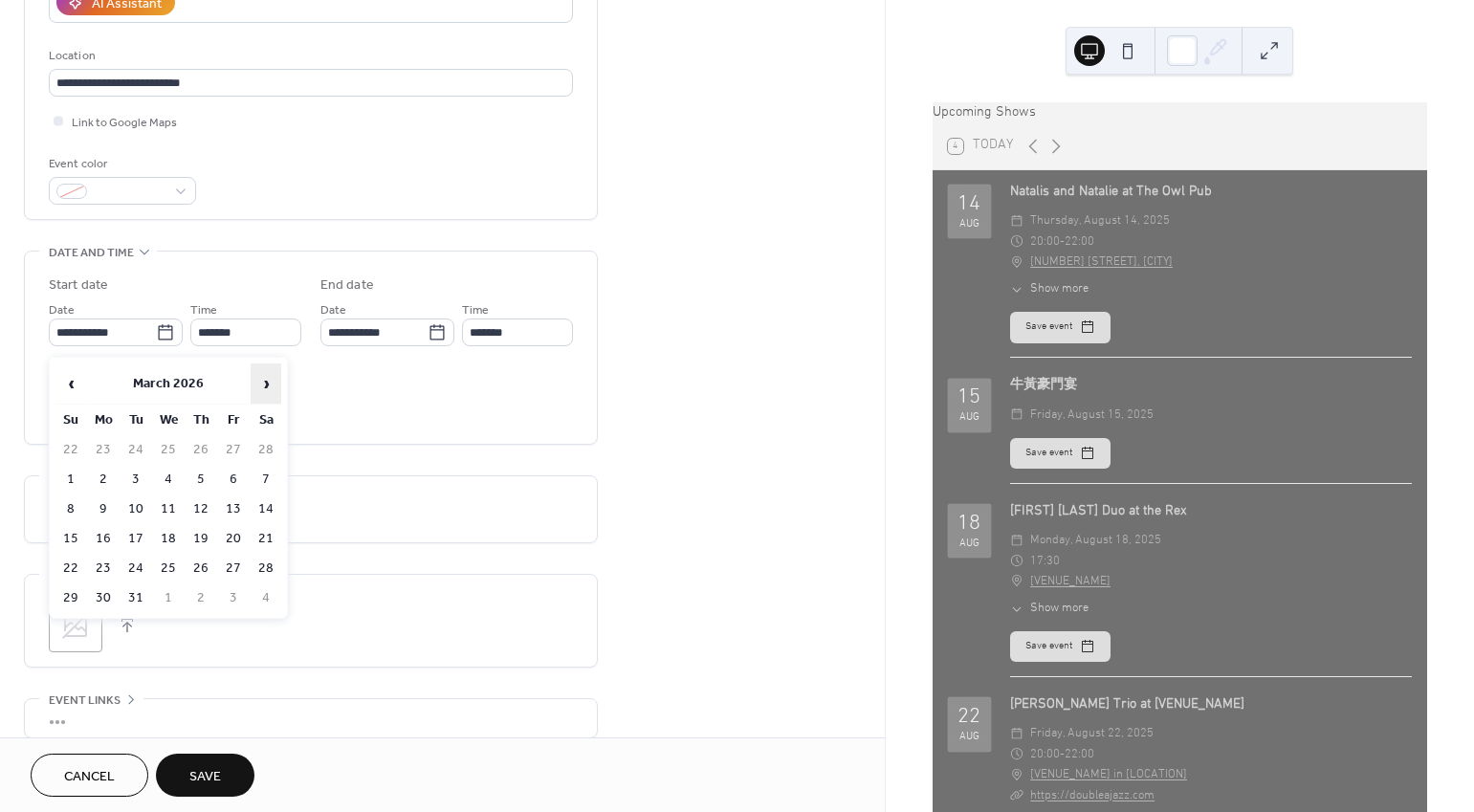 click on "›" at bounding box center (266, 384) 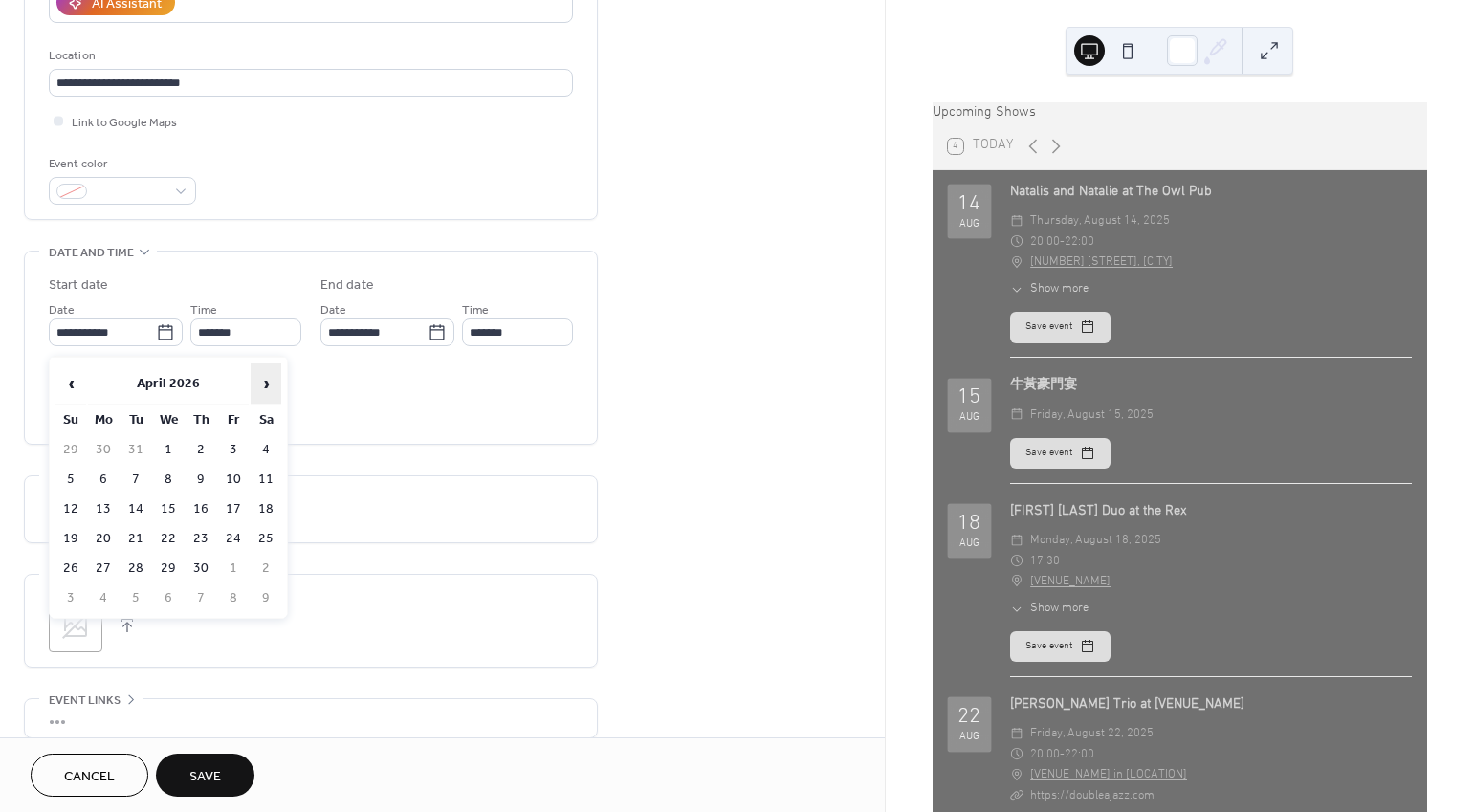 click on "›" at bounding box center [266, 384] 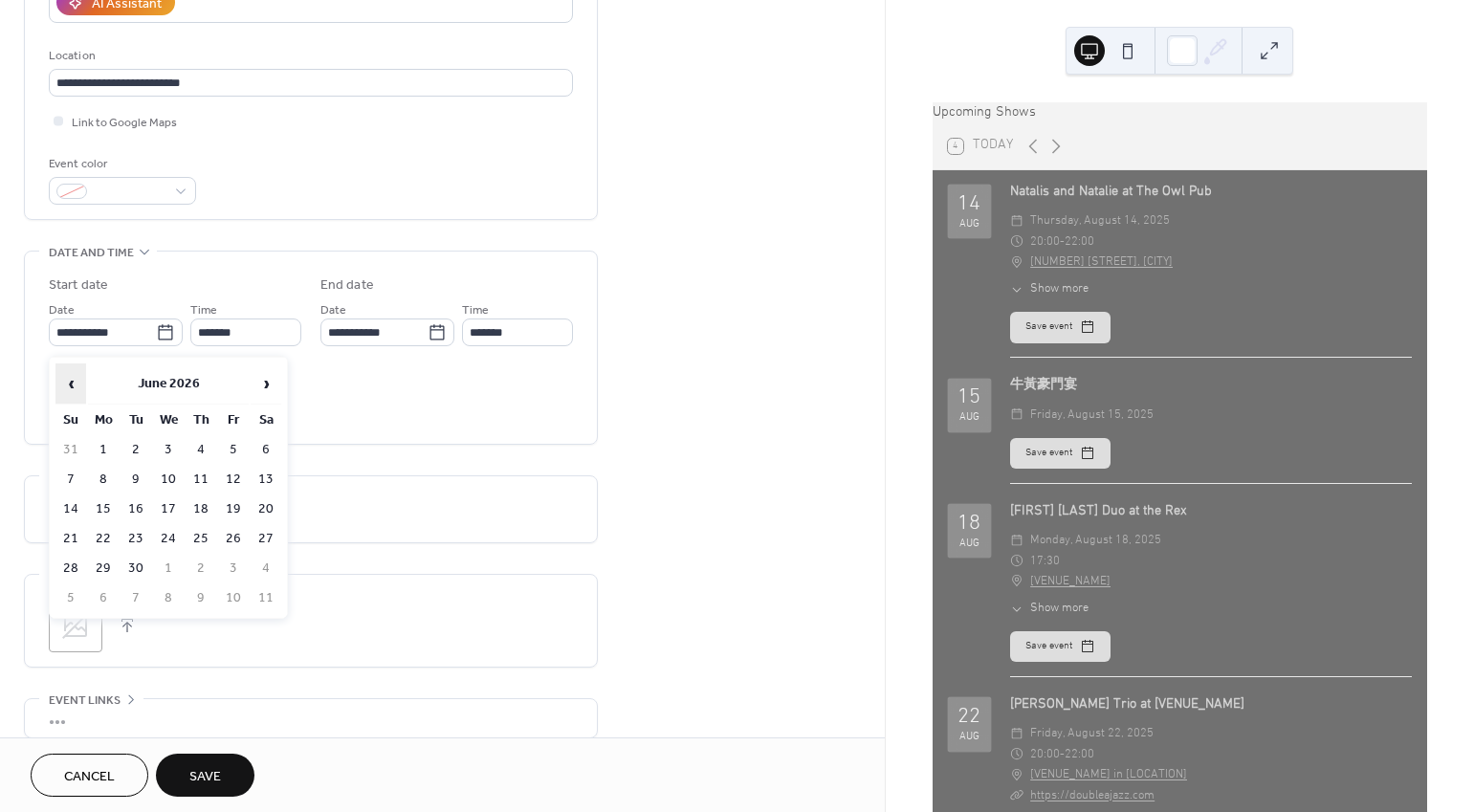 click on "‹" at bounding box center [71, 384] 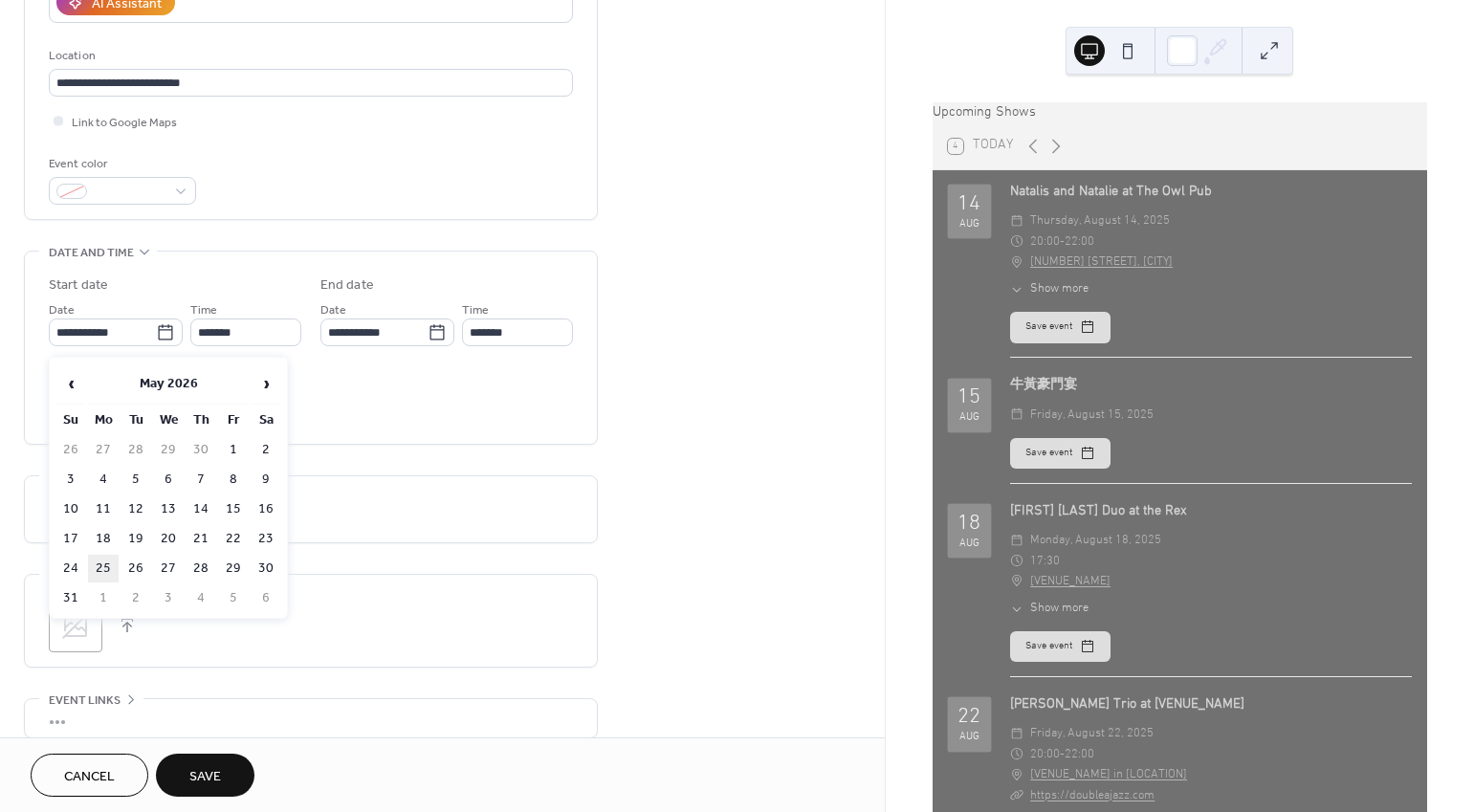 click on "25" at bounding box center (103, 568) 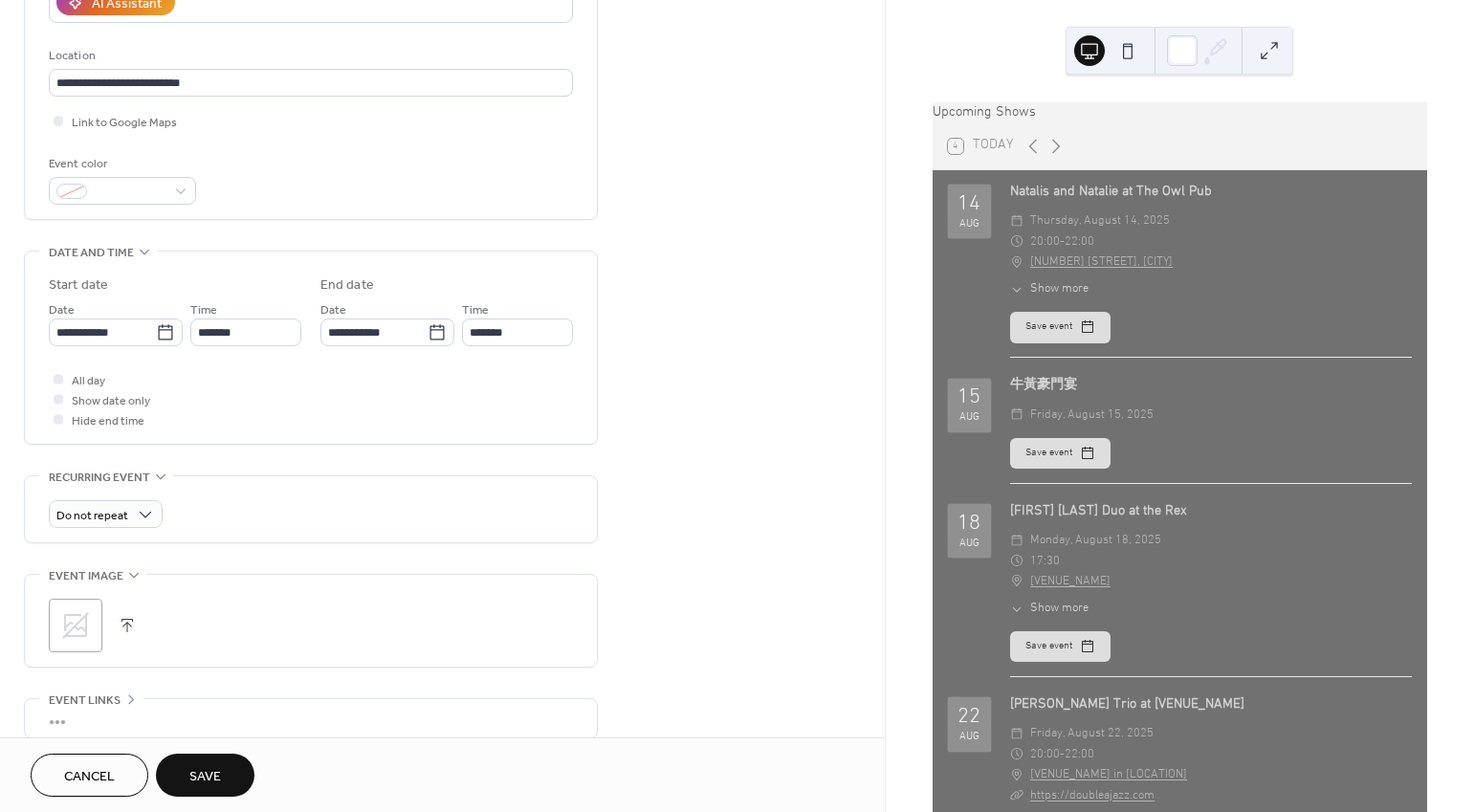 click on "Save" at bounding box center [205, 777] 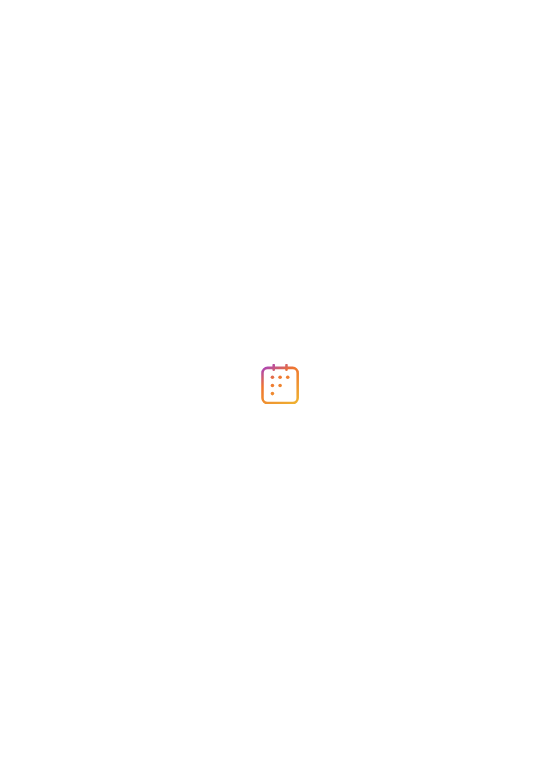 scroll, scrollTop: 0, scrollLeft: 0, axis: both 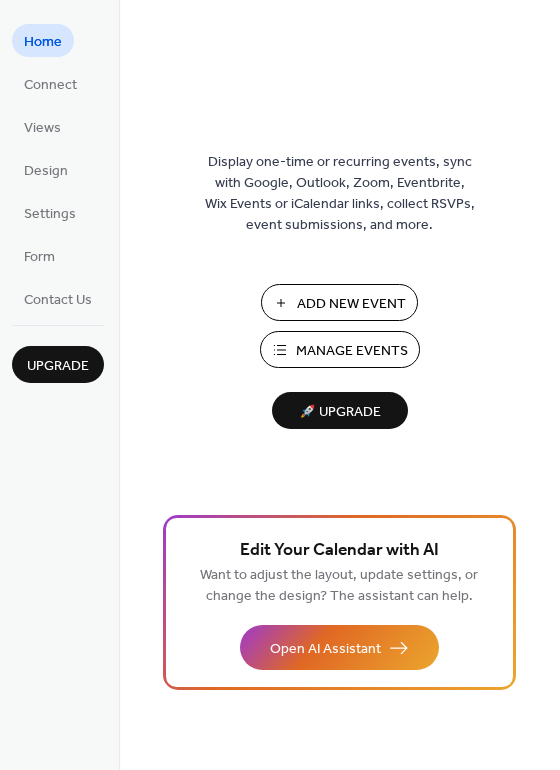 click on "Manage Events" at bounding box center [352, 351] 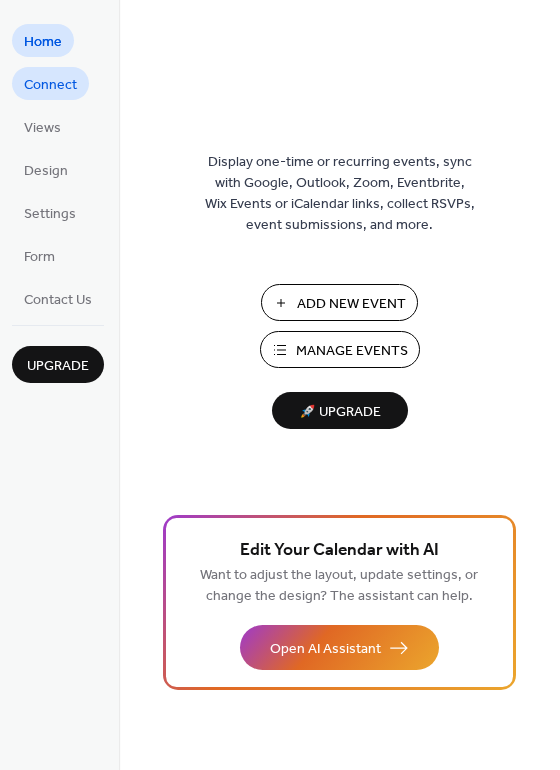 click on "Connect" at bounding box center [50, 85] 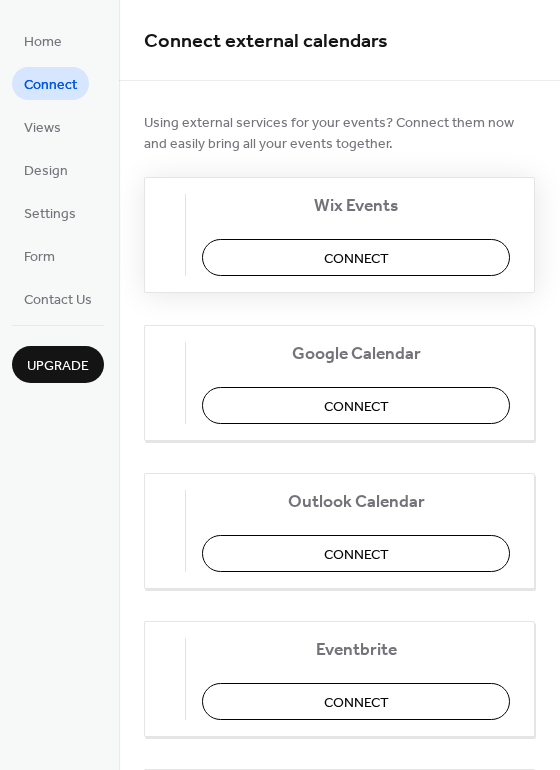 scroll, scrollTop: 0, scrollLeft: 0, axis: both 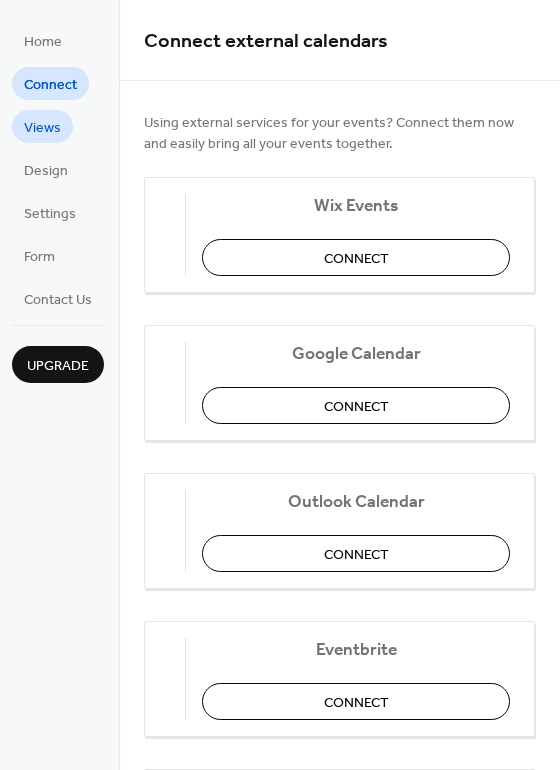 click on "Views" at bounding box center (42, 128) 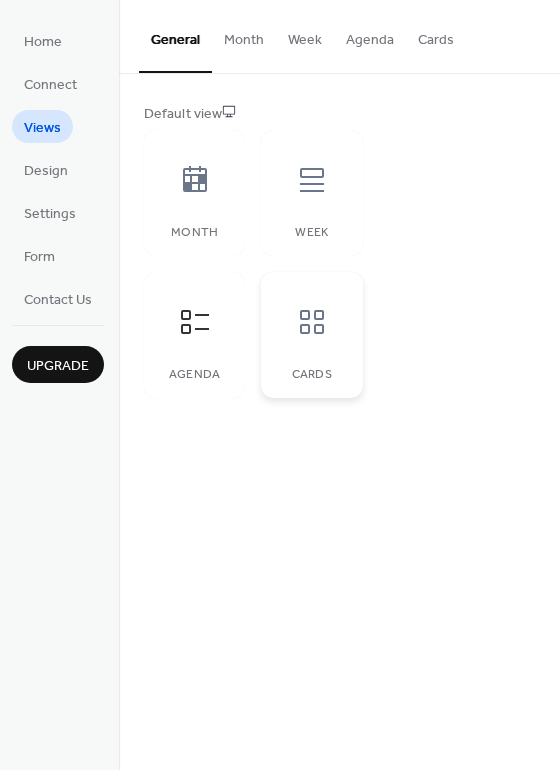 click at bounding box center [312, 322] 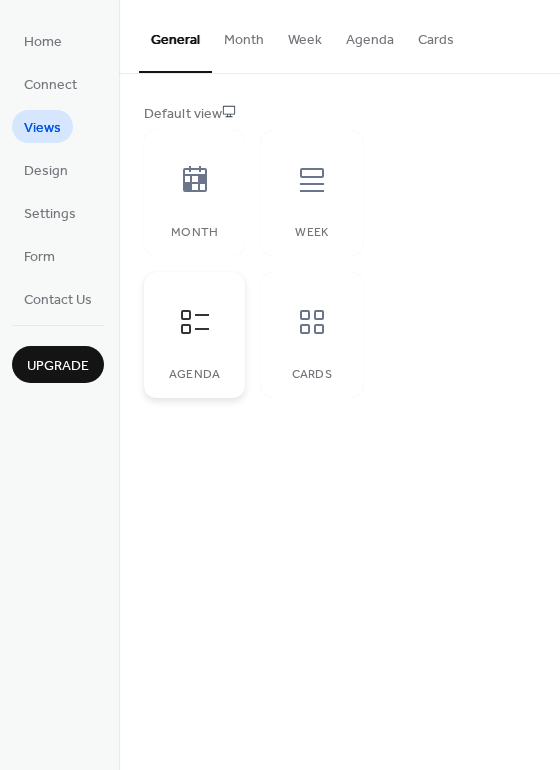 click 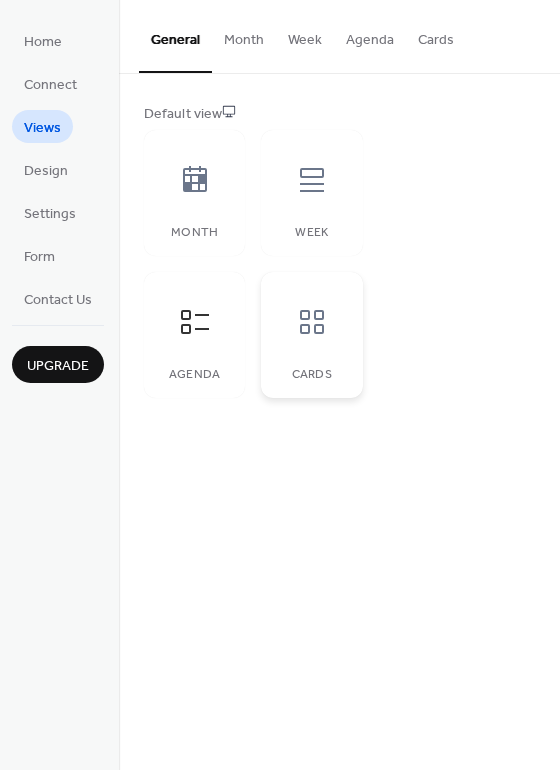 click 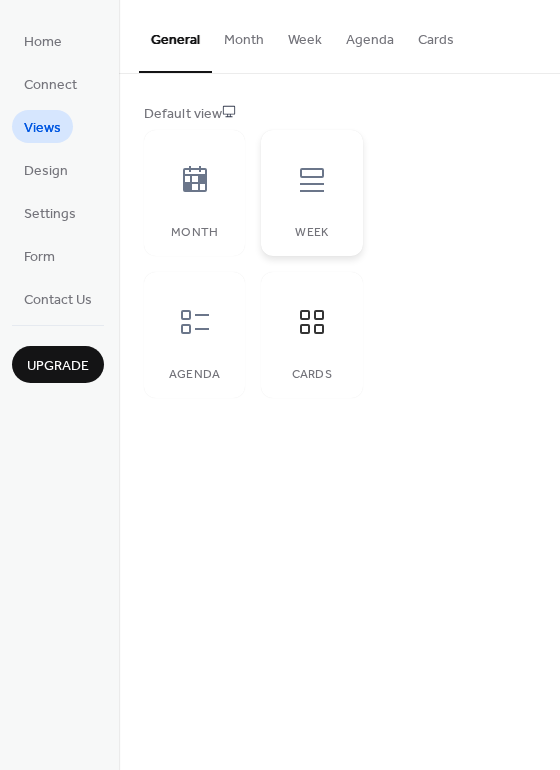 click at bounding box center (312, 180) 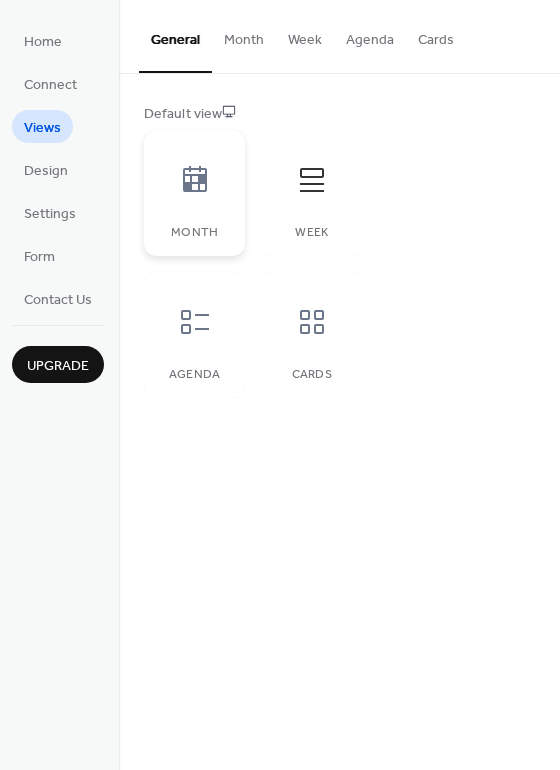 click on "Month" at bounding box center (194, 233) 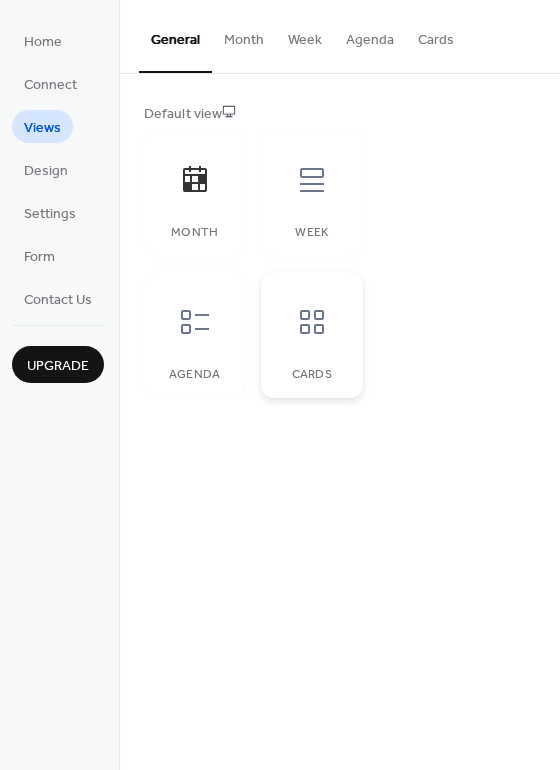 click on "Cards" at bounding box center [311, 335] 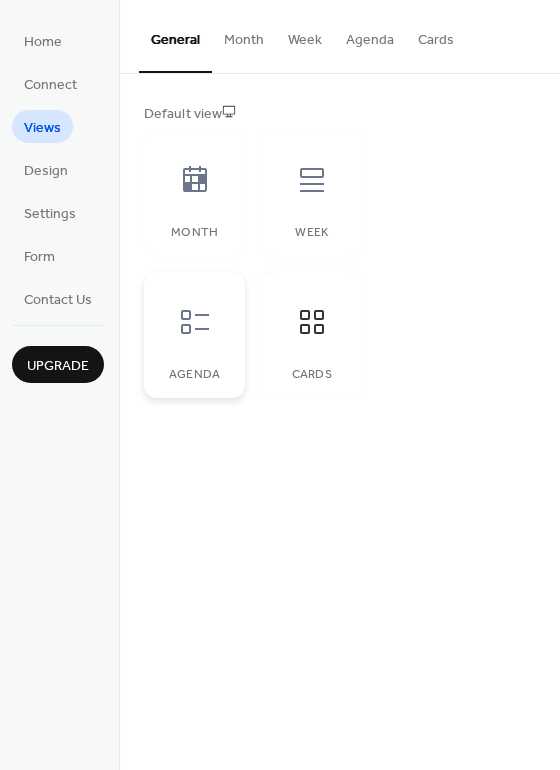 click at bounding box center [195, 322] 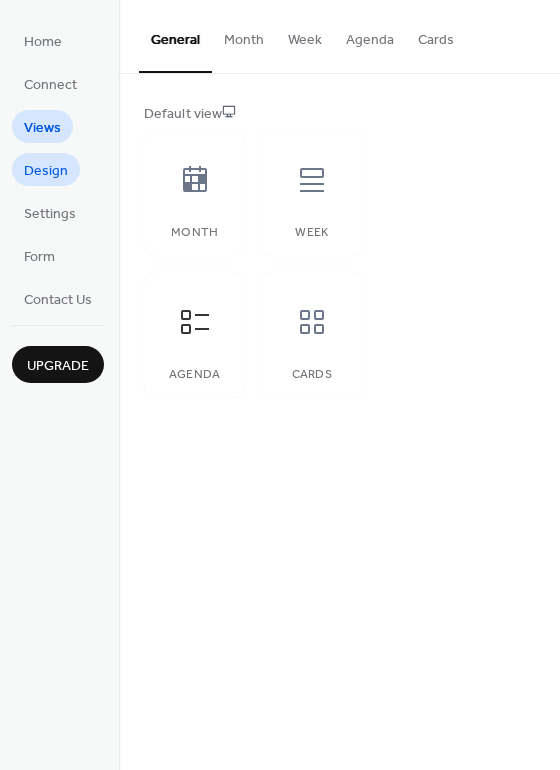 click on "Design" at bounding box center (46, 171) 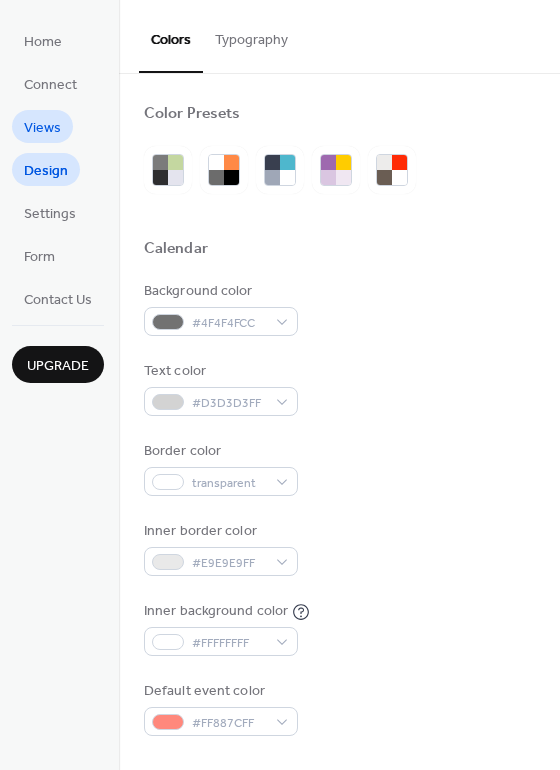 click on "Views" at bounding box center (42, 128) 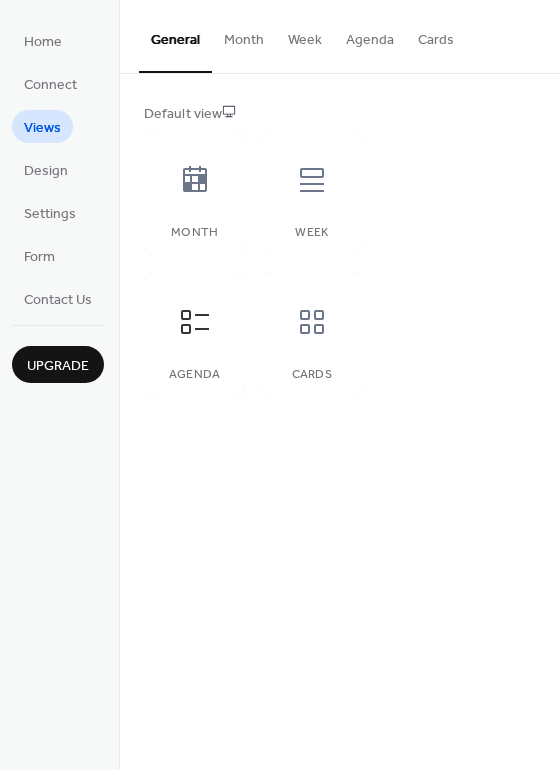 click on "Month" at bounding box center (244, 35) 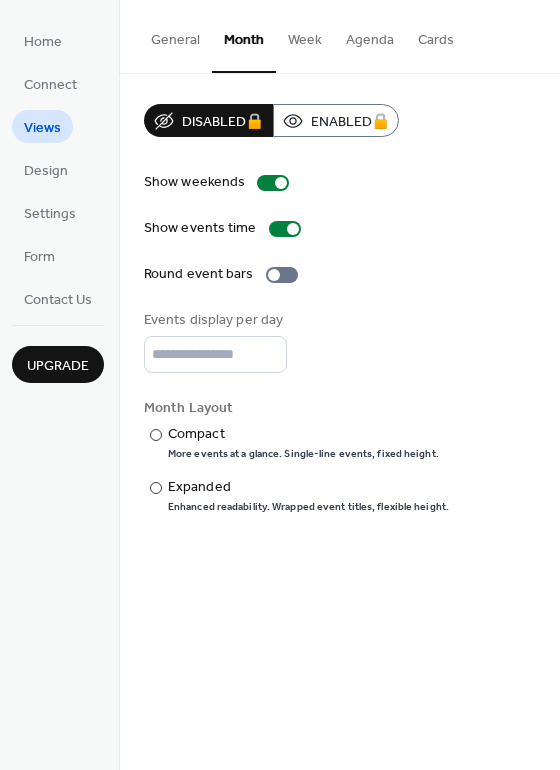 click on "Week" at bounding box center [305, 35] 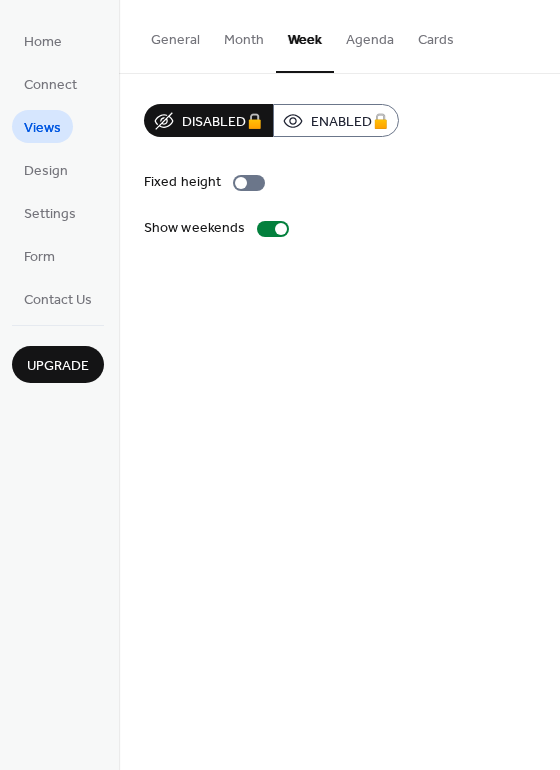 click on "Agenda" at bounding box center [370, 35] 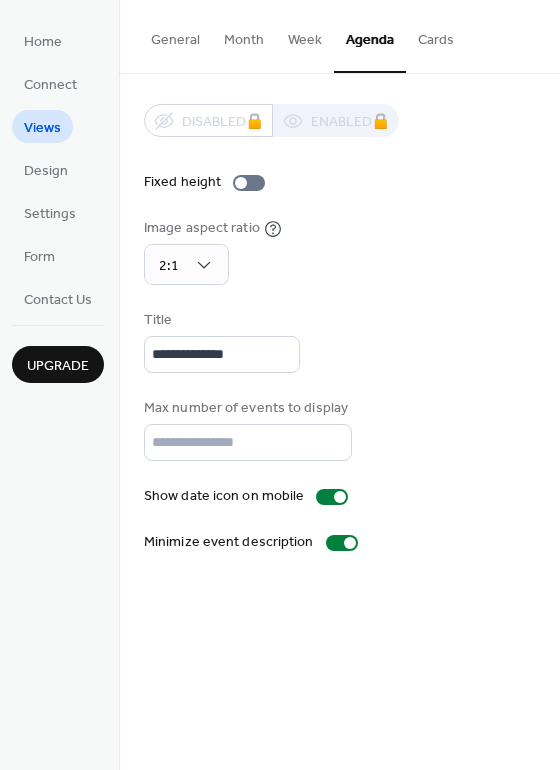 click on "Cards" at bounding box center [436, 35] 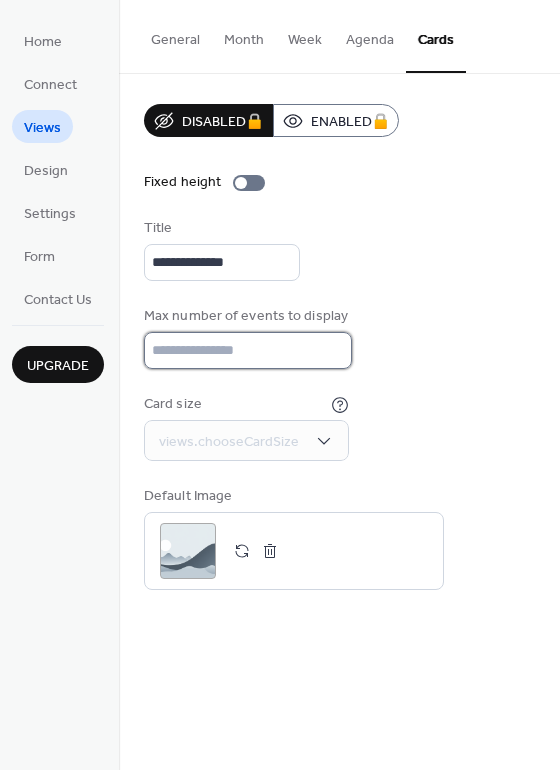 type on "*" 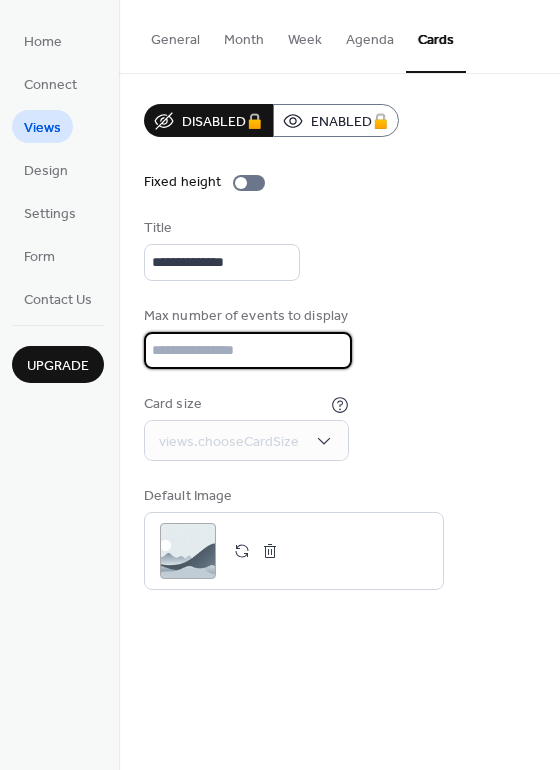 click on "*" at bounding box center [248, 350] 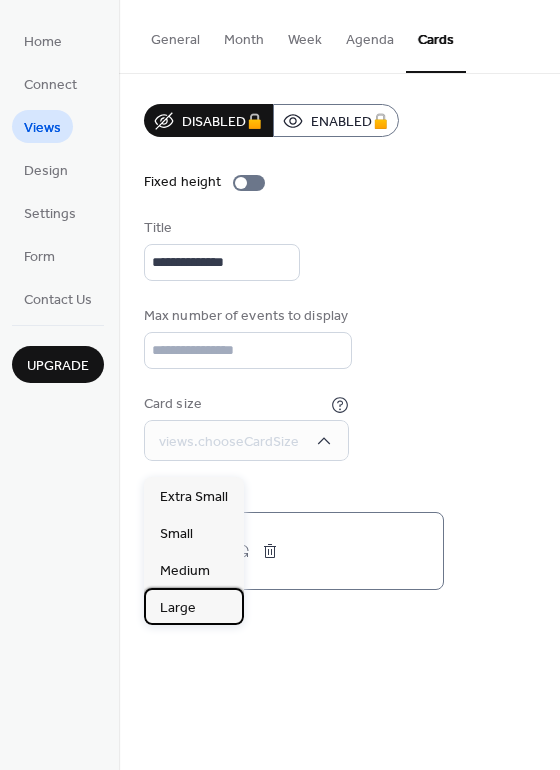 click on "Large" at bounding box center [178, 608] 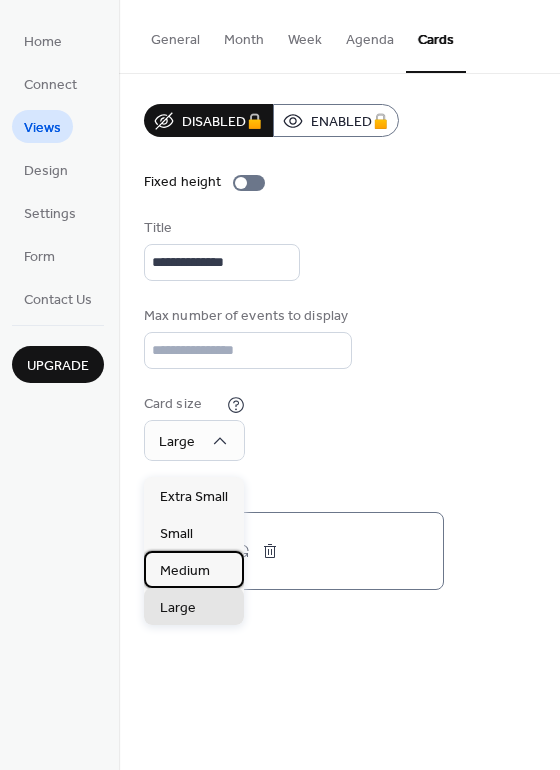 click on "Medium" at bounding box center [185, 571] 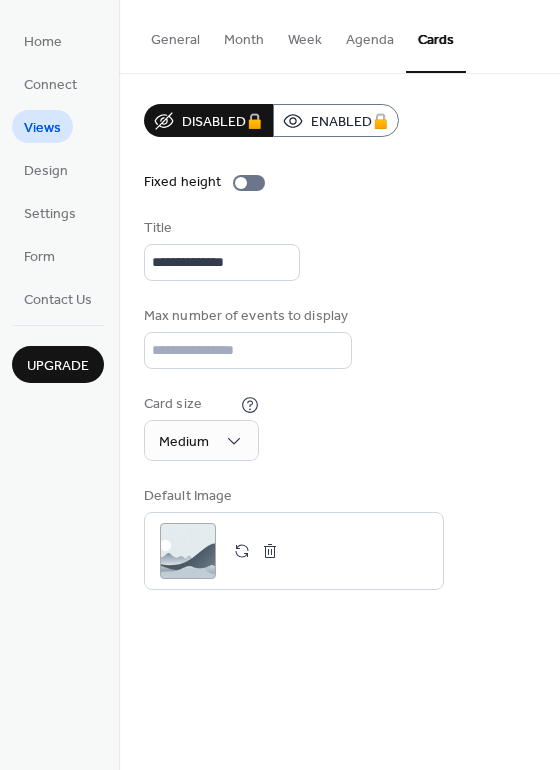 click on "Agenda" at bounding box center (370, 35) 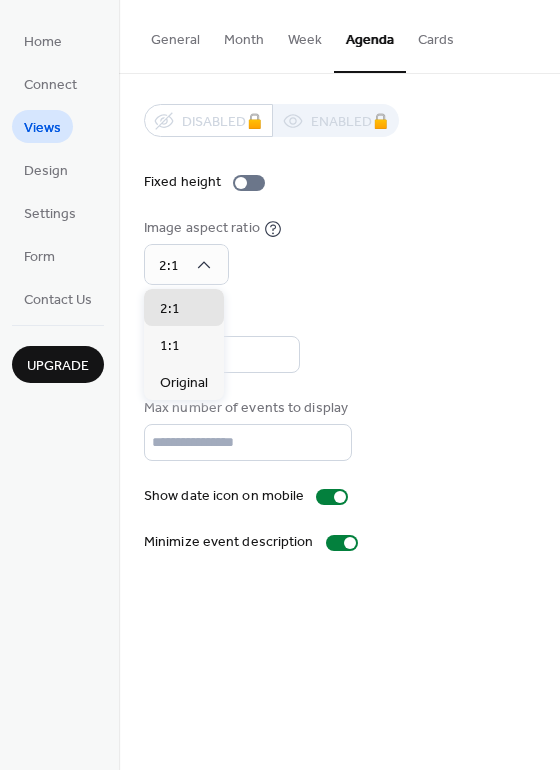 click on "Image aspect ratio 2:1" at bounding box center (339, 251) 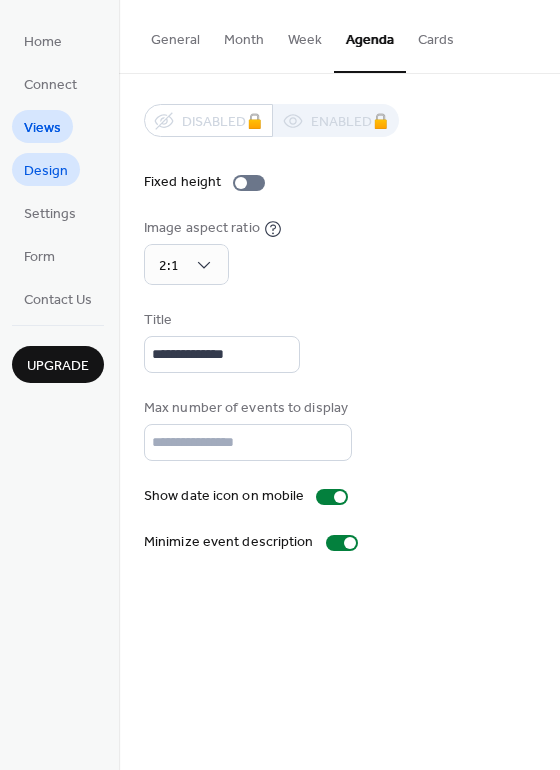 click on "Design" at bounding box center (46, 171) 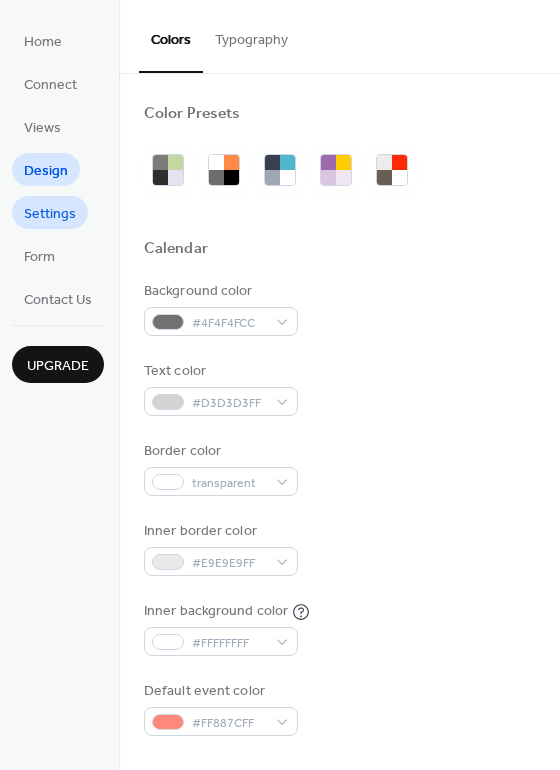click on "Settings" at bounding box center [50, 214] 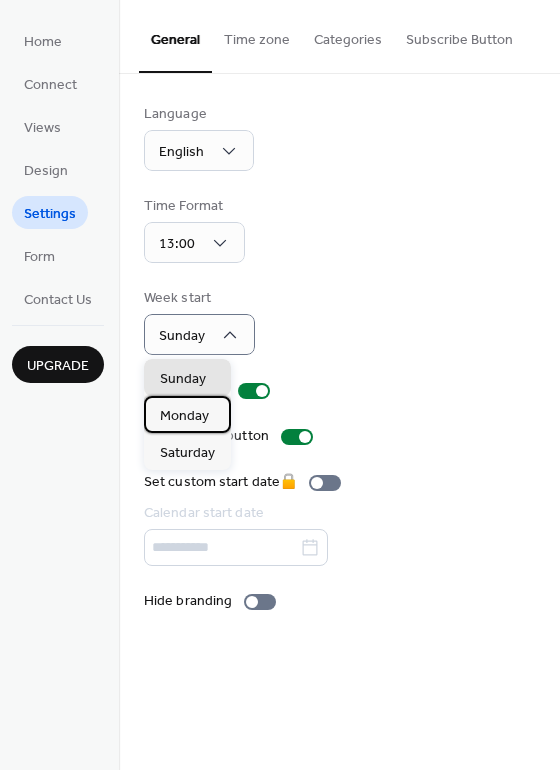 click on "Monday" at bounding box center (184, 416) 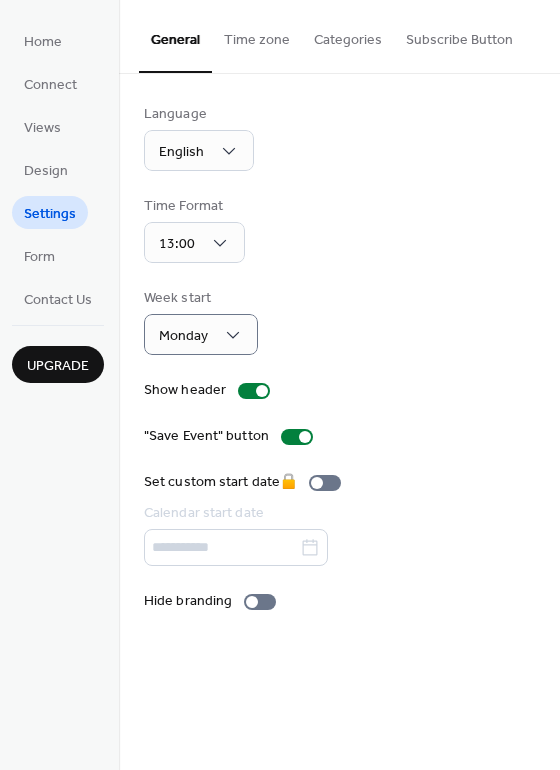 click on "Time zone" at bounding box center (257, 35) 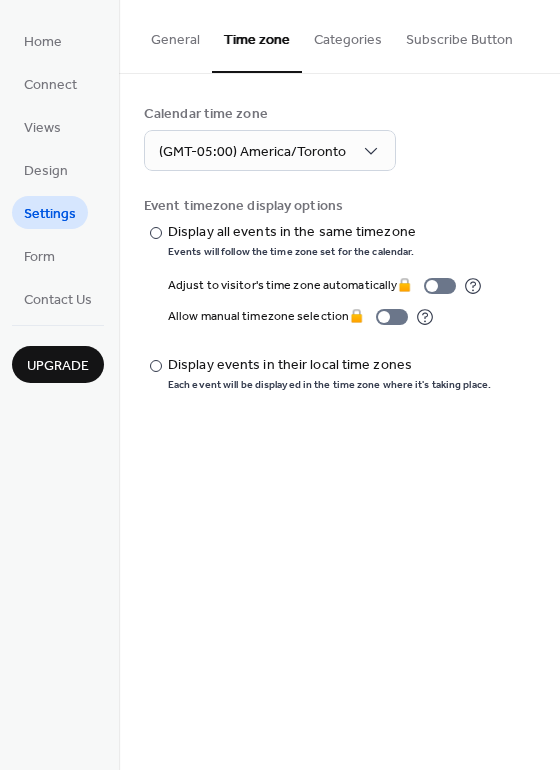 click on "Categories" at bounding box center (348, 35) 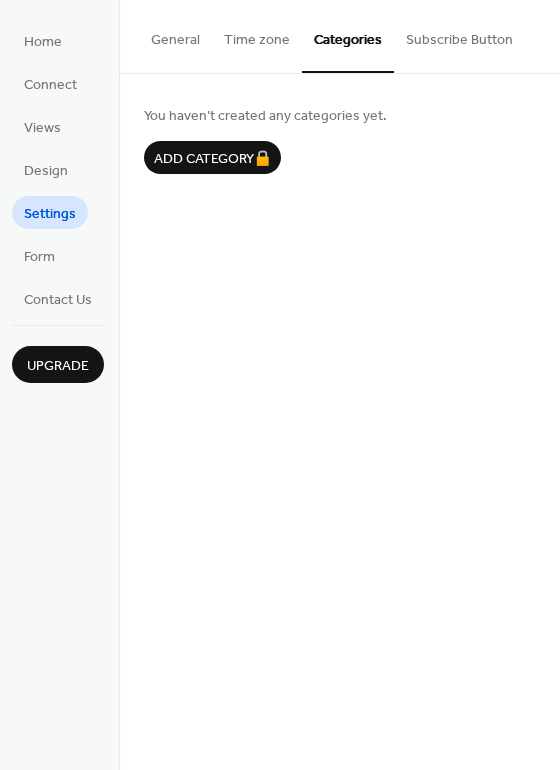 click on "Subscribe Button" at bounding box center [459, 35] 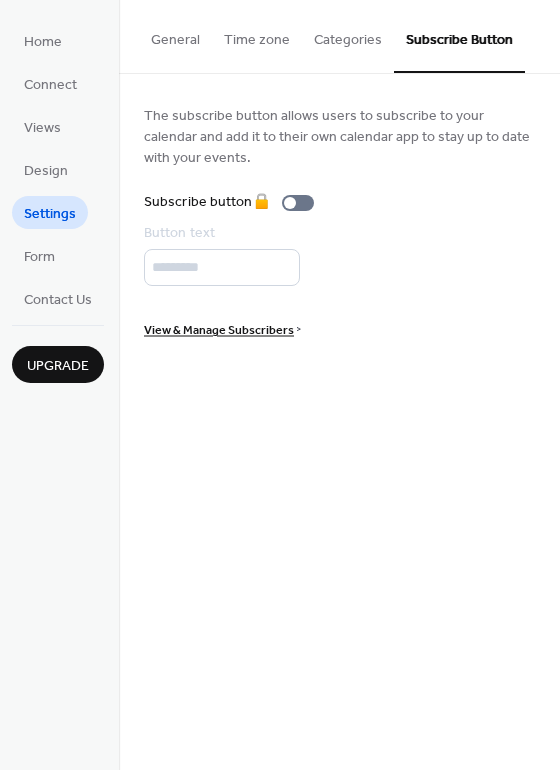 click on "General" at bounding box center (175, 35) 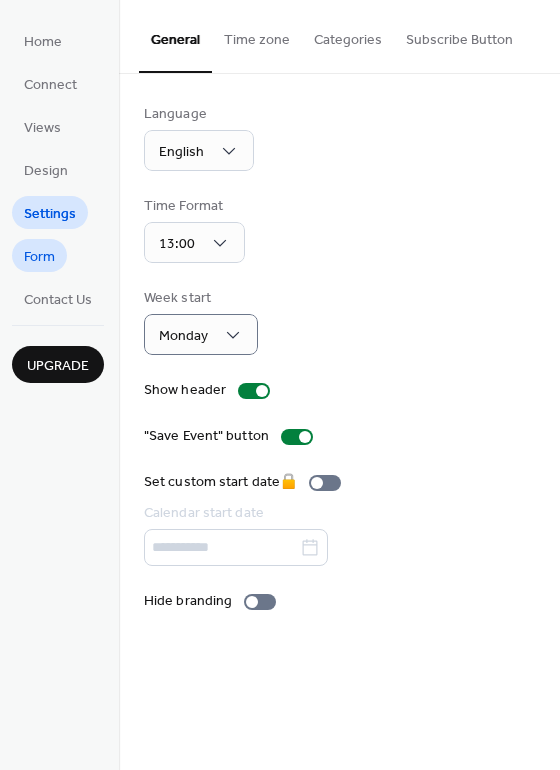 click on "Form" at bounding box center (39, 257) 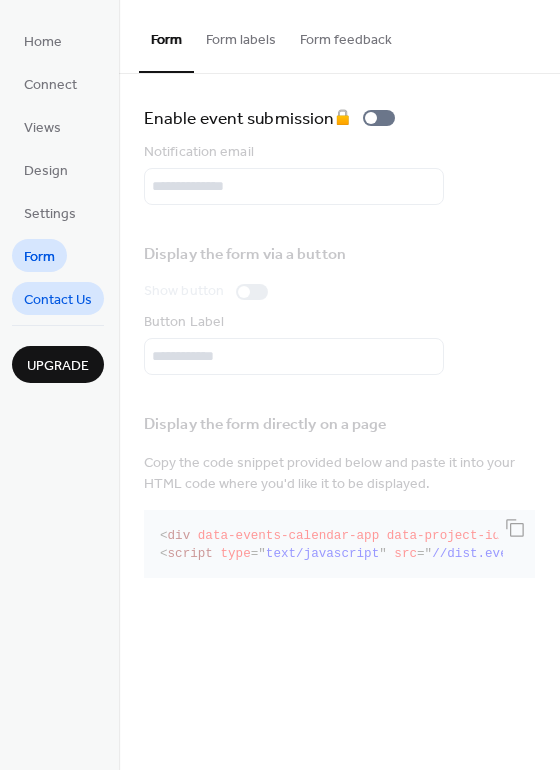 click on "Contact Us" at bounding box center [58, 300] 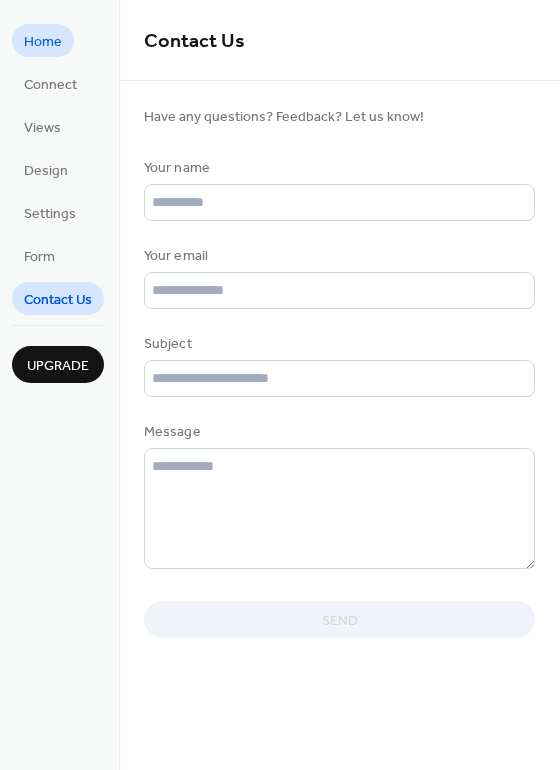 click on "Home" at bounding box center (43, 42) 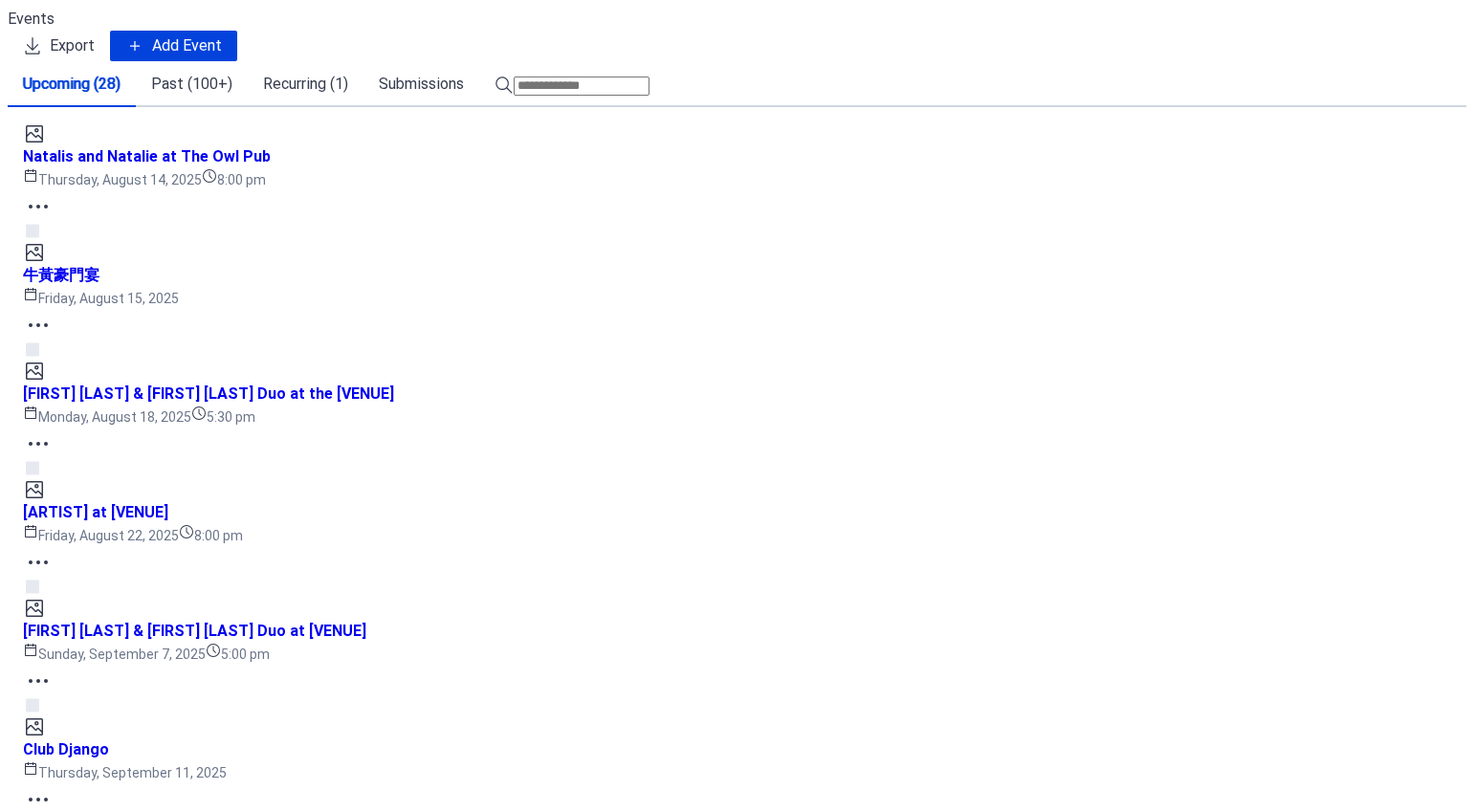 scroll, scrollTop: 0, scrollLeft: 0, axis: both 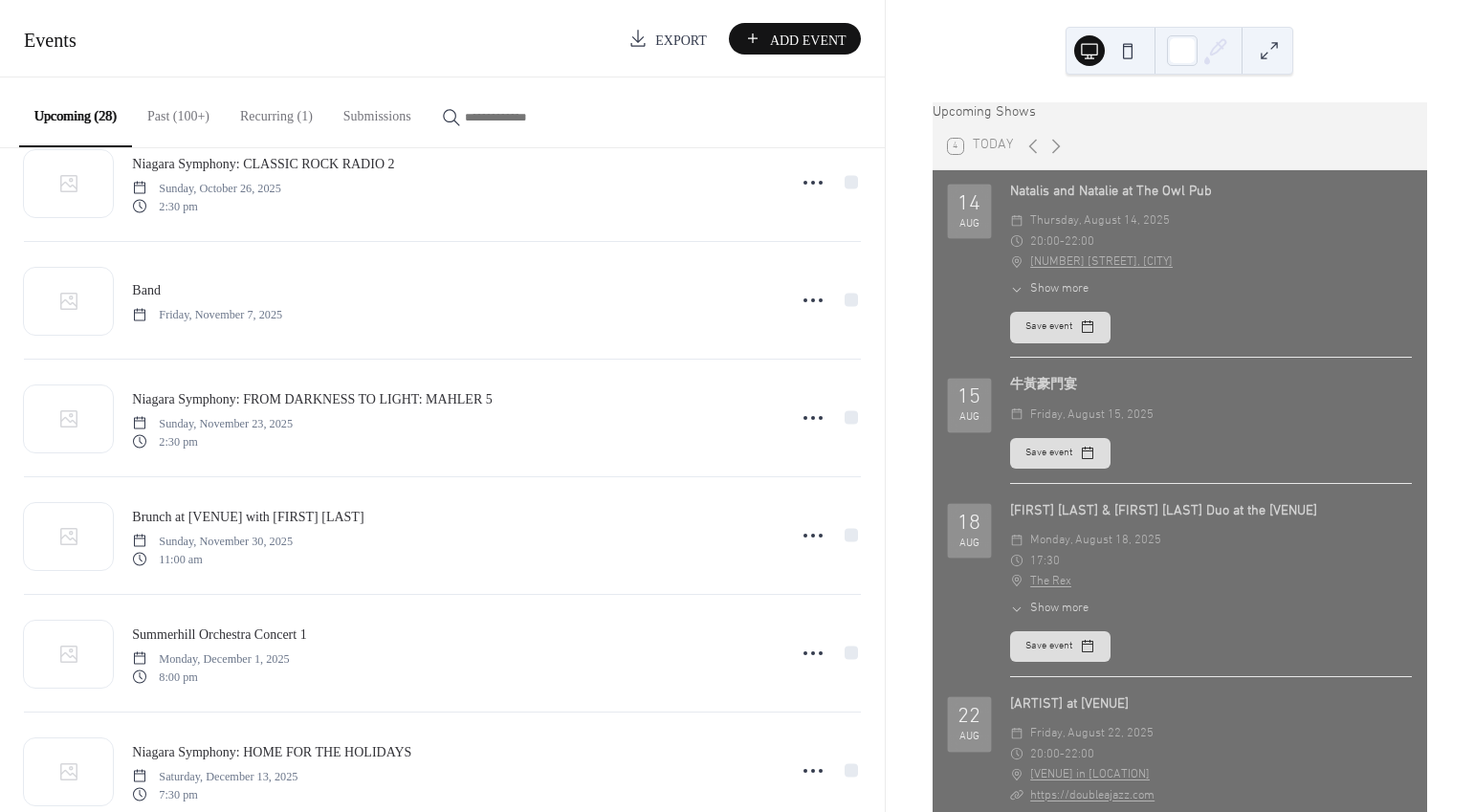 click on "Submissions" at bounding box center [377, 111] 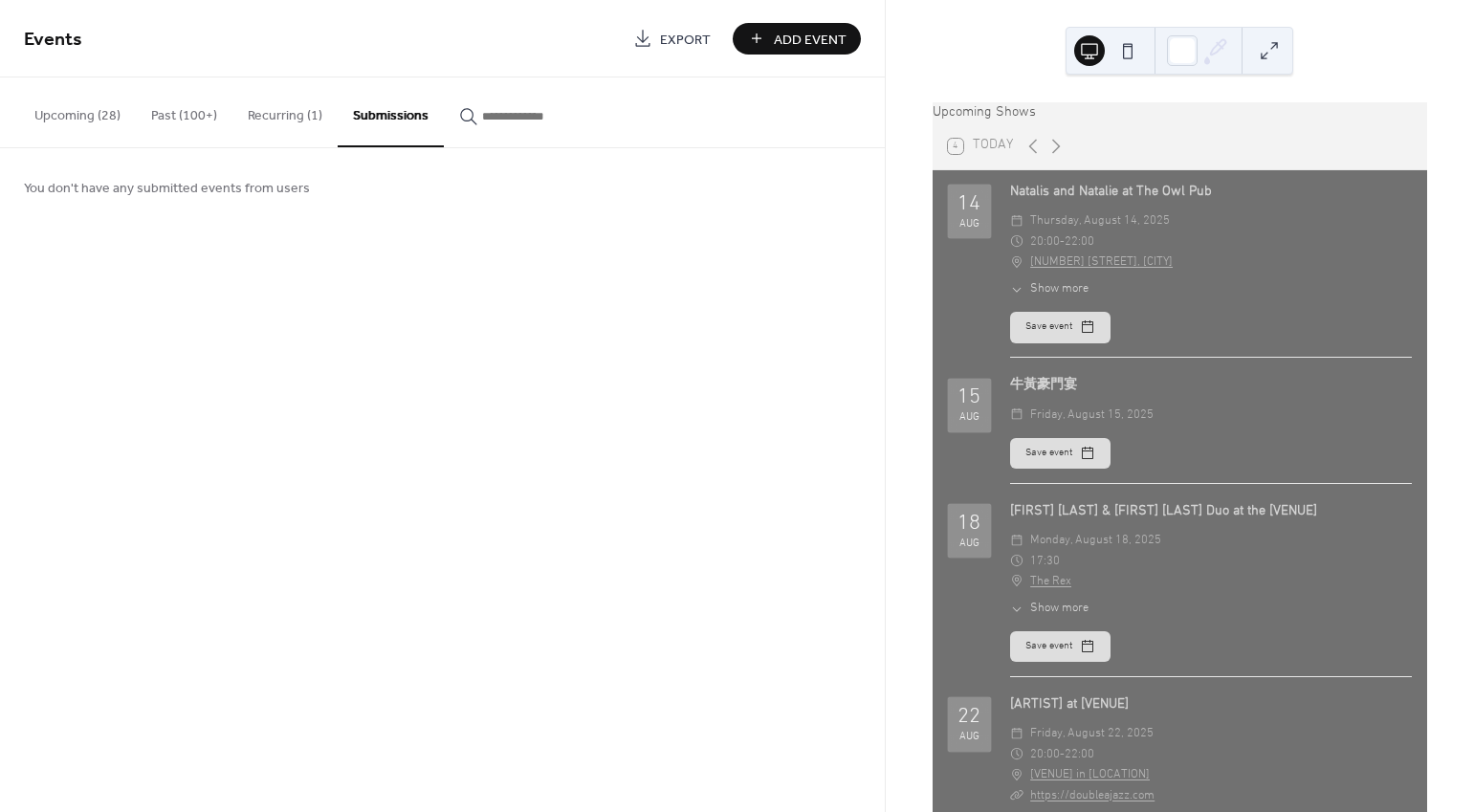 click on "Recurring (1)" at bounding box center (285, 111) 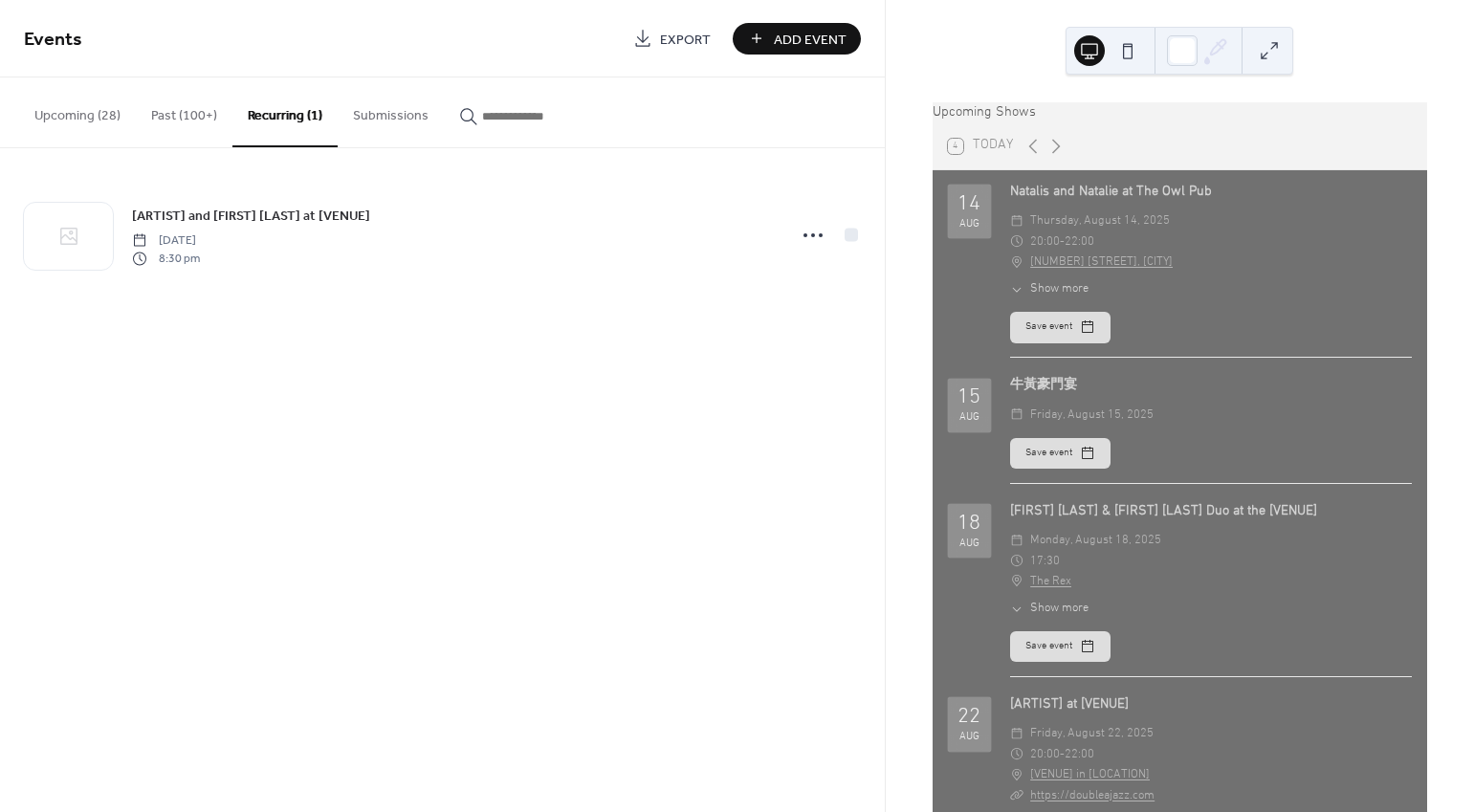 click on "Upcoming (28)" at bounding box center [77, 111] 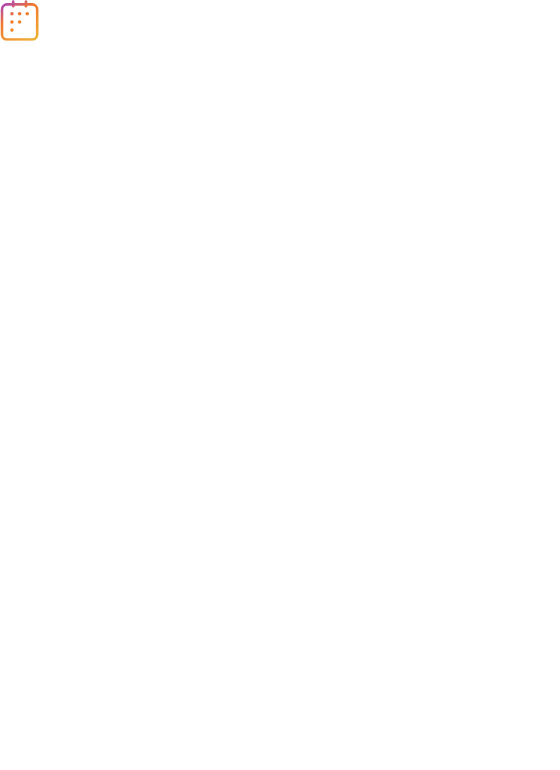 scroll, scrollTop: 0, scrollLeft: 0, axis: both 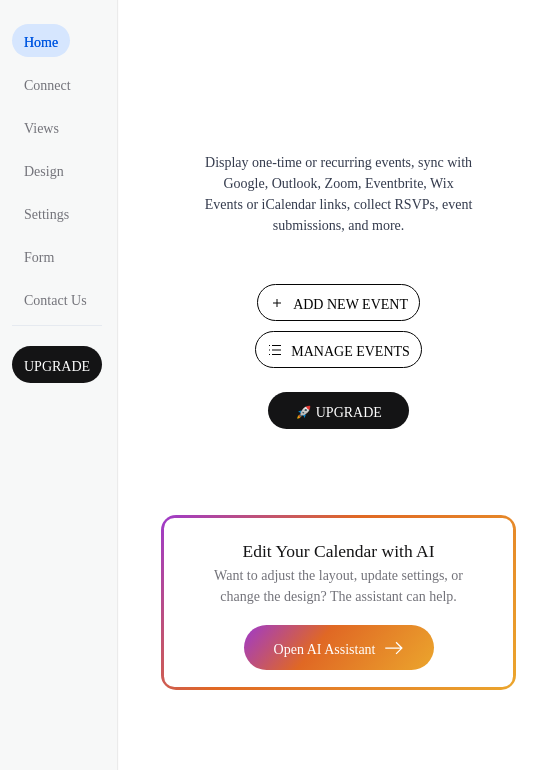 click on "Manage Events" at bounding box center [338, 349] 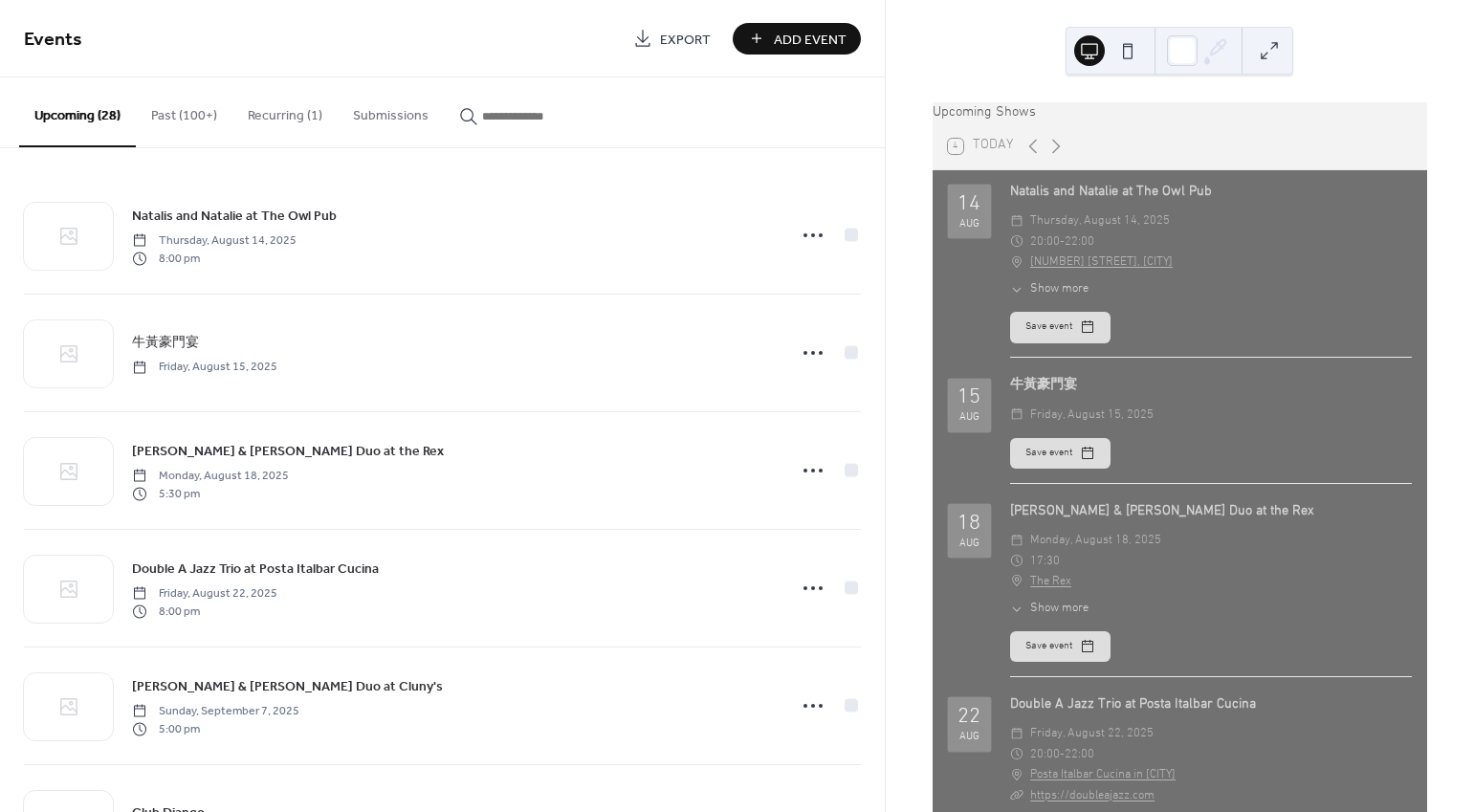 scroll, scrollTop: 0, scrollLeft: 0, axis: both 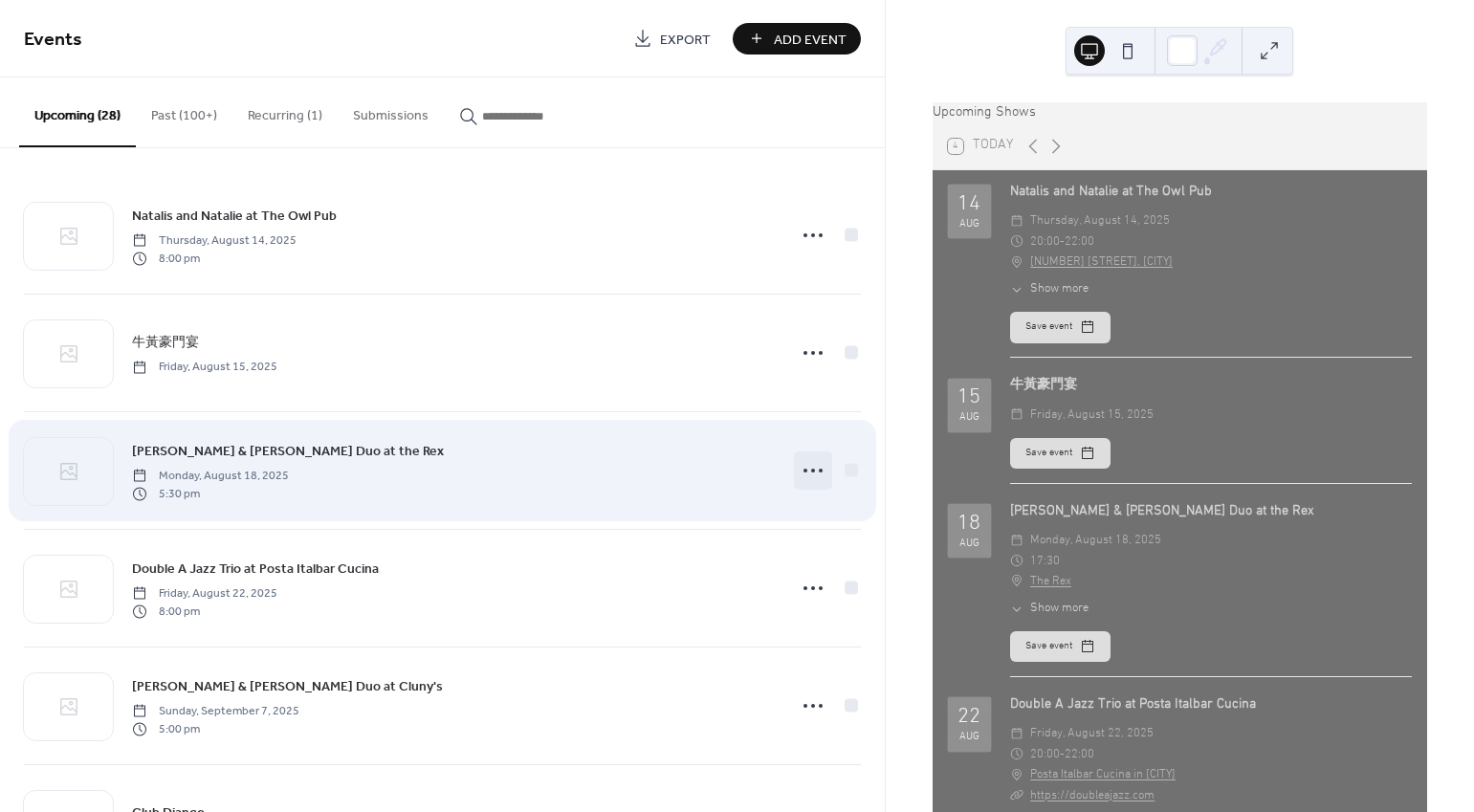 click 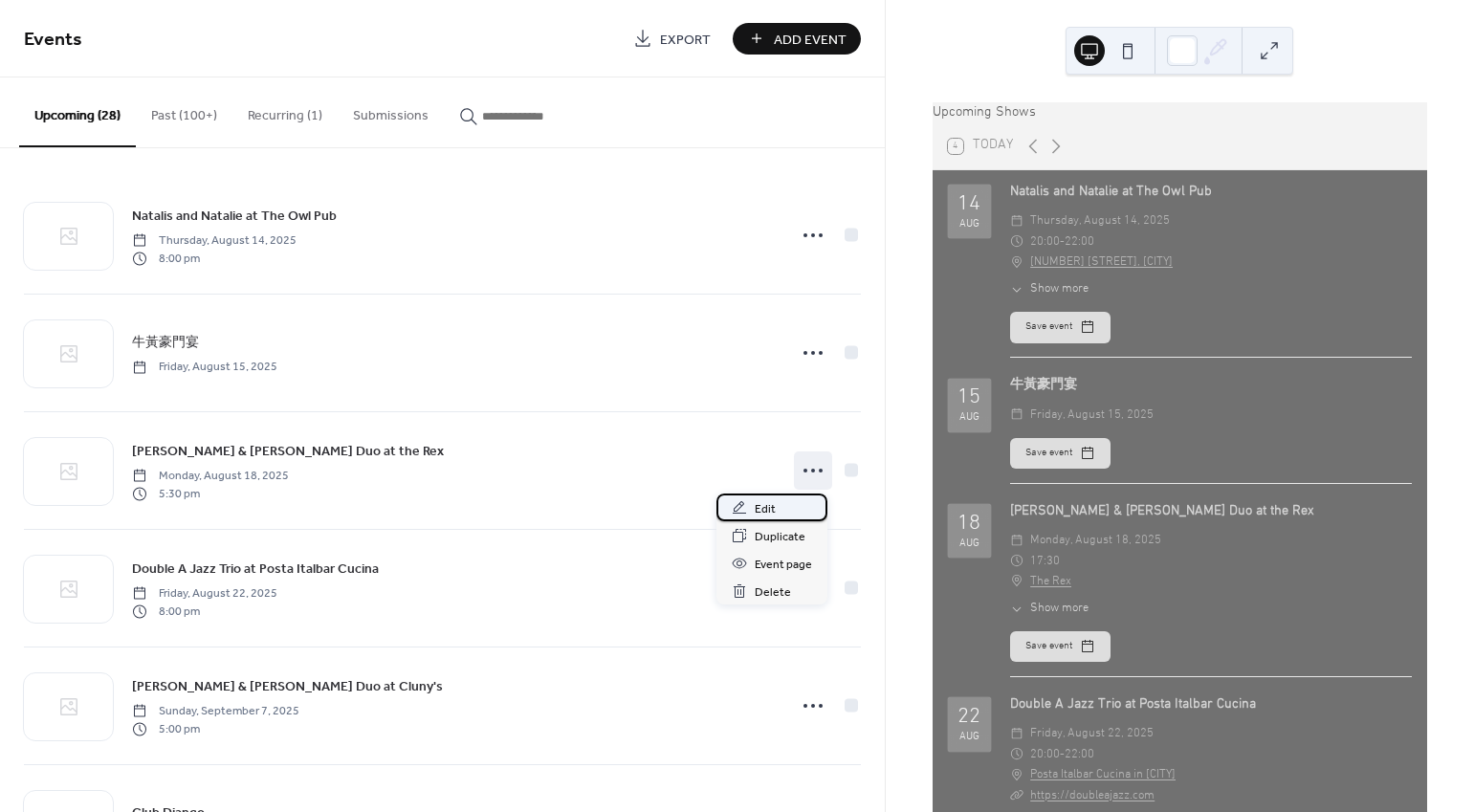 click on "Edit" at bounding box center [772, 507] 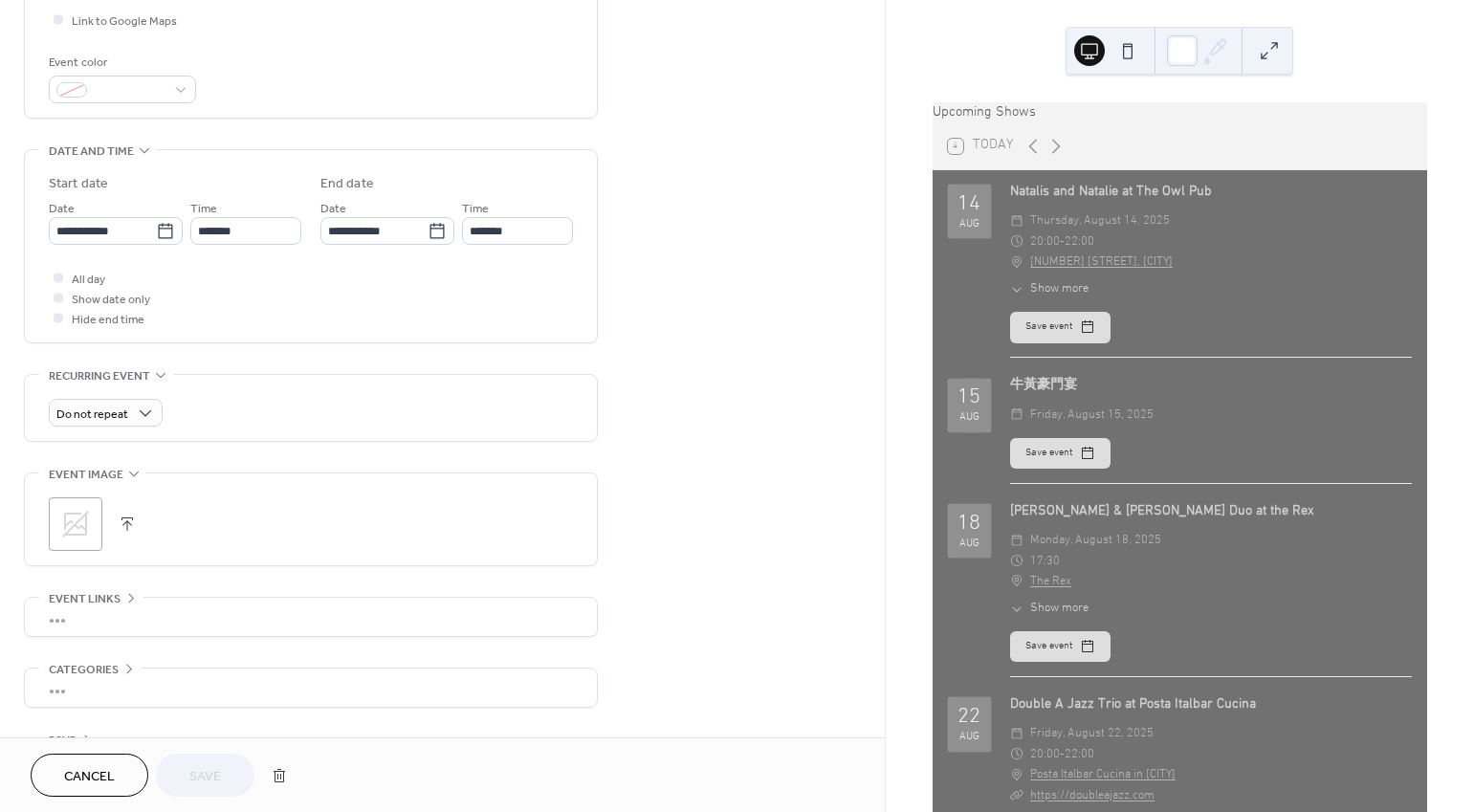 scroll, scrollTop: 474, scrollLeft: 0, axis: vertical 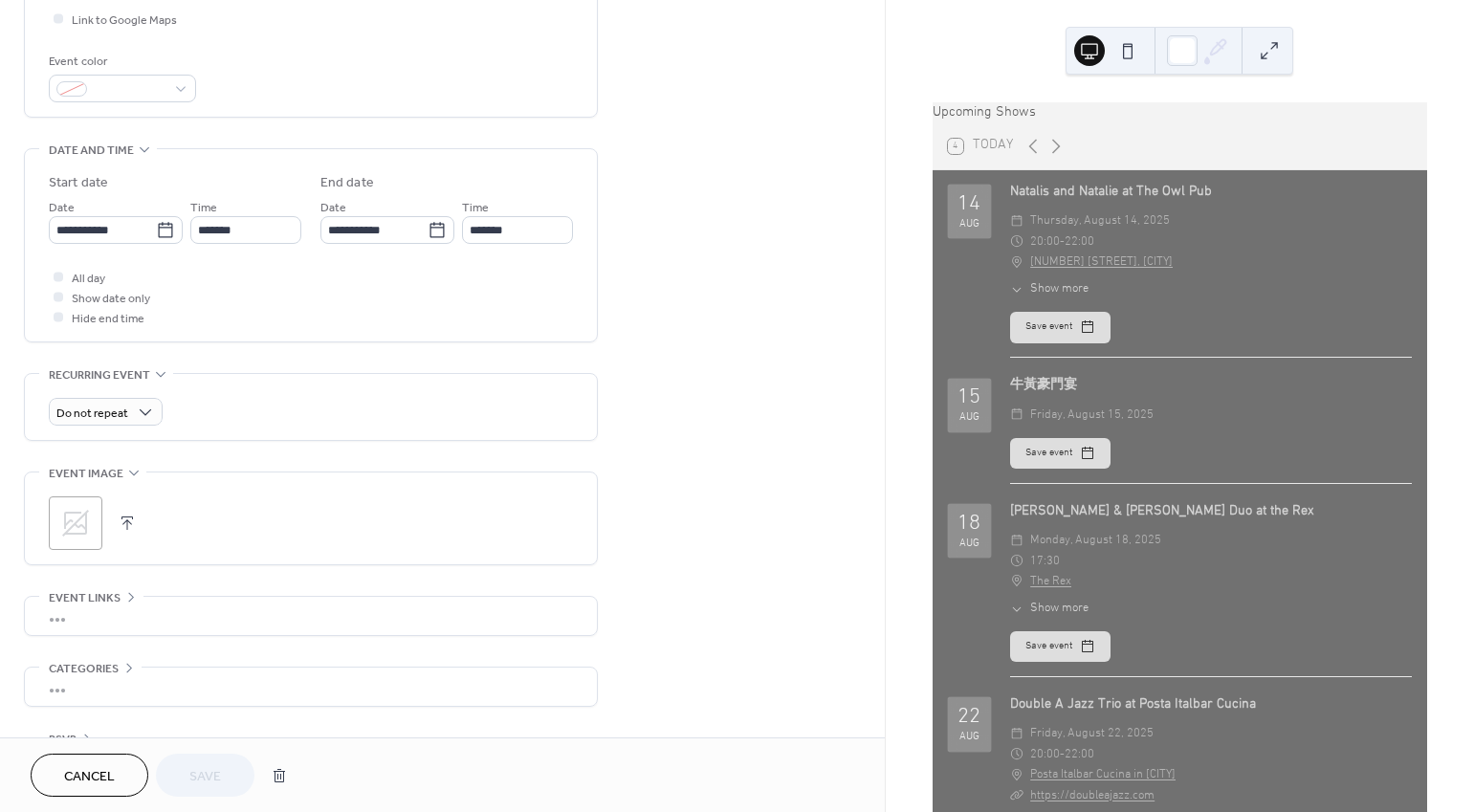 click 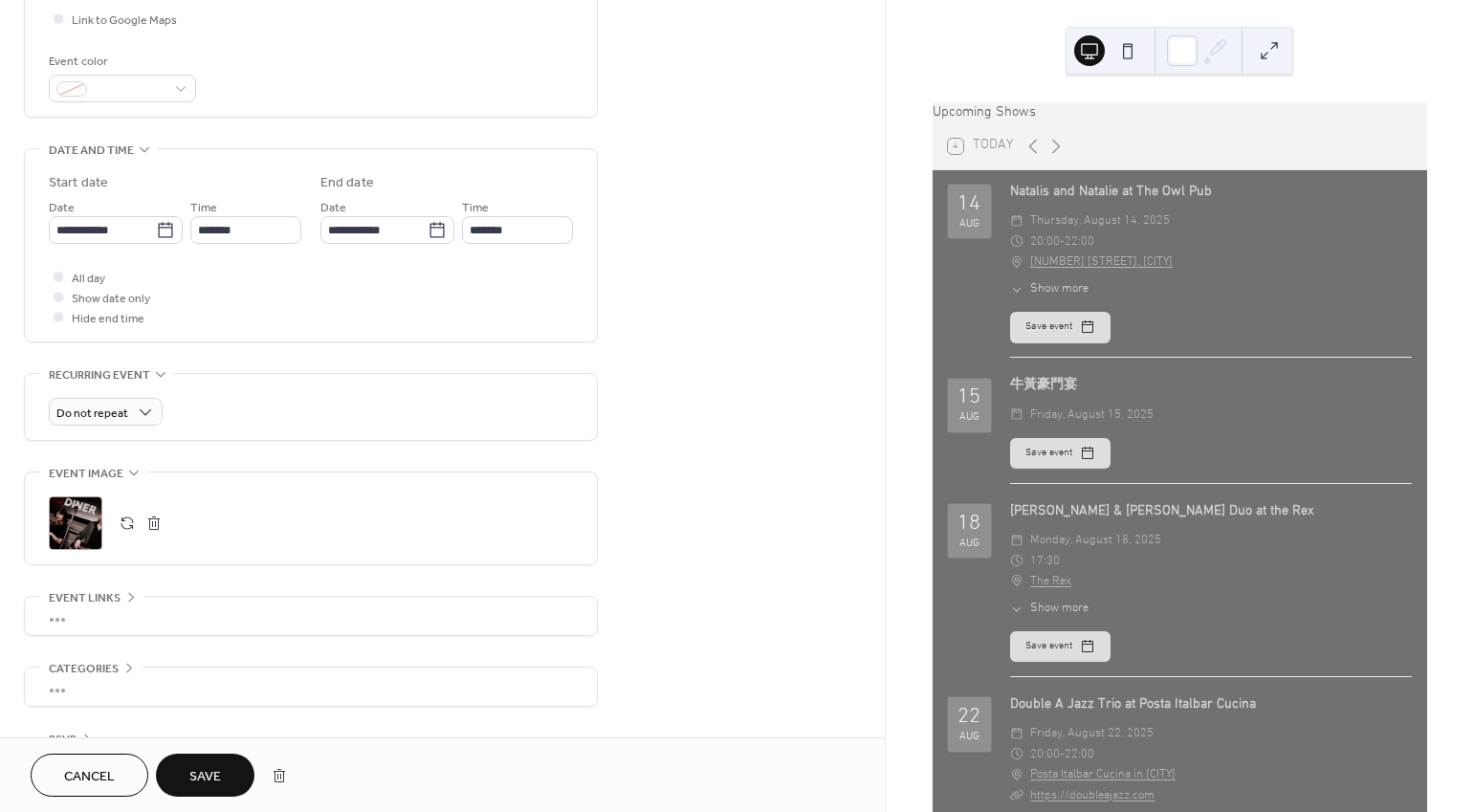 click on "Save" at bounding box center [205, 777] 